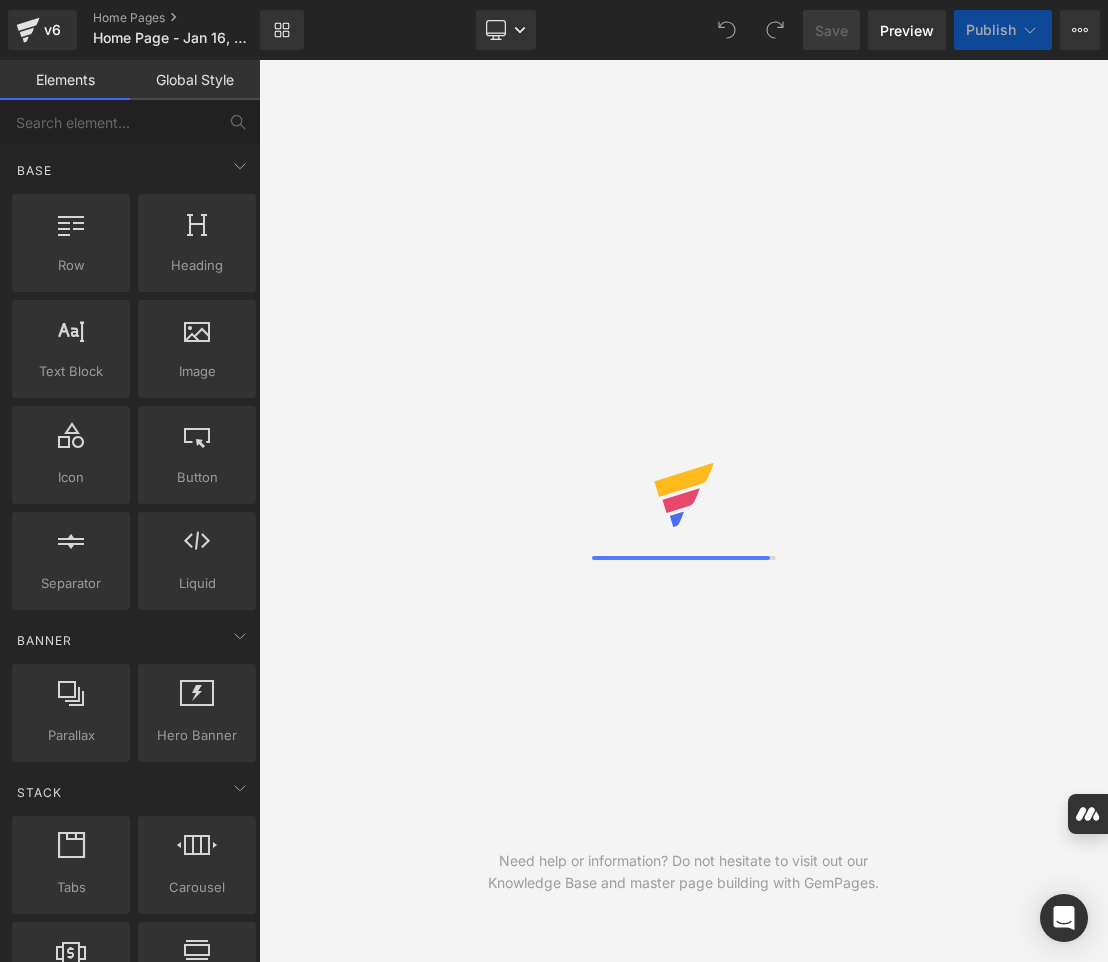 scroll, scrollTop: 0, scrollLeft: 0, axis: both 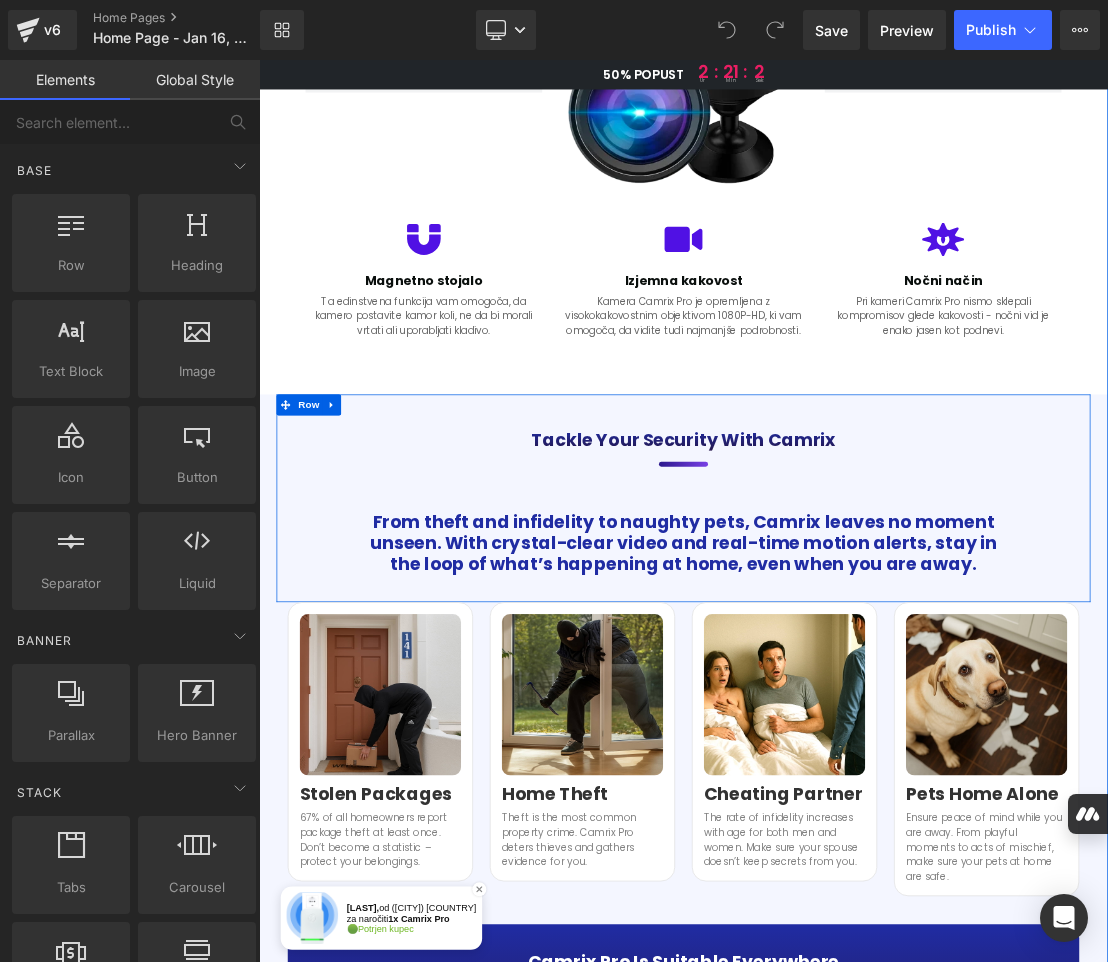 click on "Tackle your security with Camrix" at bounding box center (864, 601) 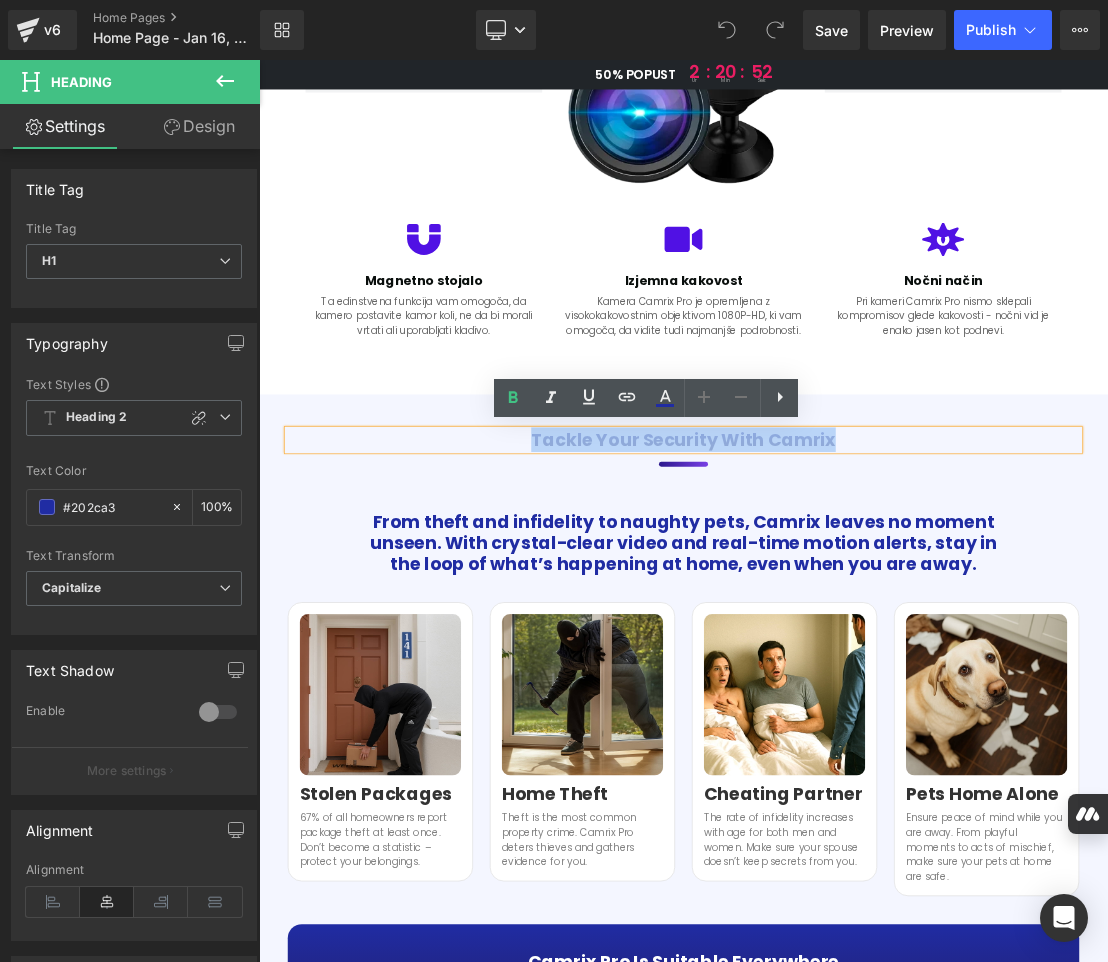 drag, startPoint x: 933, startPoint y: 603, endPoint x: 640, endPoint y: 595, distance: 293.1092 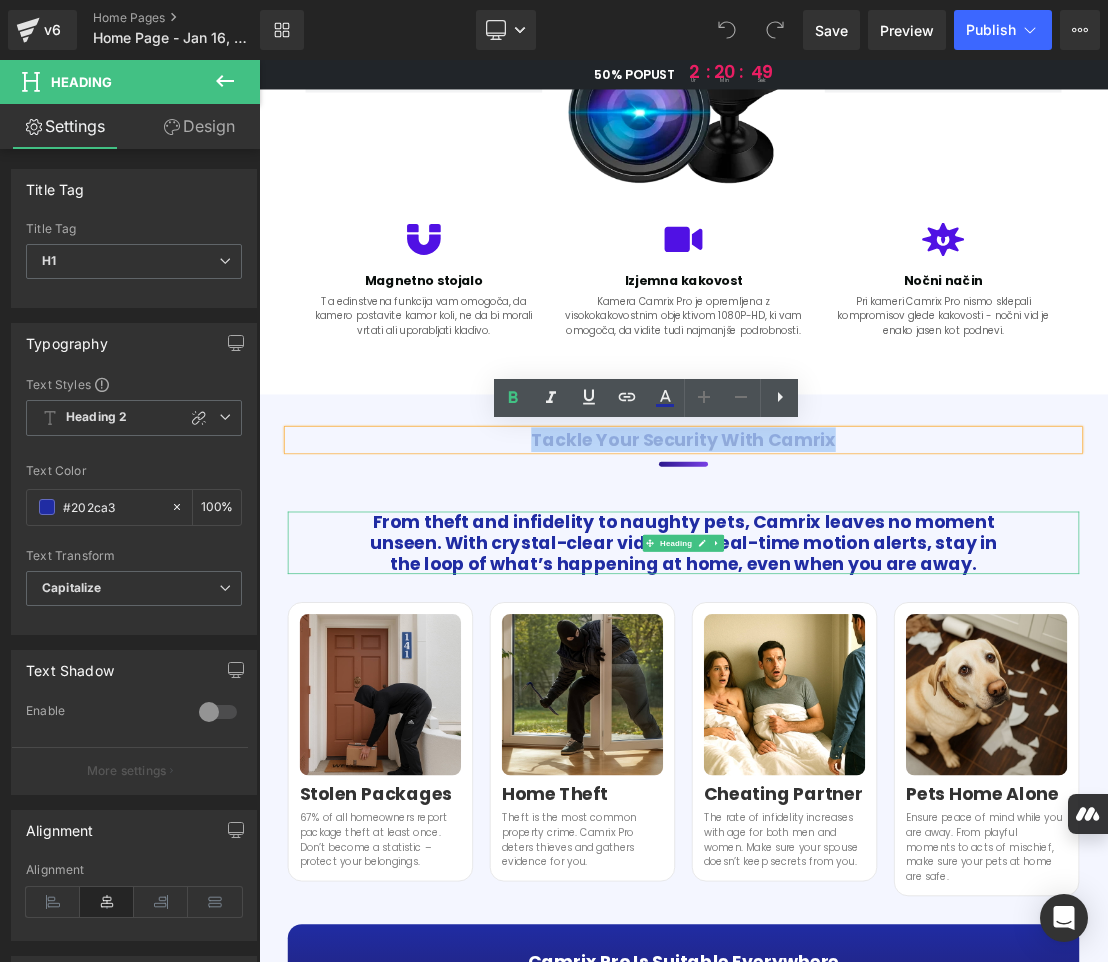 copy on "Tackle your security with Camrix" 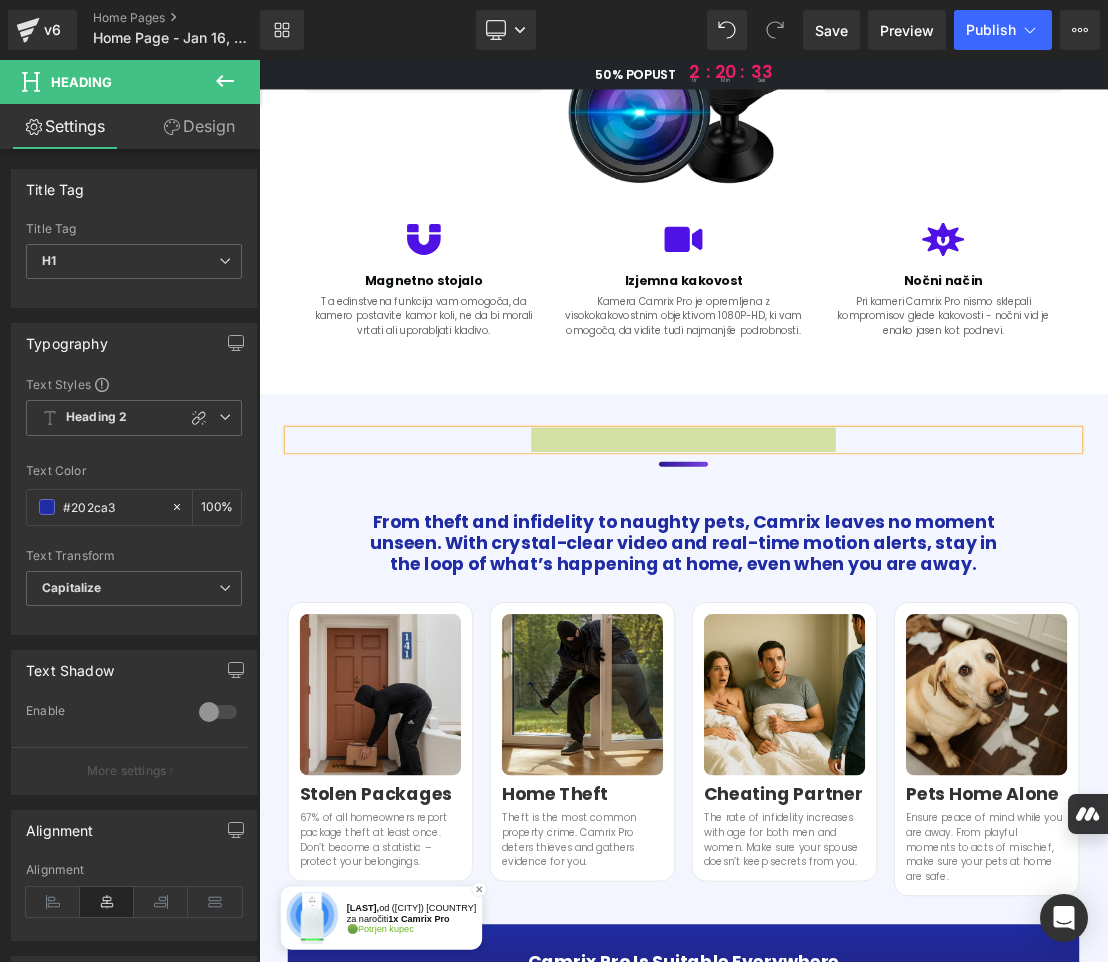 scroll, scrollTop: 1400, scrollLeft: 0, axis: vertical 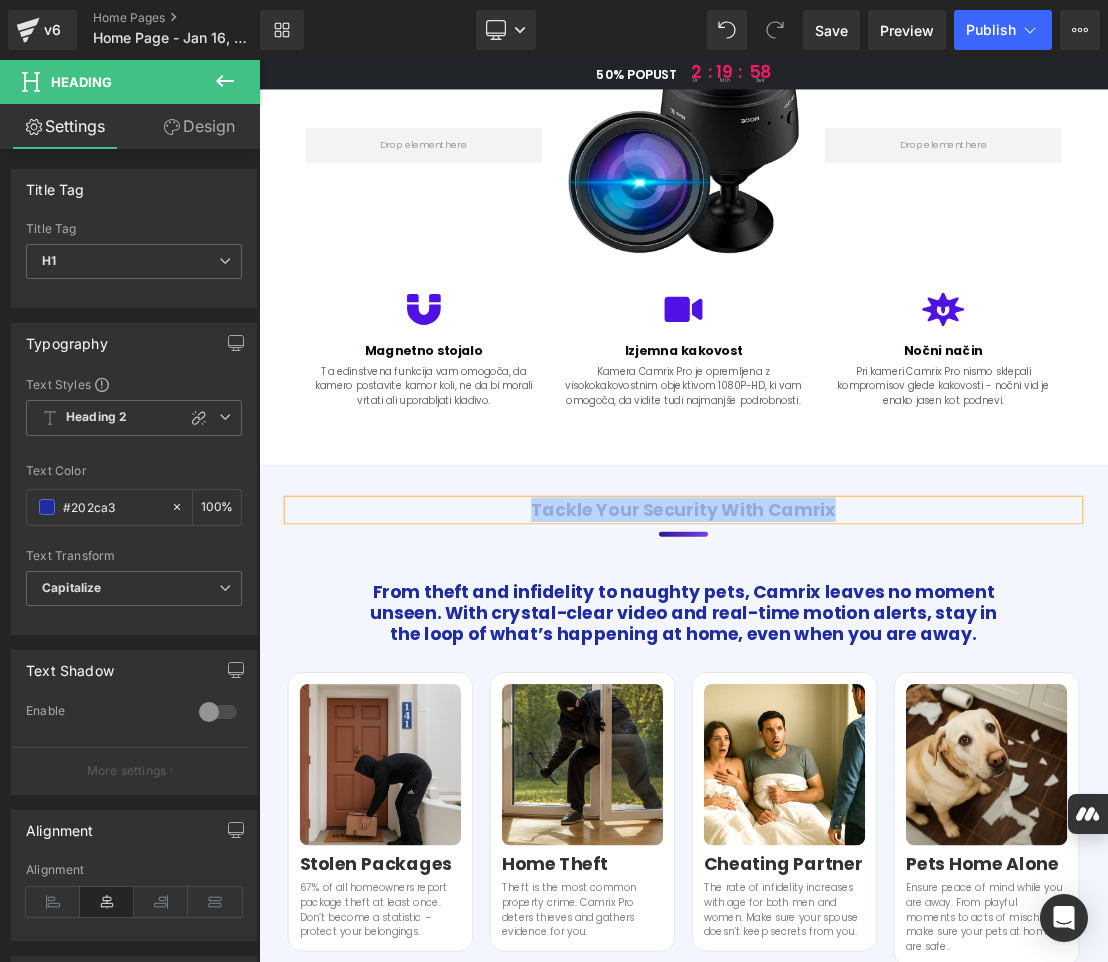 click on "Tackle your security with Camrix" at bounding box center (864, 701) 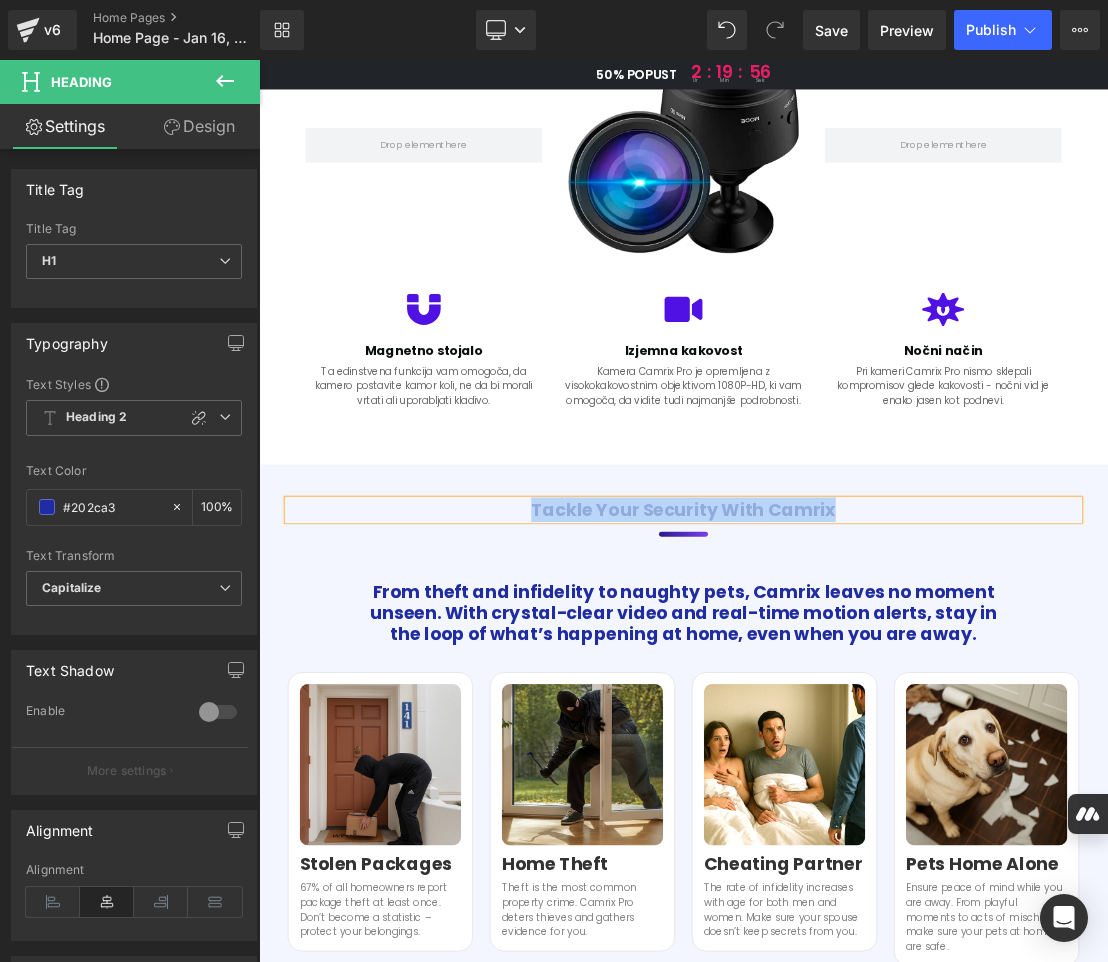paste 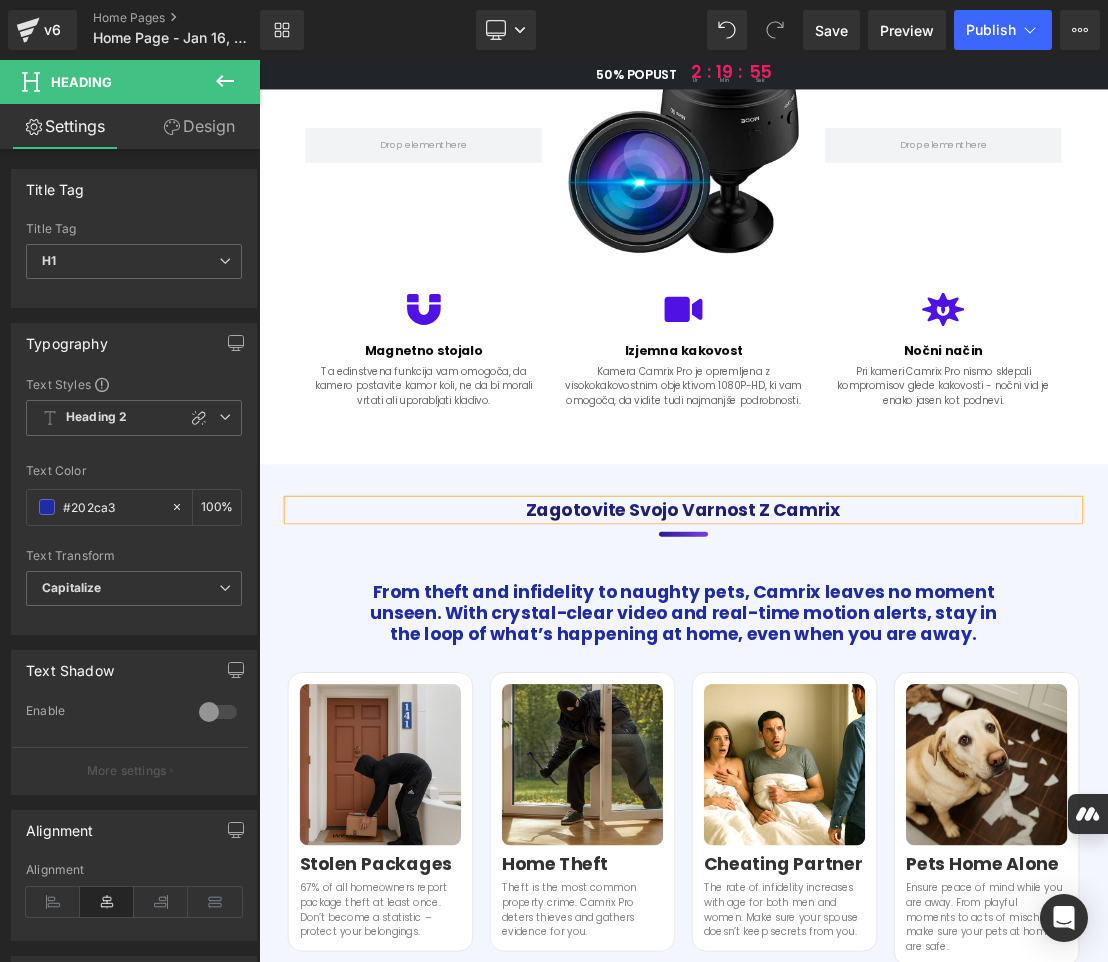 type 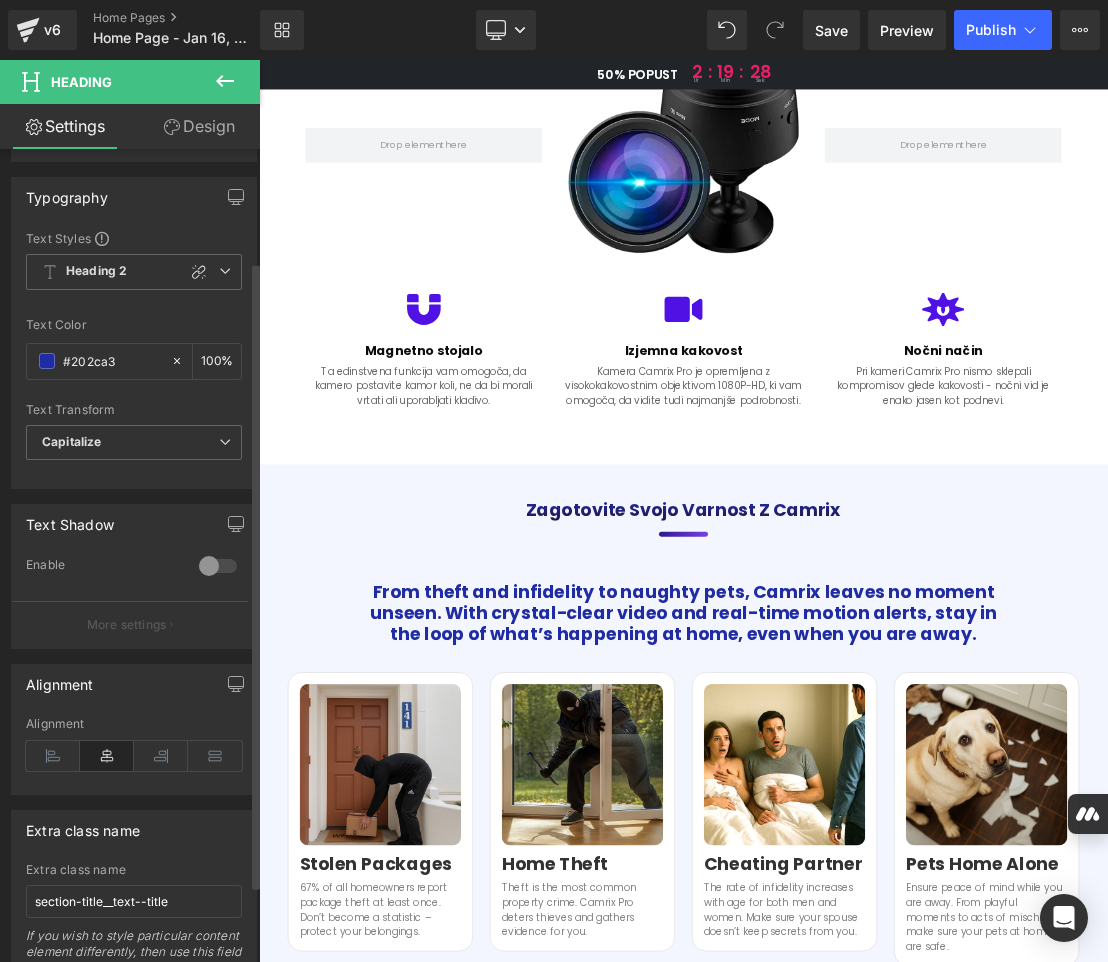 scroll, scrollTop: 46, scrollLeft: 0, axis: vertical 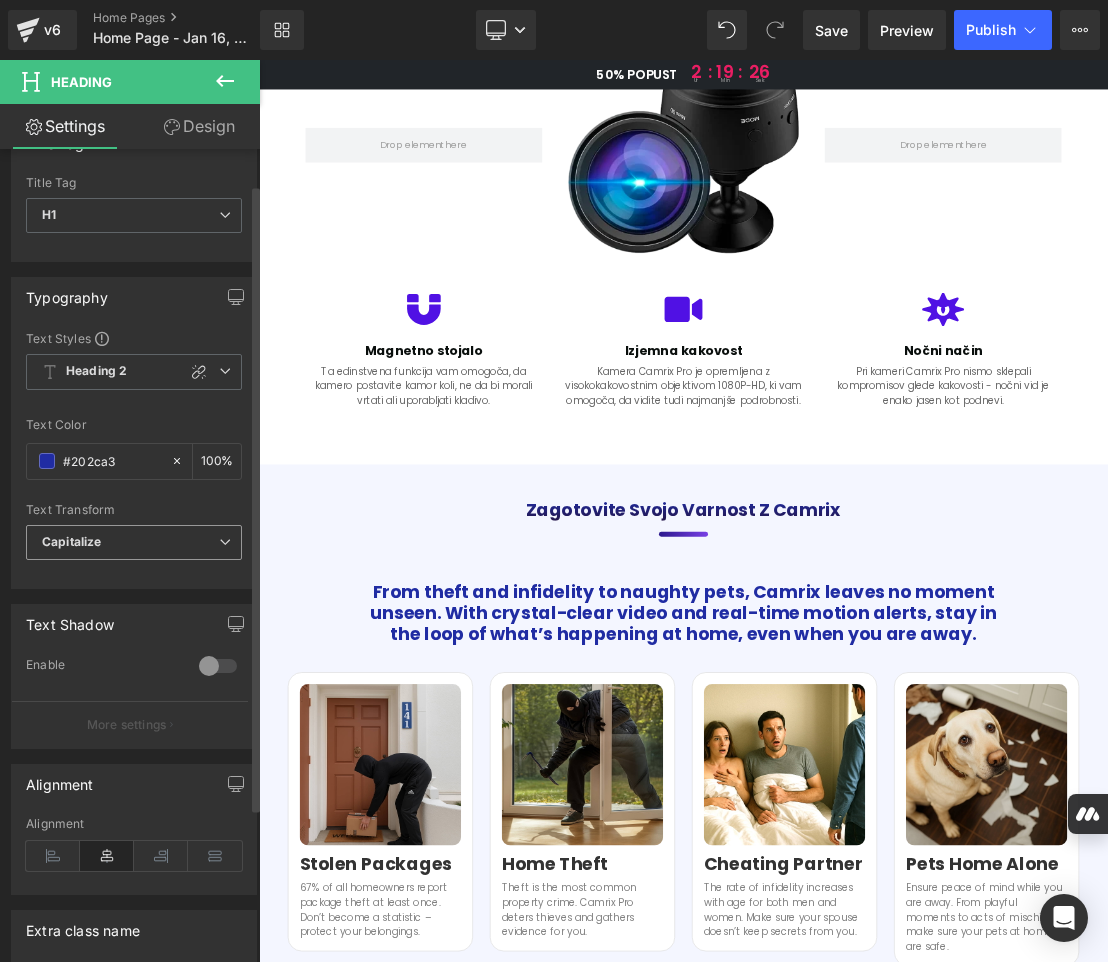 click on "Capitalize" at bounding box center (134, 542) 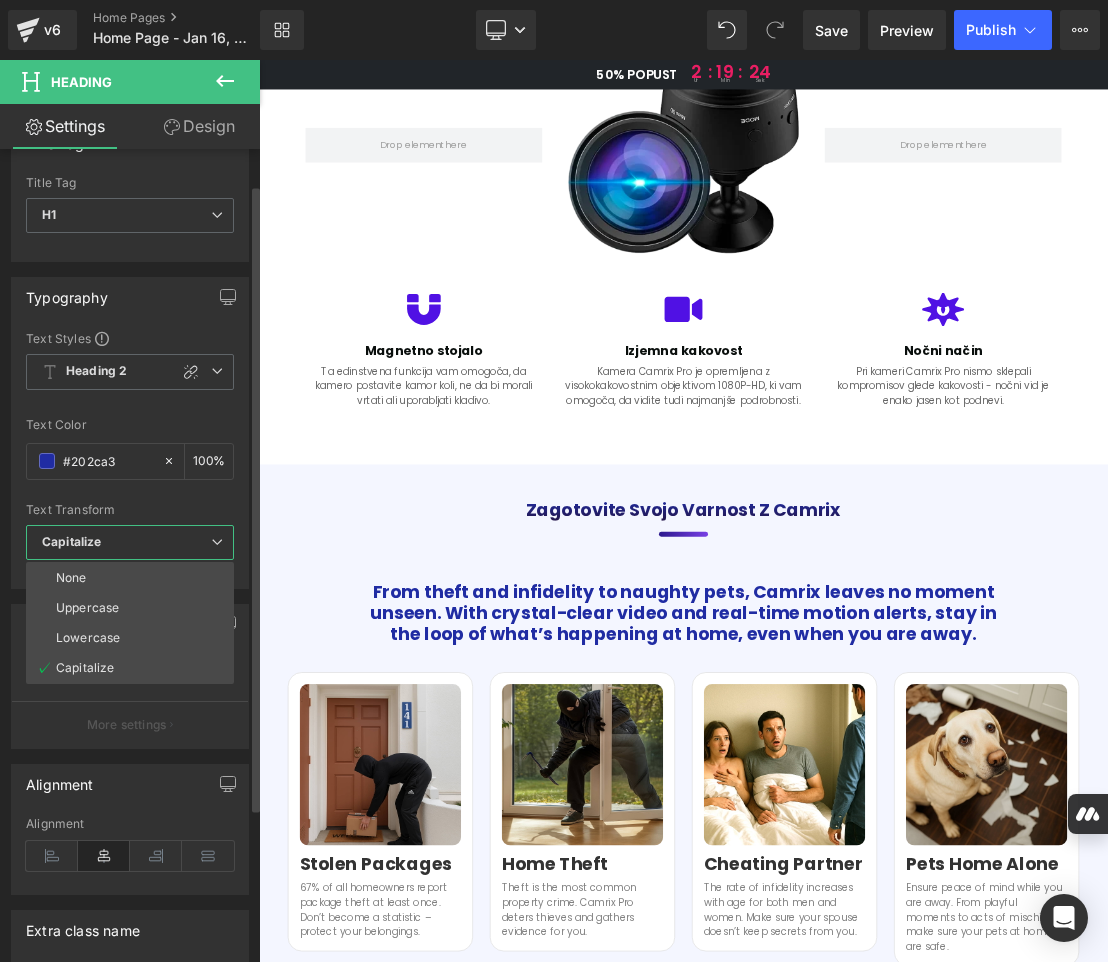 click on "Capitalize" at bounding box center (130, 542) 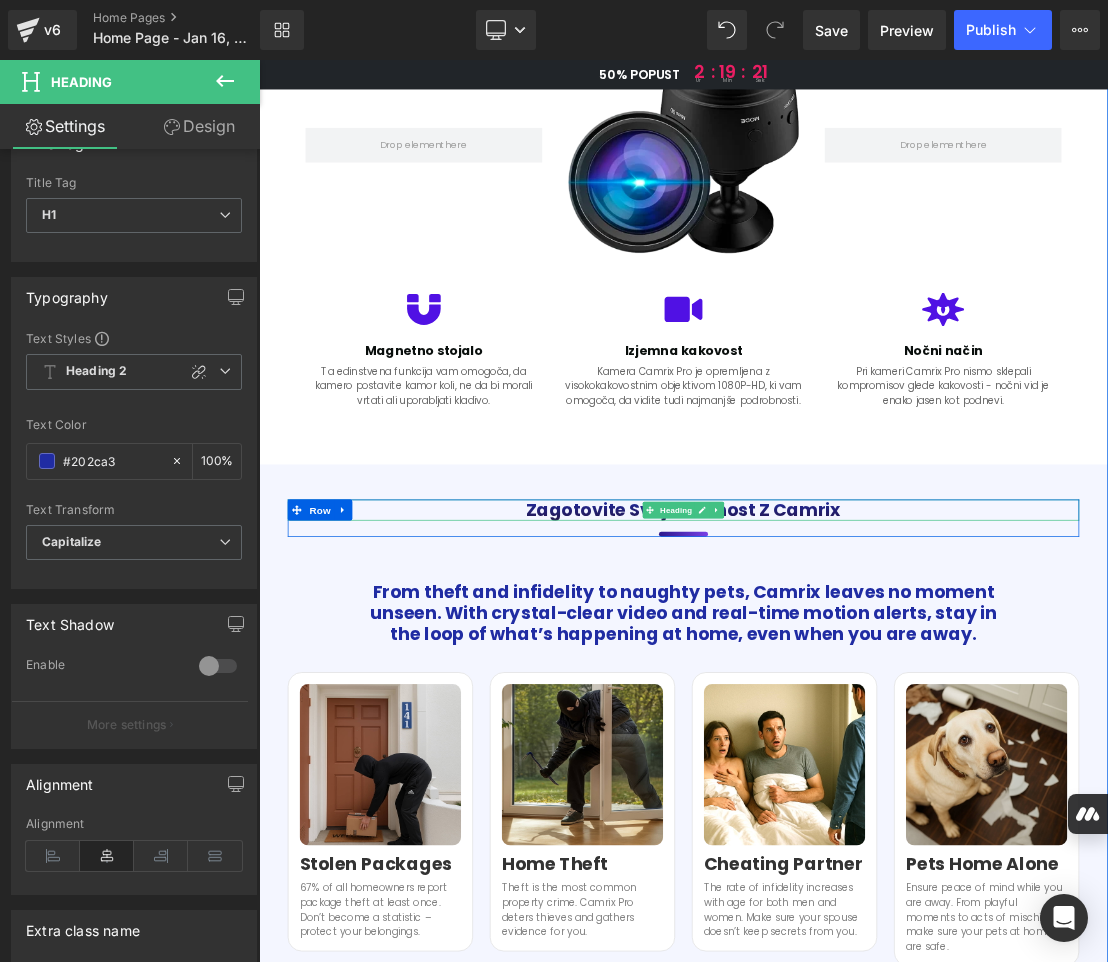 click on "Zagotovite svojo varnost z Camrix" at bounding box center [864, 701] 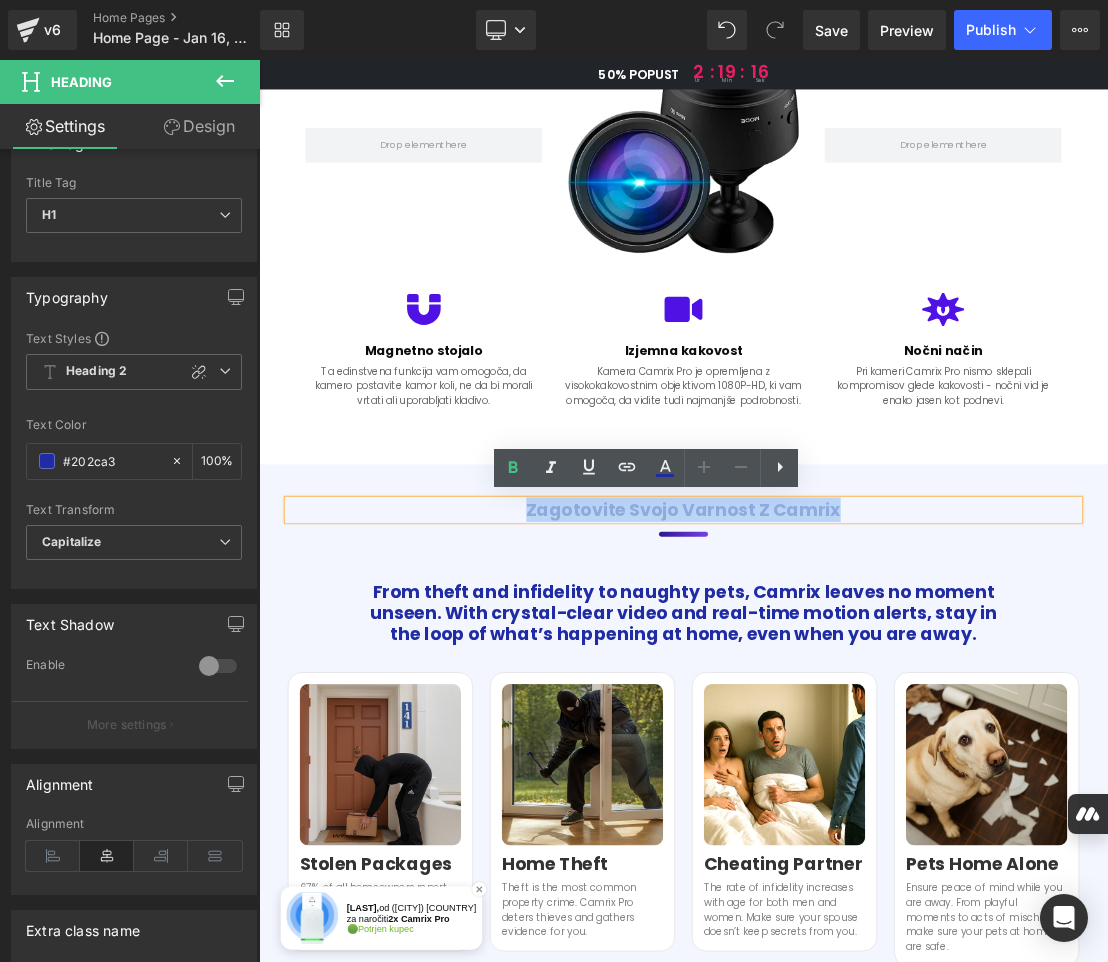 drag, startPoint x: 1088, startPoint y: 702, endPoint x: 638, endPoint y: 697, distance: 450.02777 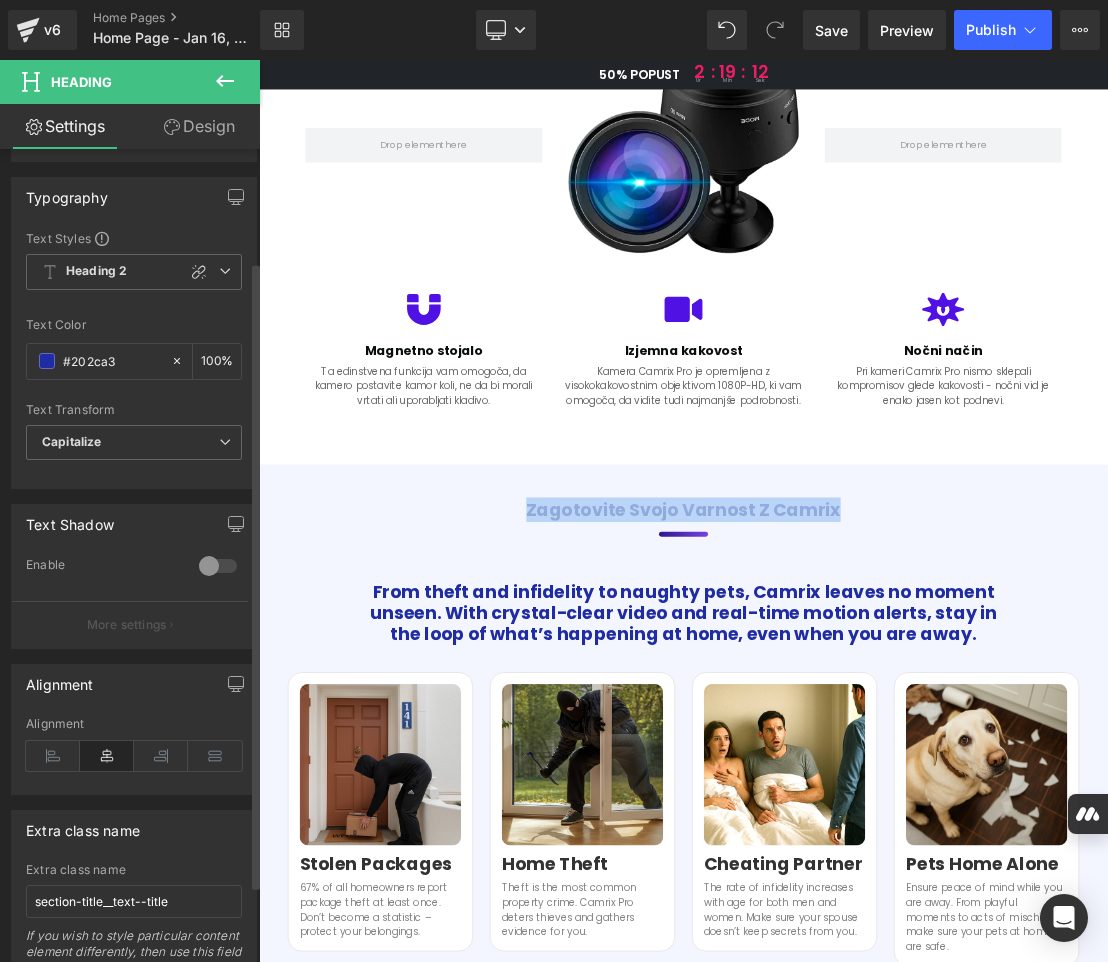scroll, scrollTop: 46, scrollLeft: 0, axis: vertical 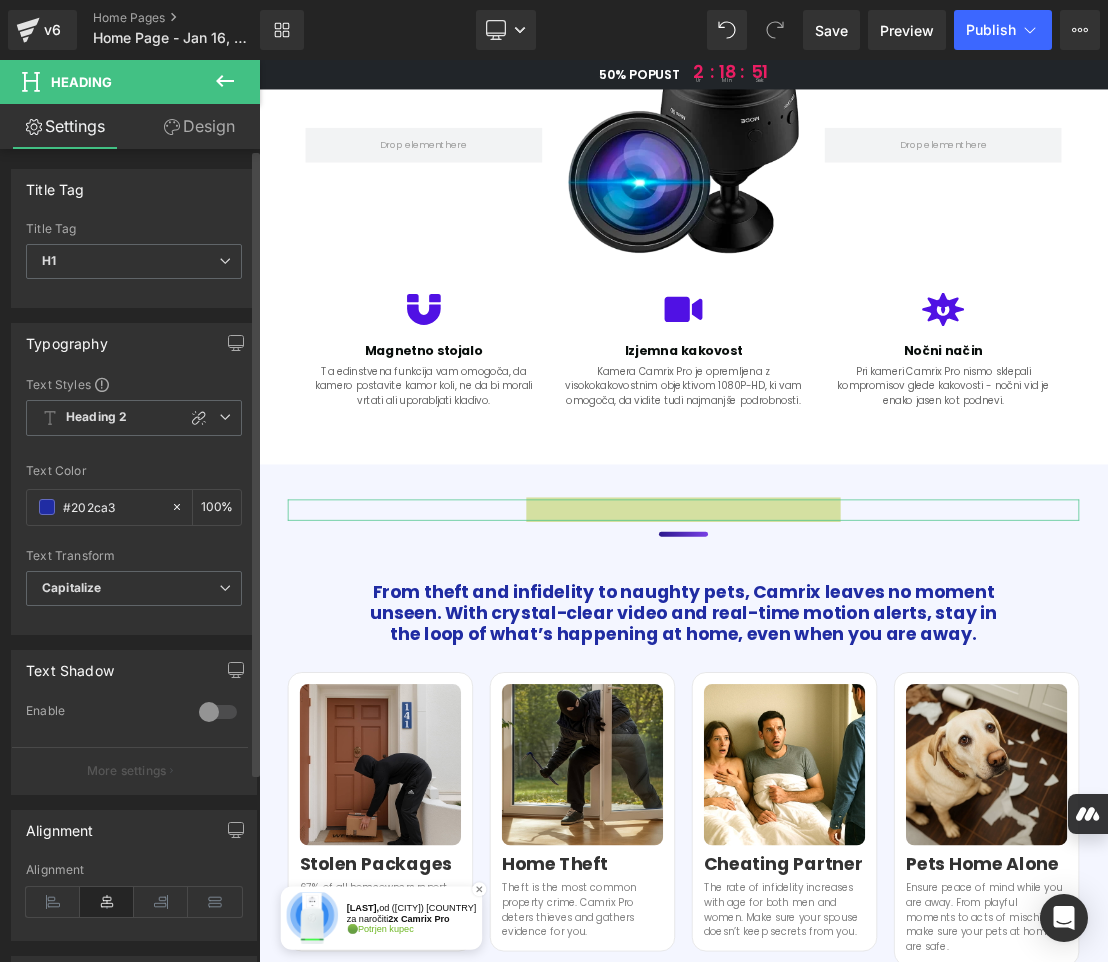 click at bounding box center (218, 712) 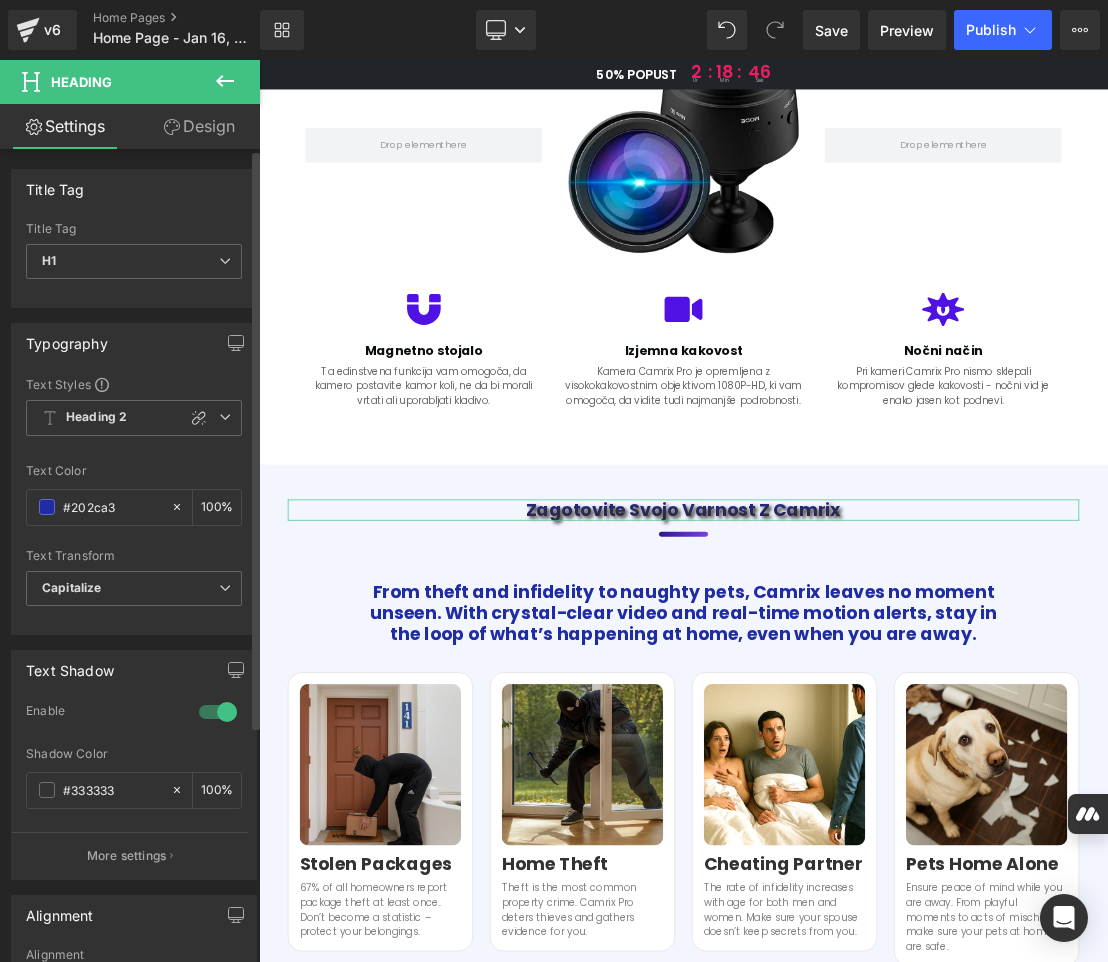 click at bounding box center [218, 712] 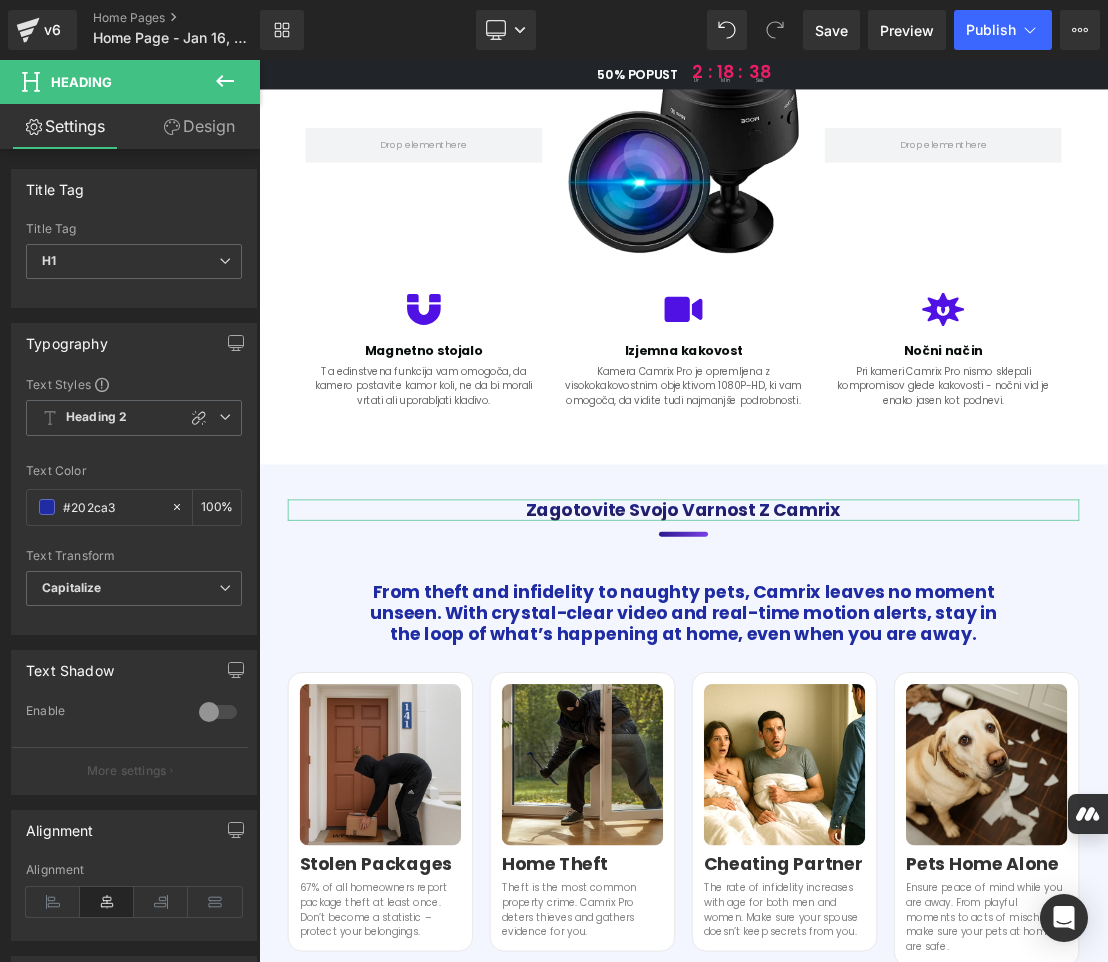 click on "Design" at bounding box center (199, 126) 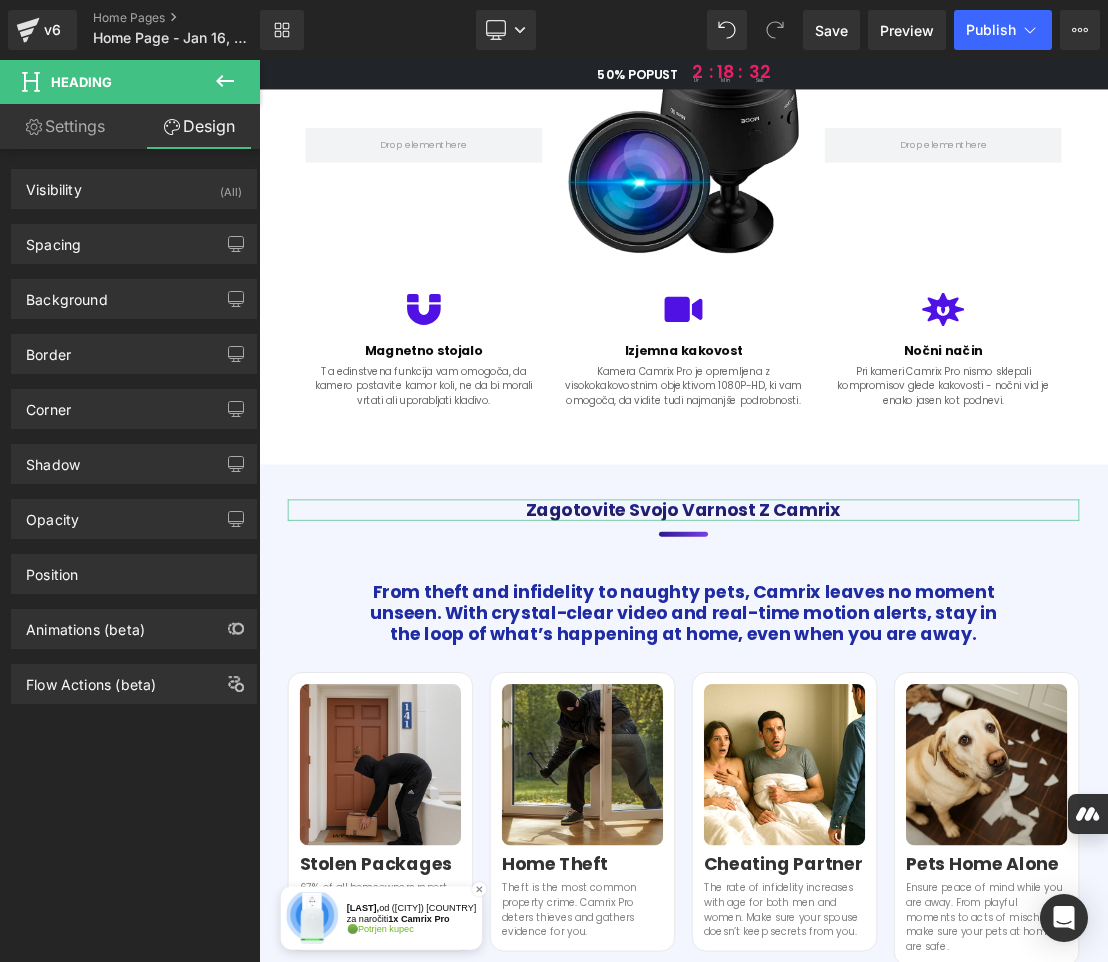 click on "Settings" at bounding box center (65, 126) 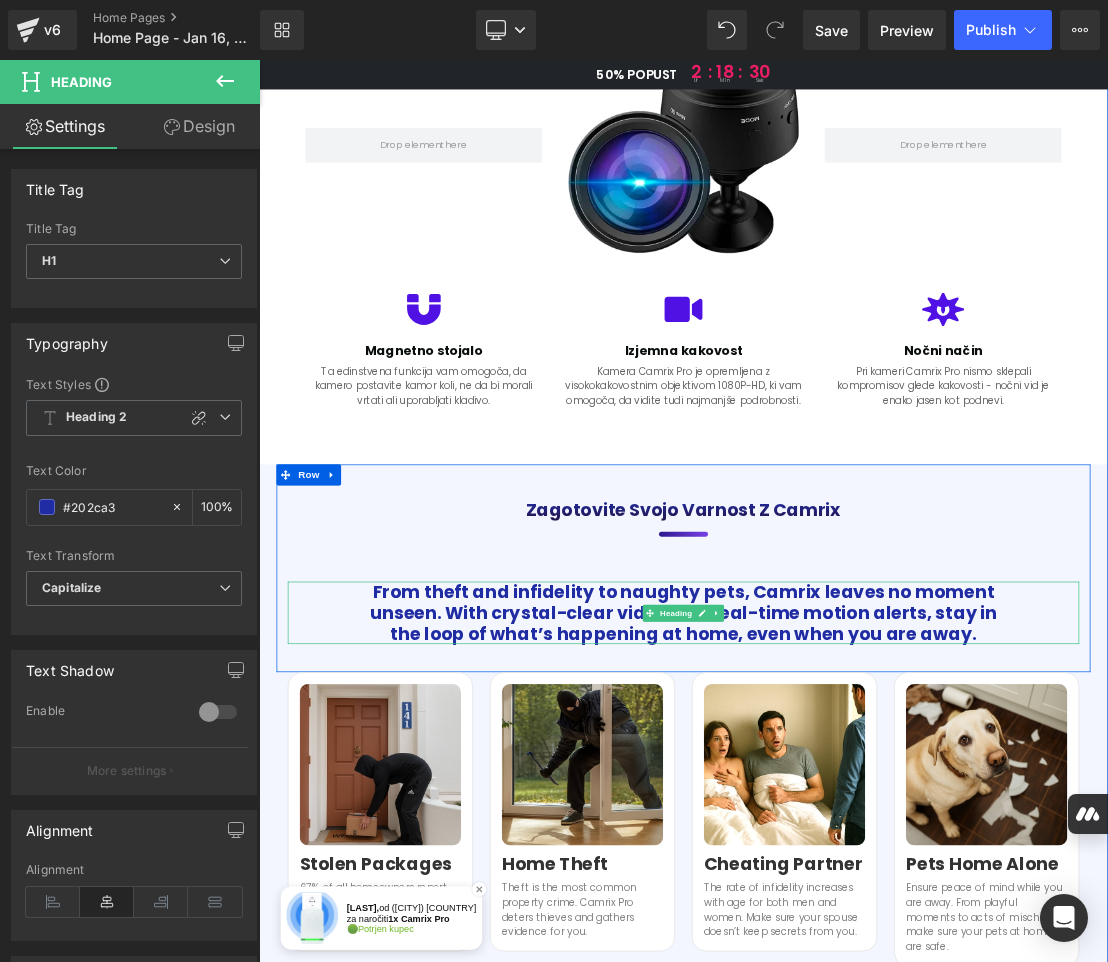 click on "From theft and infidelity to naughty pets, Camrix leaves no moment unseen. With crystal-clear video and real-time motion alerts, stay in the loop of what’s happening at home, even when you are away." at bounding box center (864, 848) 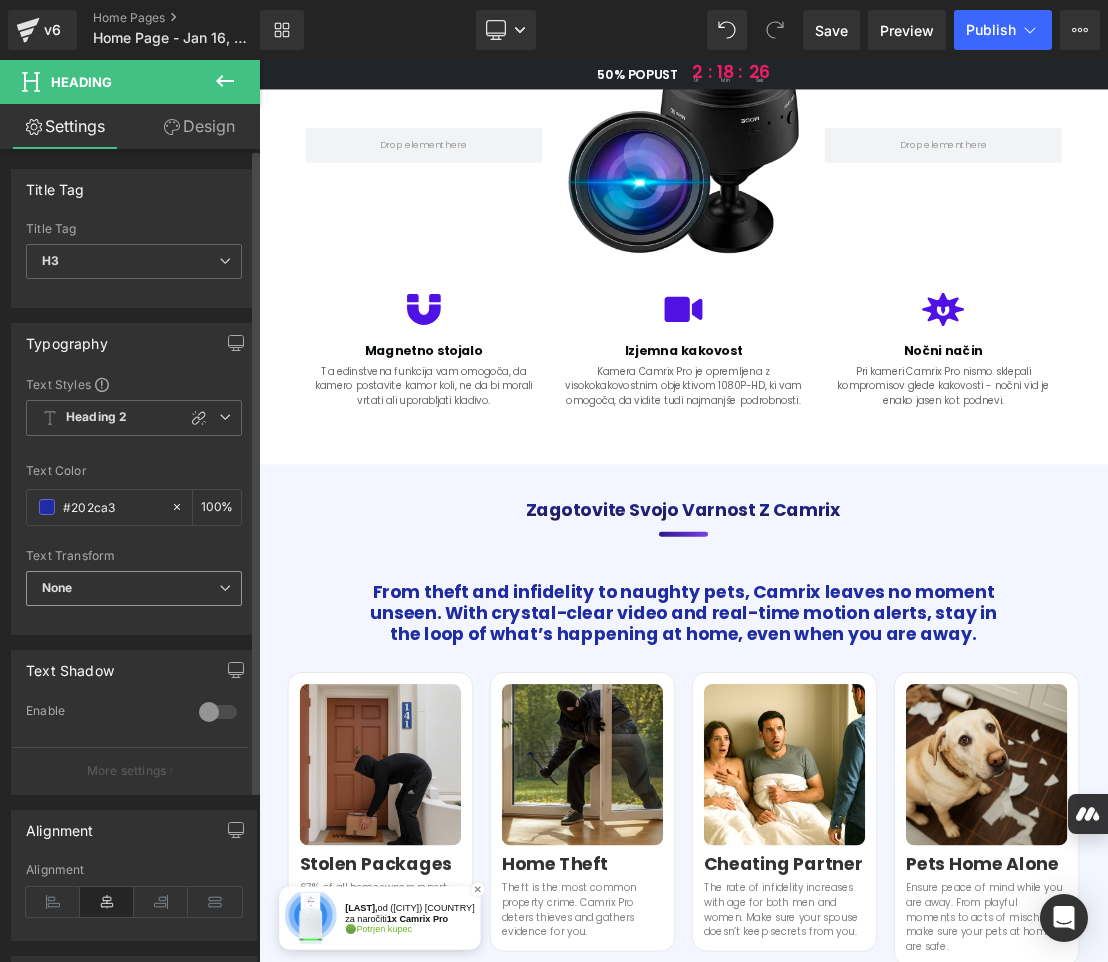 click on "None" at bounding box center (134, 588) 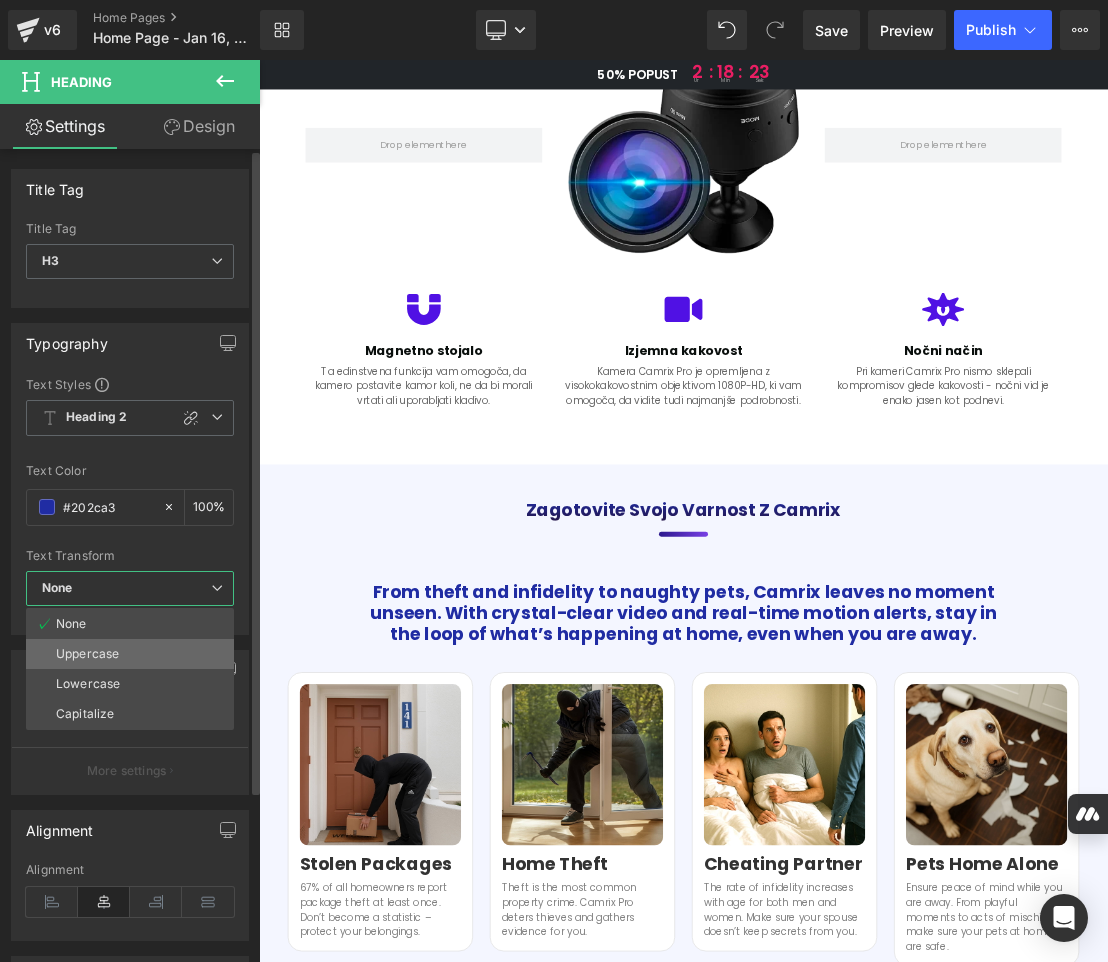 click on "Uppercase" at bounding box center (130, 654) 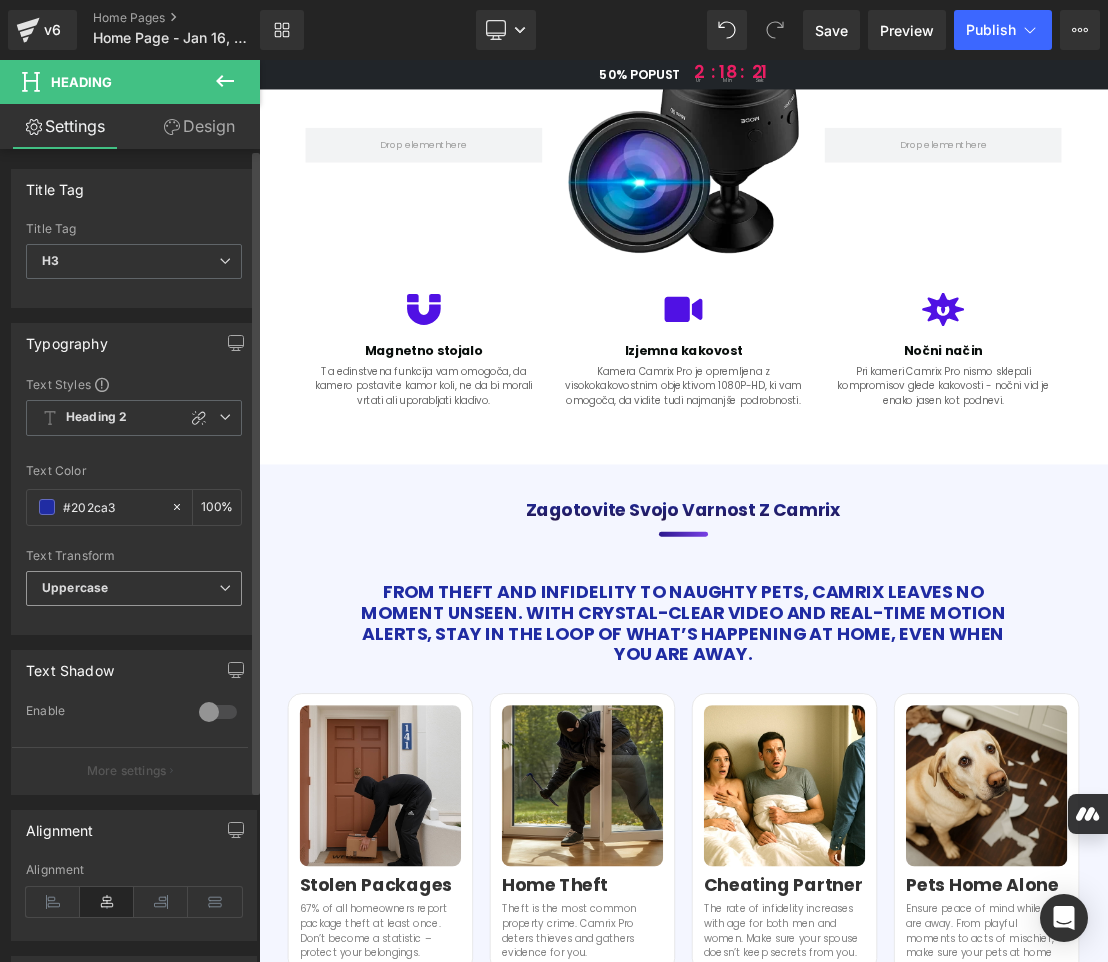 click at bounding box center [225, 588] 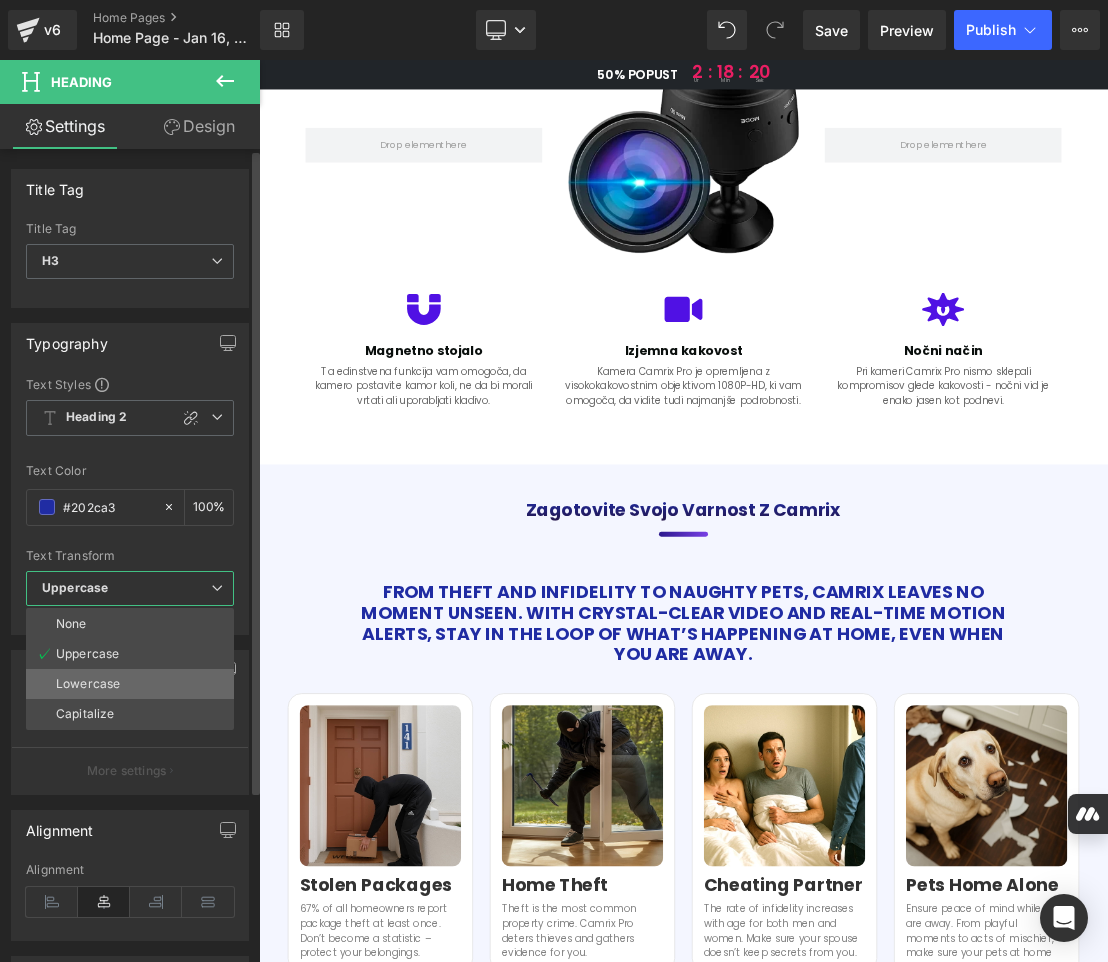 click on "Lowercase" at bounding box center [130, 684] 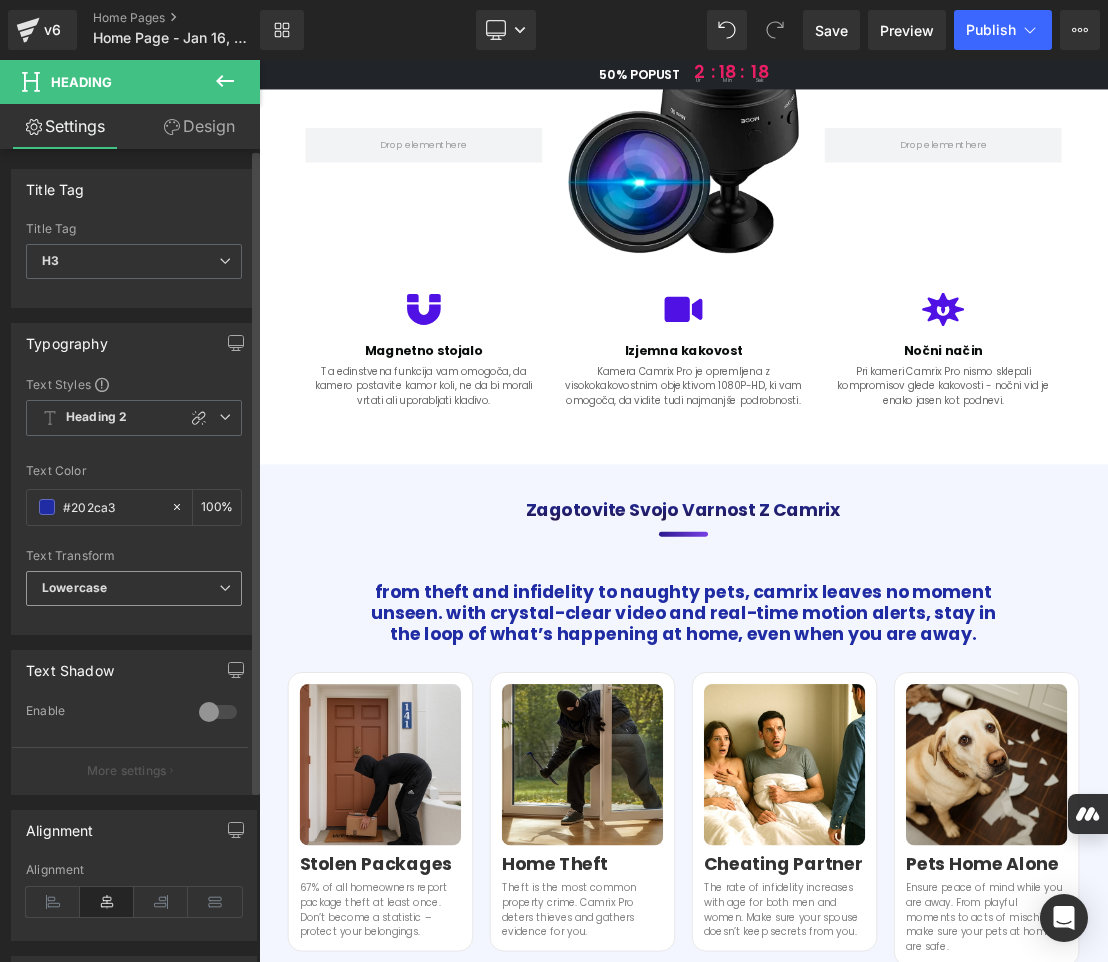 click at bounding box center (225, 588) 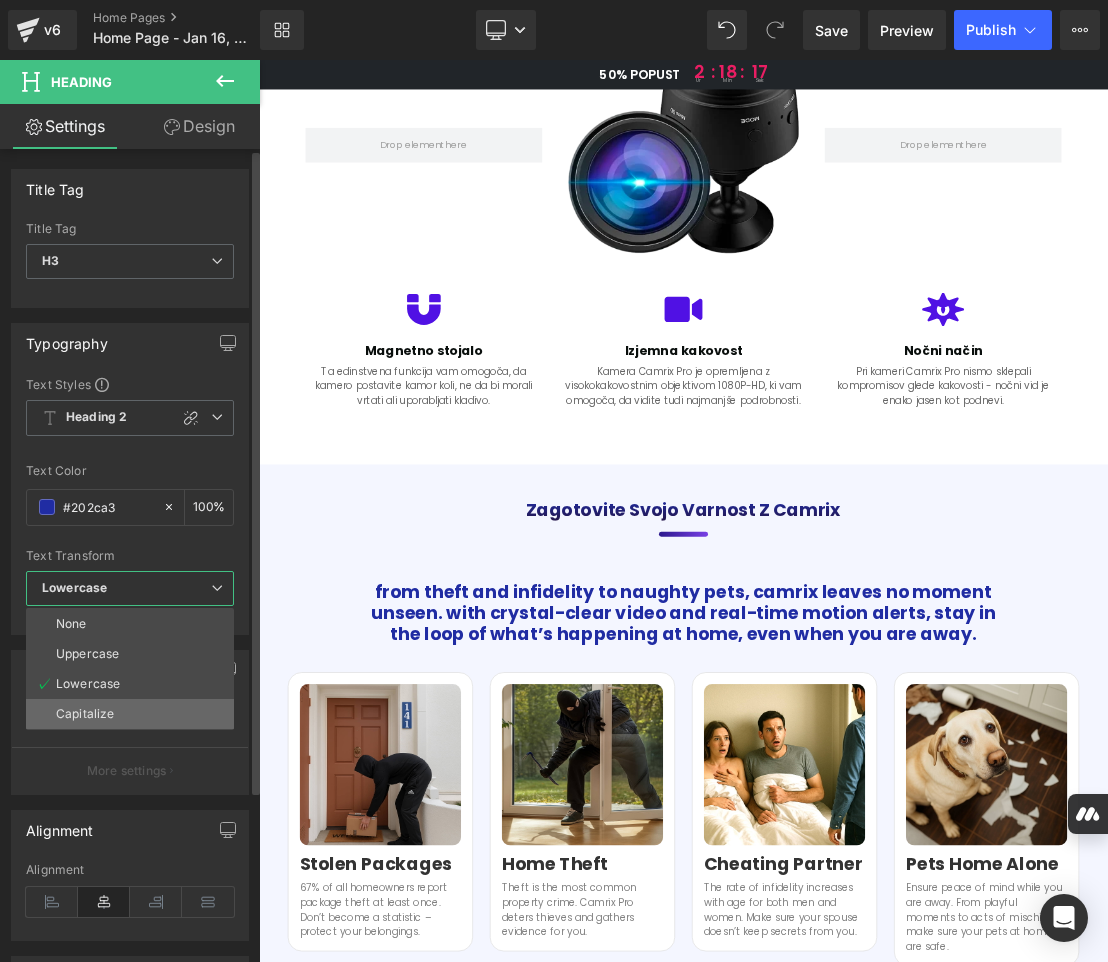 click on "Capitalize" at bounding box center (130, 714) 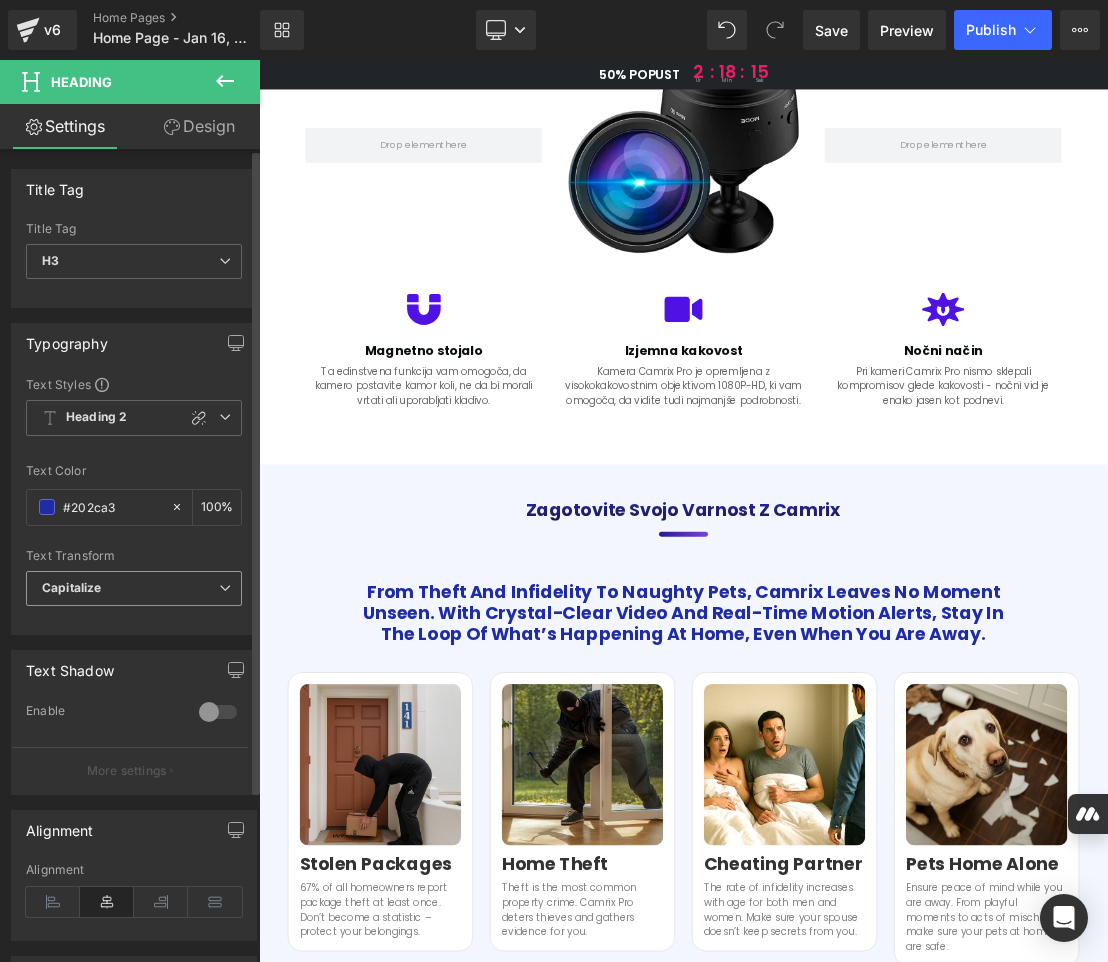 click at bounding box center (225, 588) 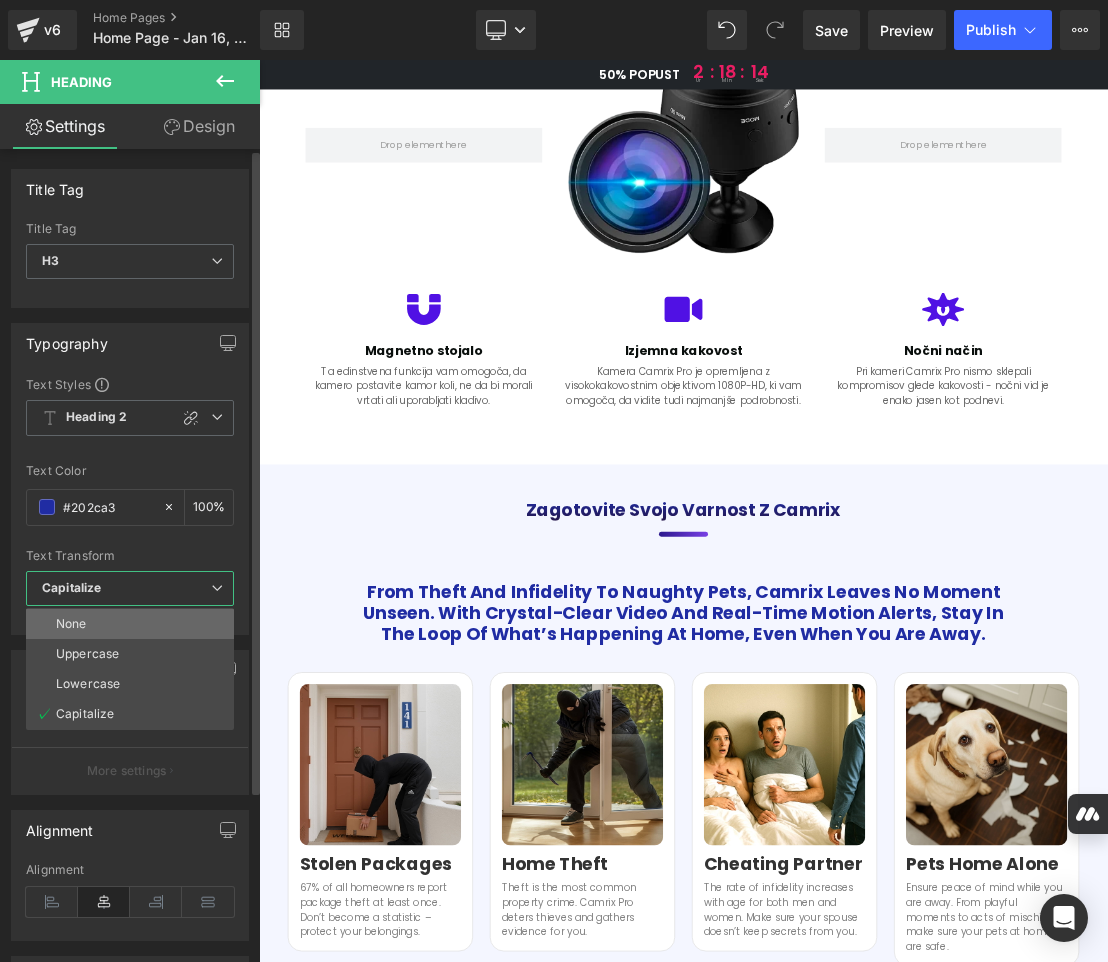 click on "None" at bounding box center (130, 624) 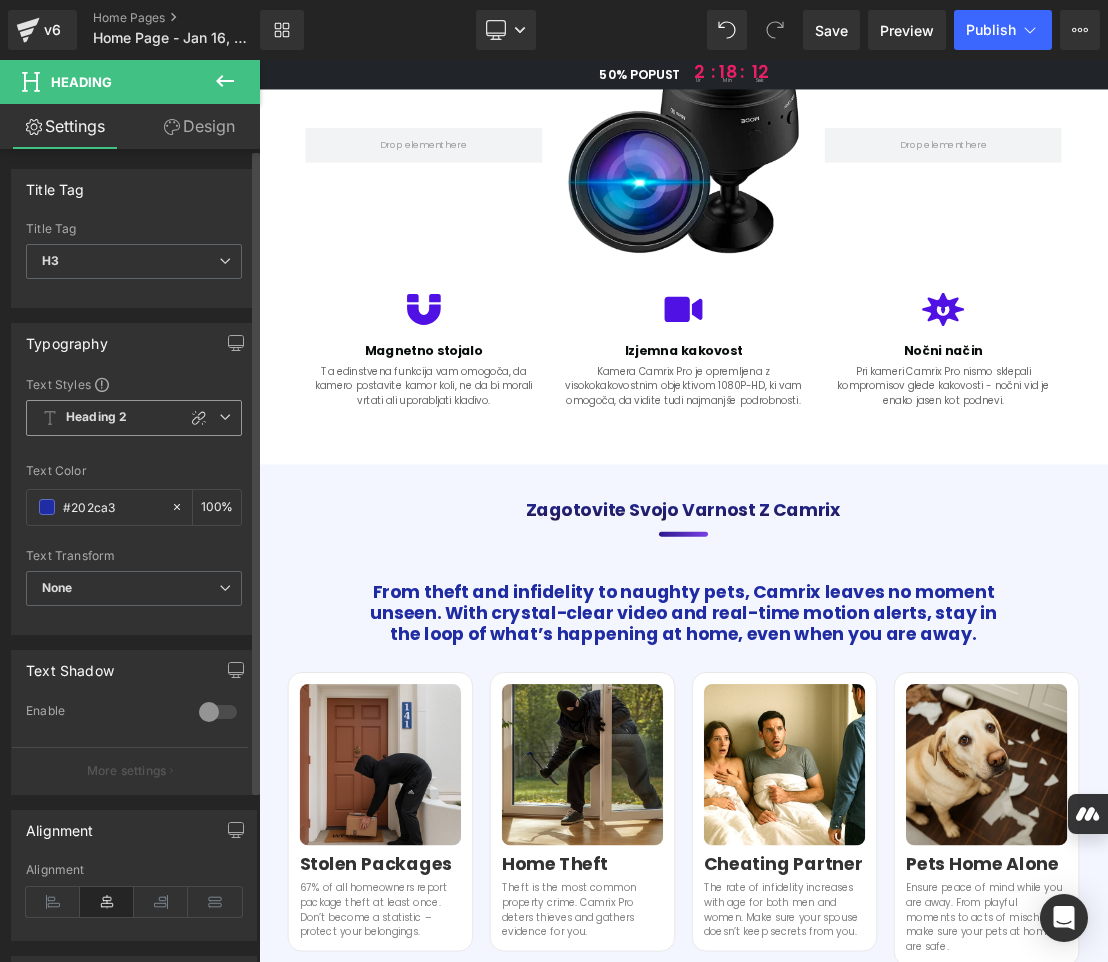 click at bounding box center [225, 417] 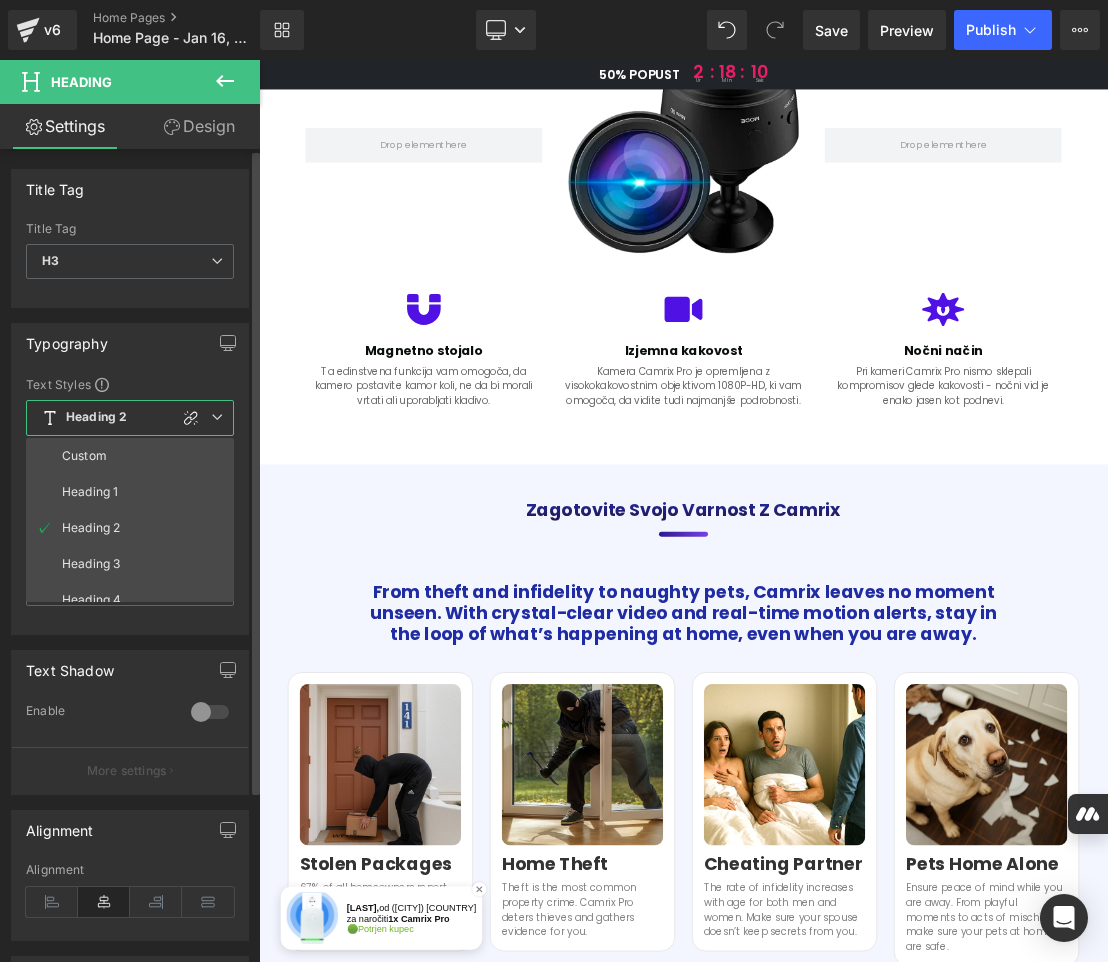 click at bounding box center (217, 417) 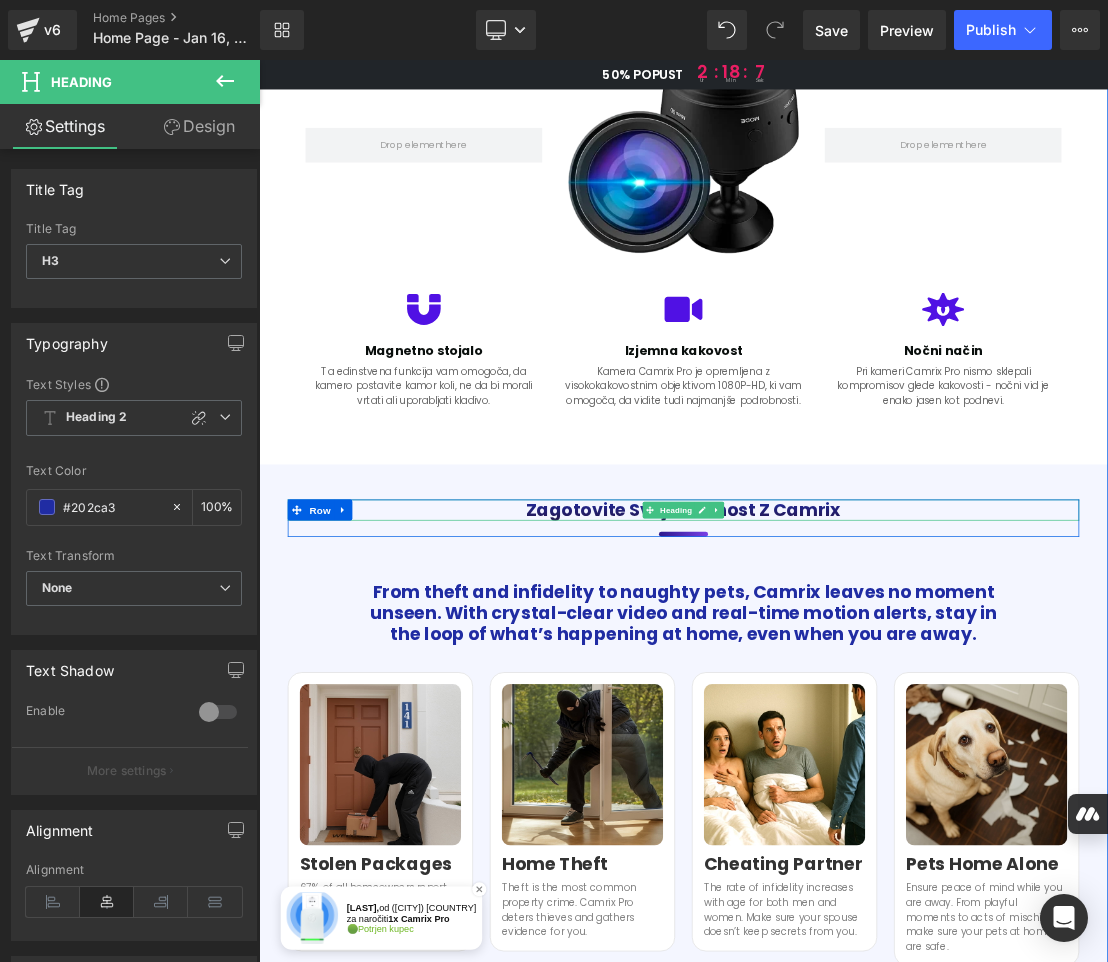 click on "Zagotovite svojo varnost z Camrix" at bounding box center (864, 701) 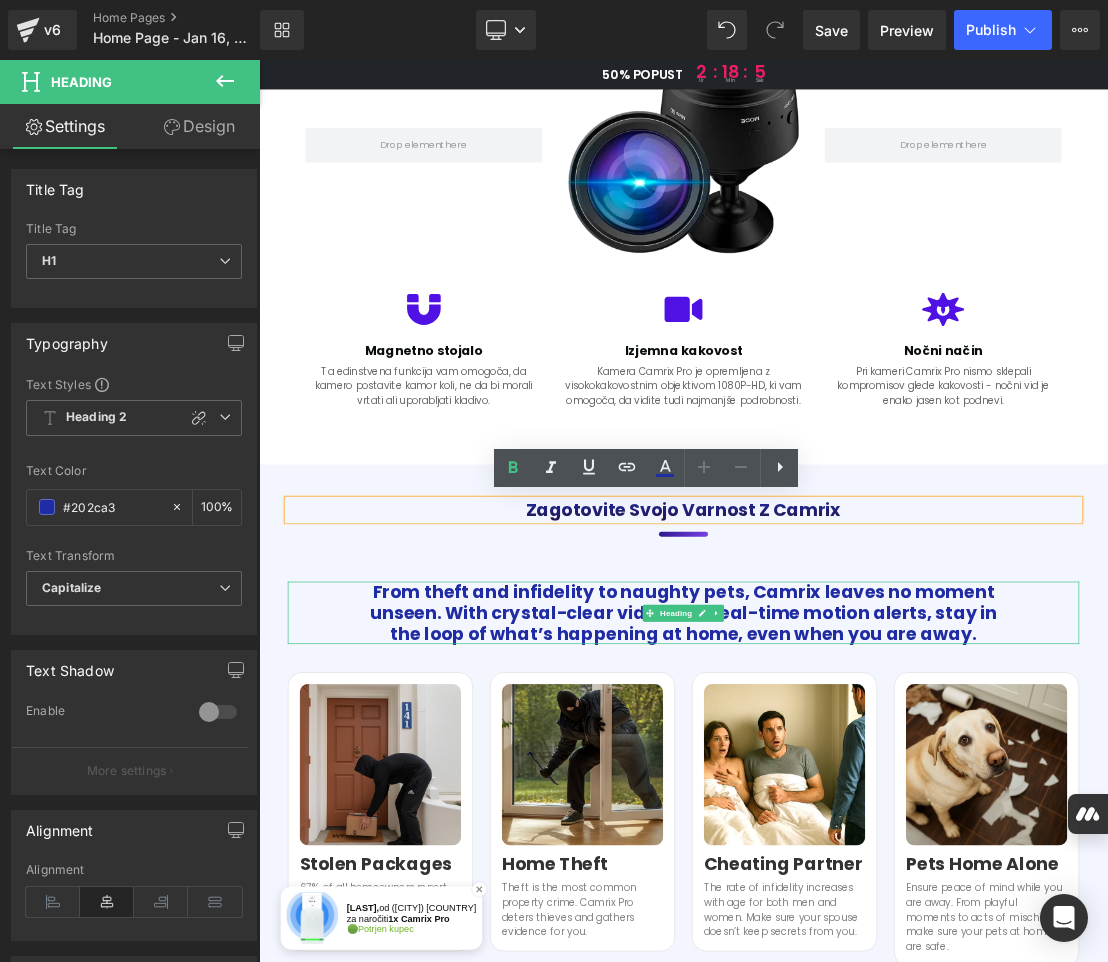 click on "From theft and infidelity to naughty pets, Camrix leaves no moment unseen. With crystal-clear video and real-time motion alerts, stay in the loop of what’s happening at home, even when you are away." at bounding box center [864, 848] 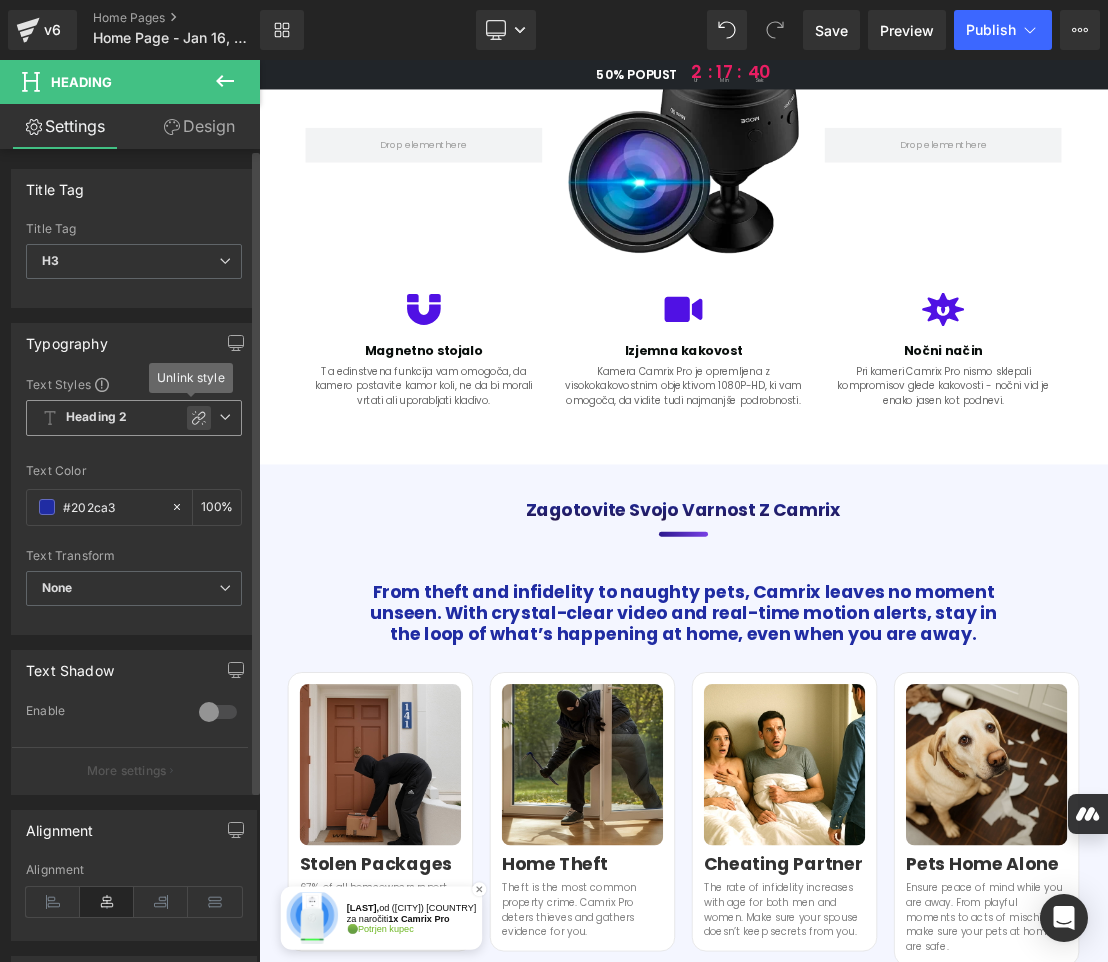 click 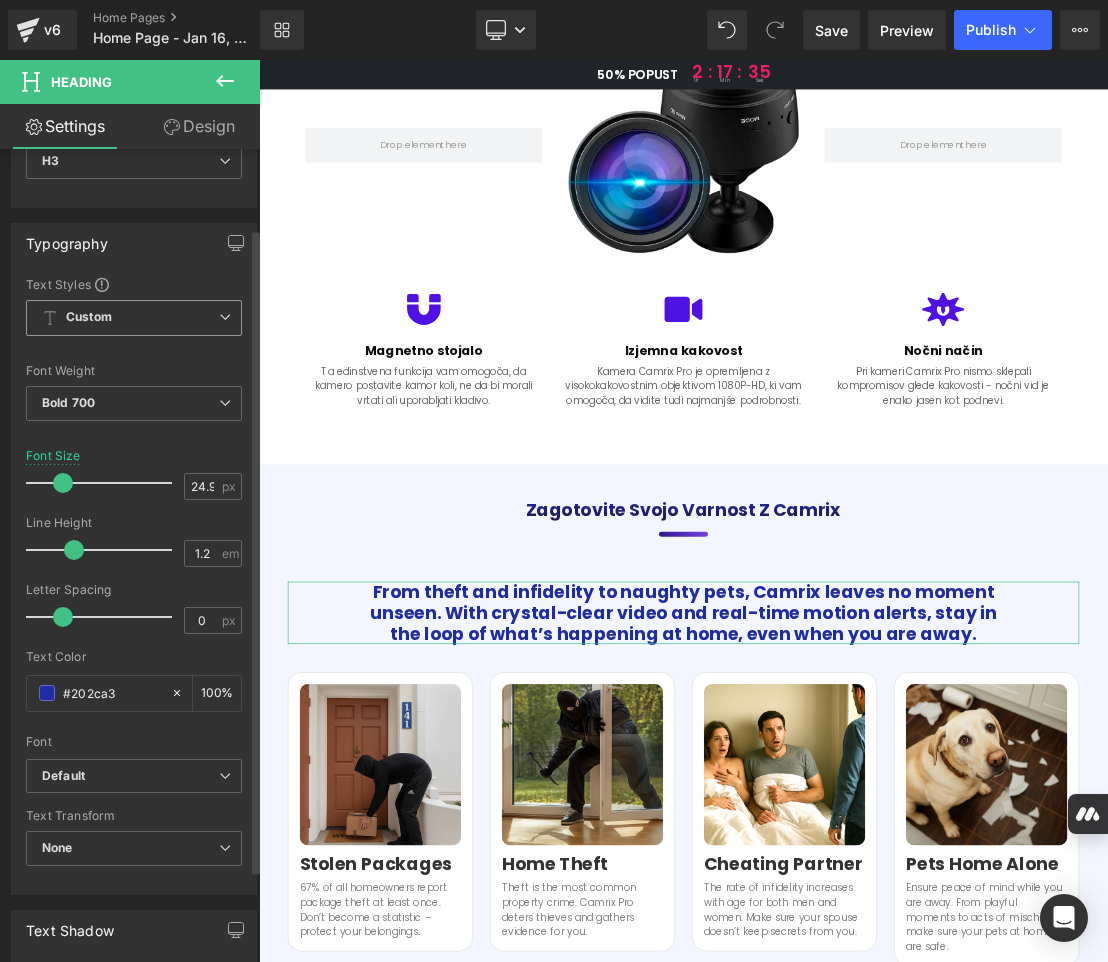 scroll, scrollTop: 200, scrollLeft: 0, axis: vertical 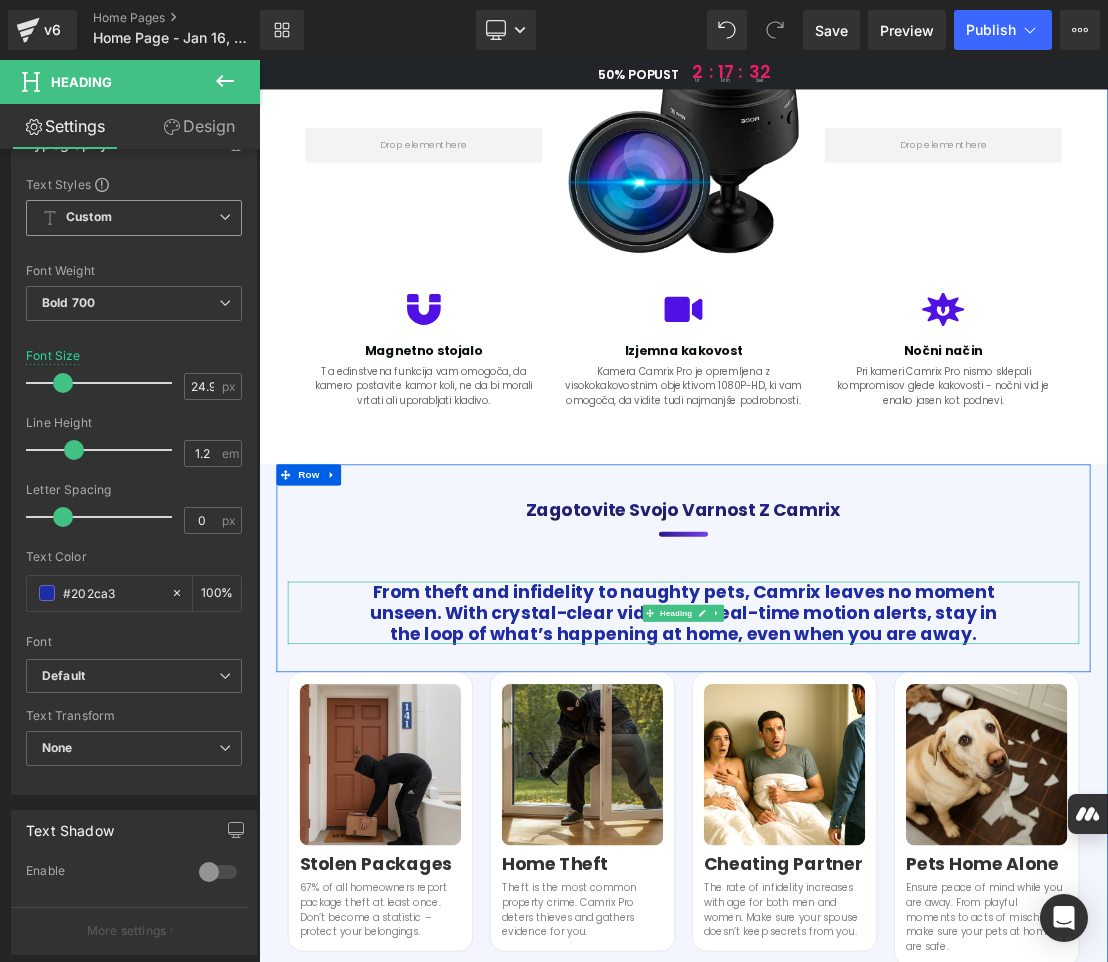 click on "From theft and infidelity to naughty pets, Camrix leaves no moment unseen. With crystal-clear video and real-time motion alerts, stay in the loop of what’s happening at home, even when you are away." at bounding box center [864, 848] 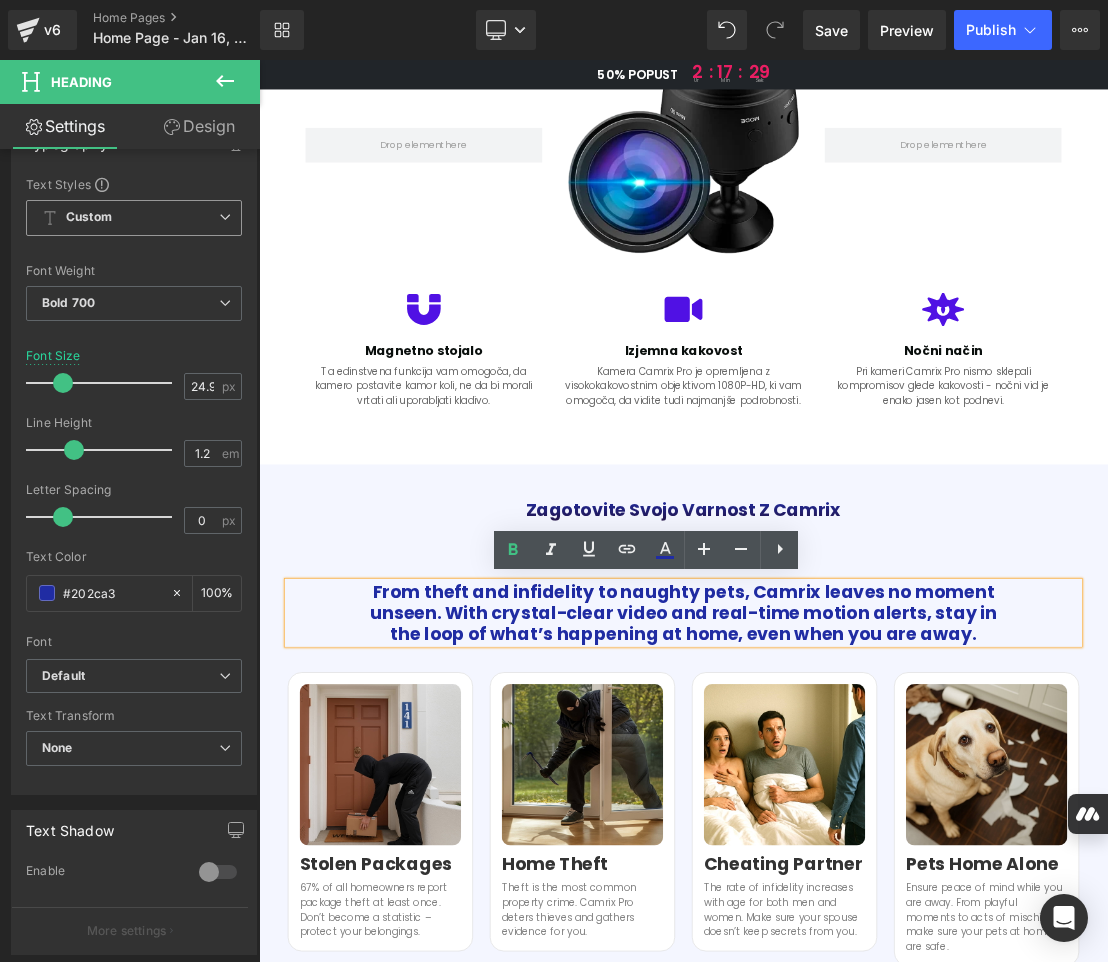 drag, startPoint x: 1248, startPoint y: 886, endPoint x: 425, endPoint y: 809, distance: 826.59424 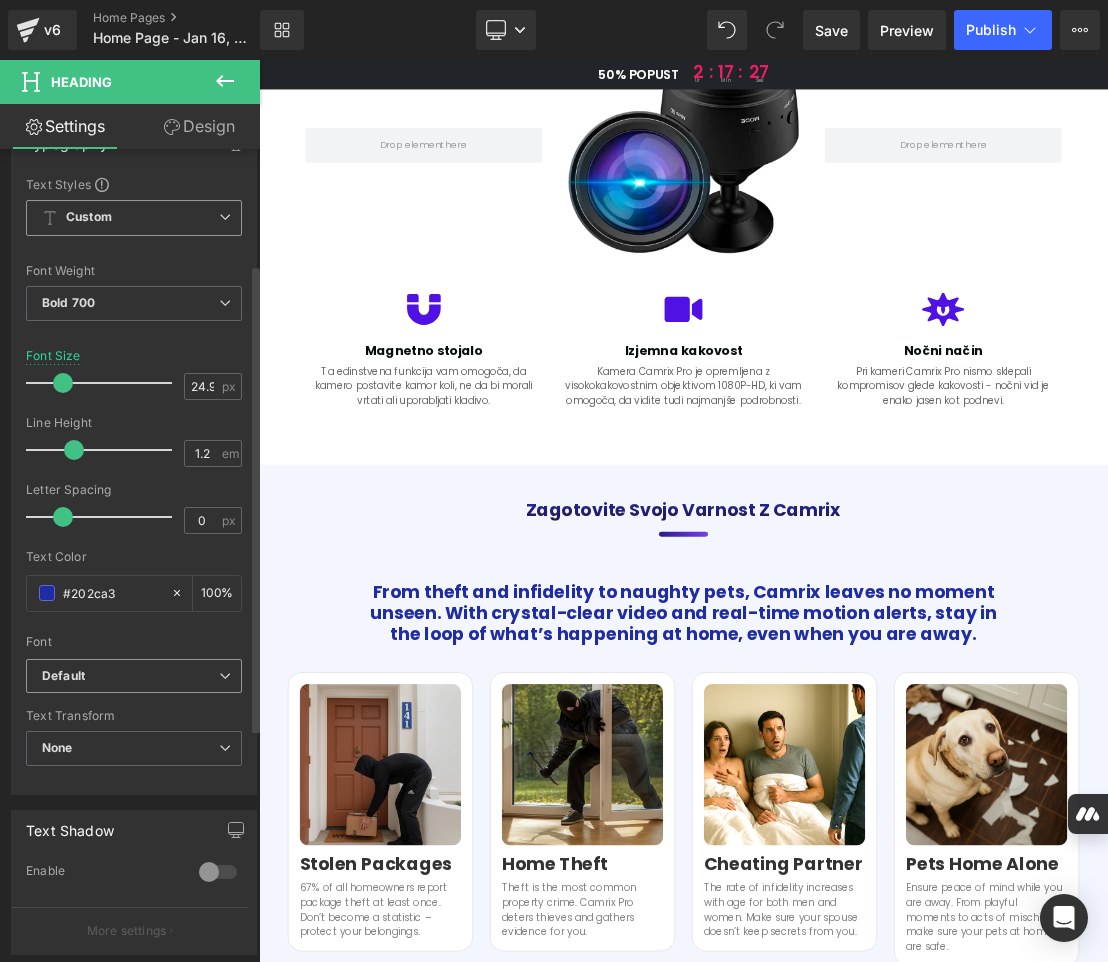 click at bounding box center [225, 676] 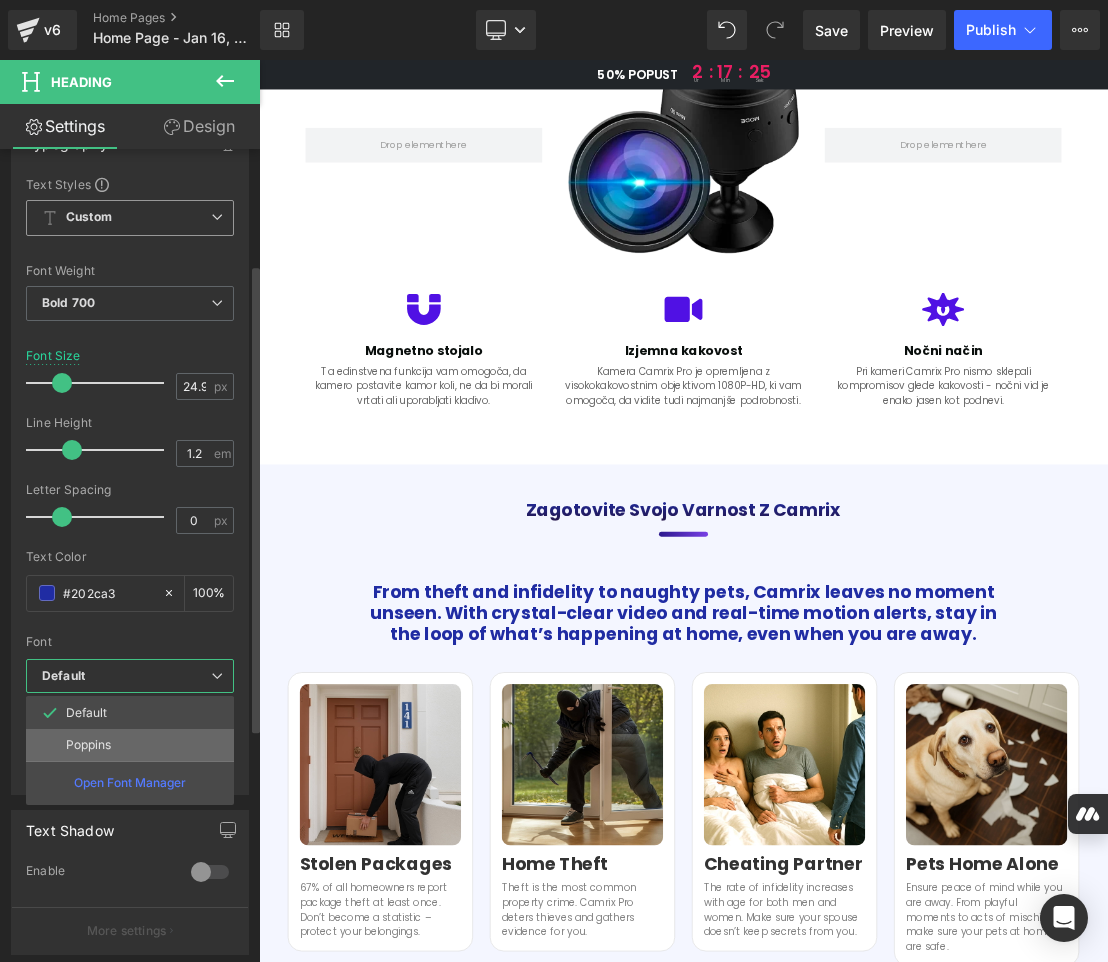 click on "Poppins" at bounding box center (88, 745) 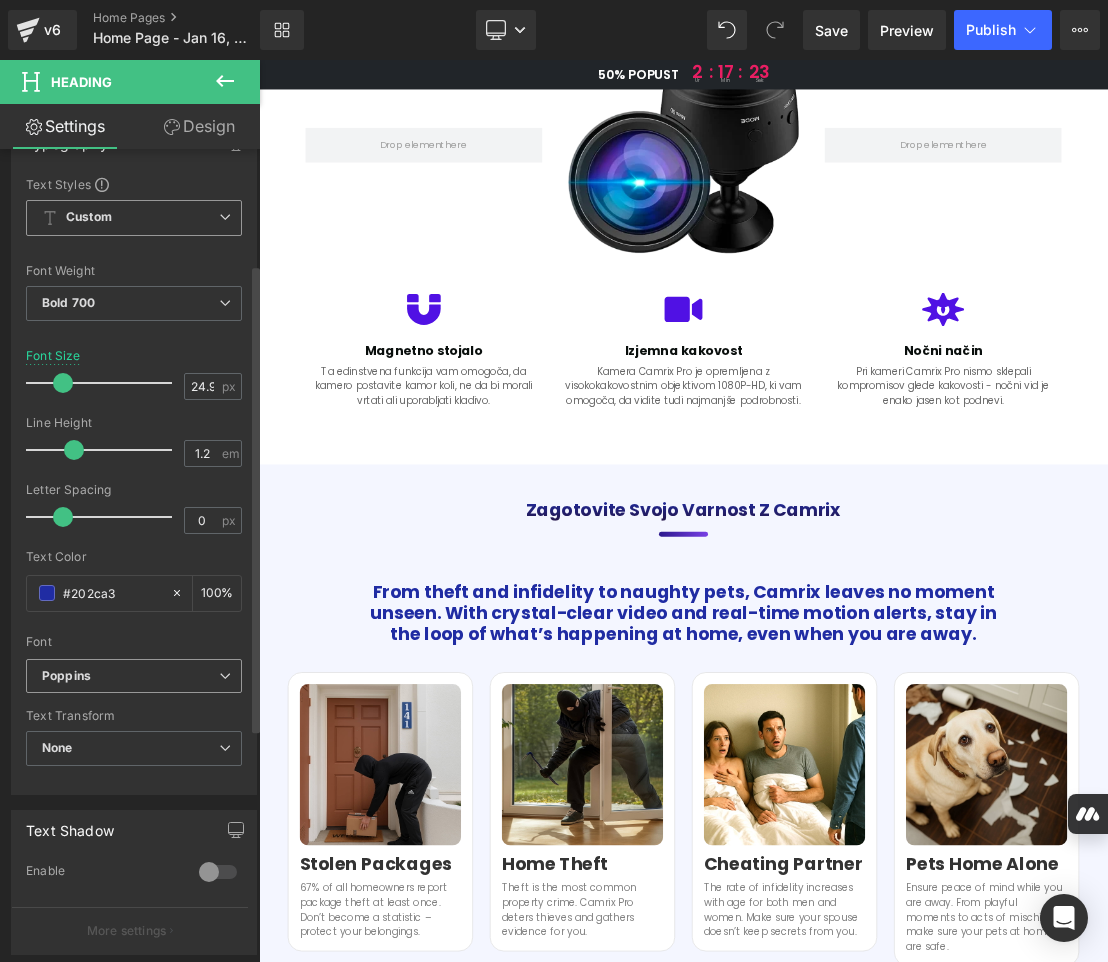 click on "Poppins" at bounding box center [130, 676] 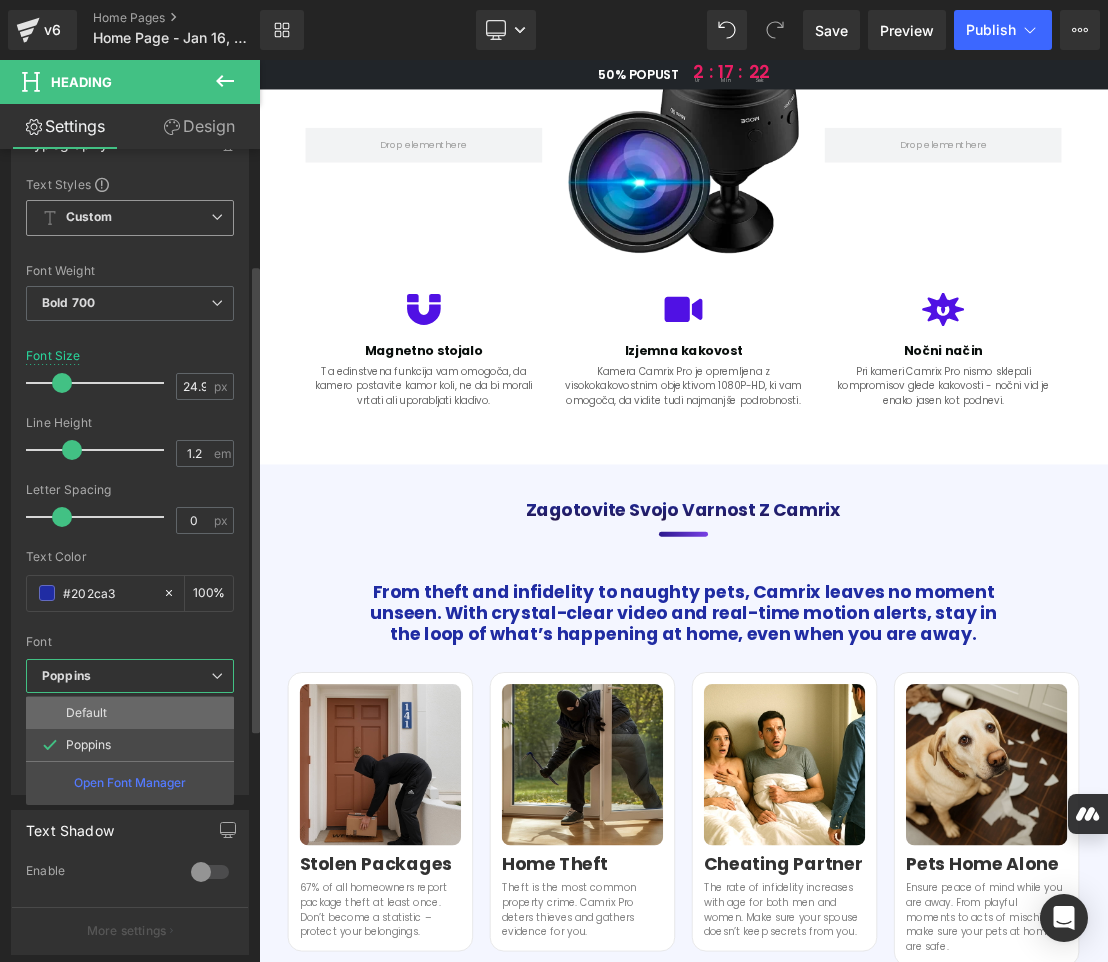 click on "Default" at bounding box center (130, 713) 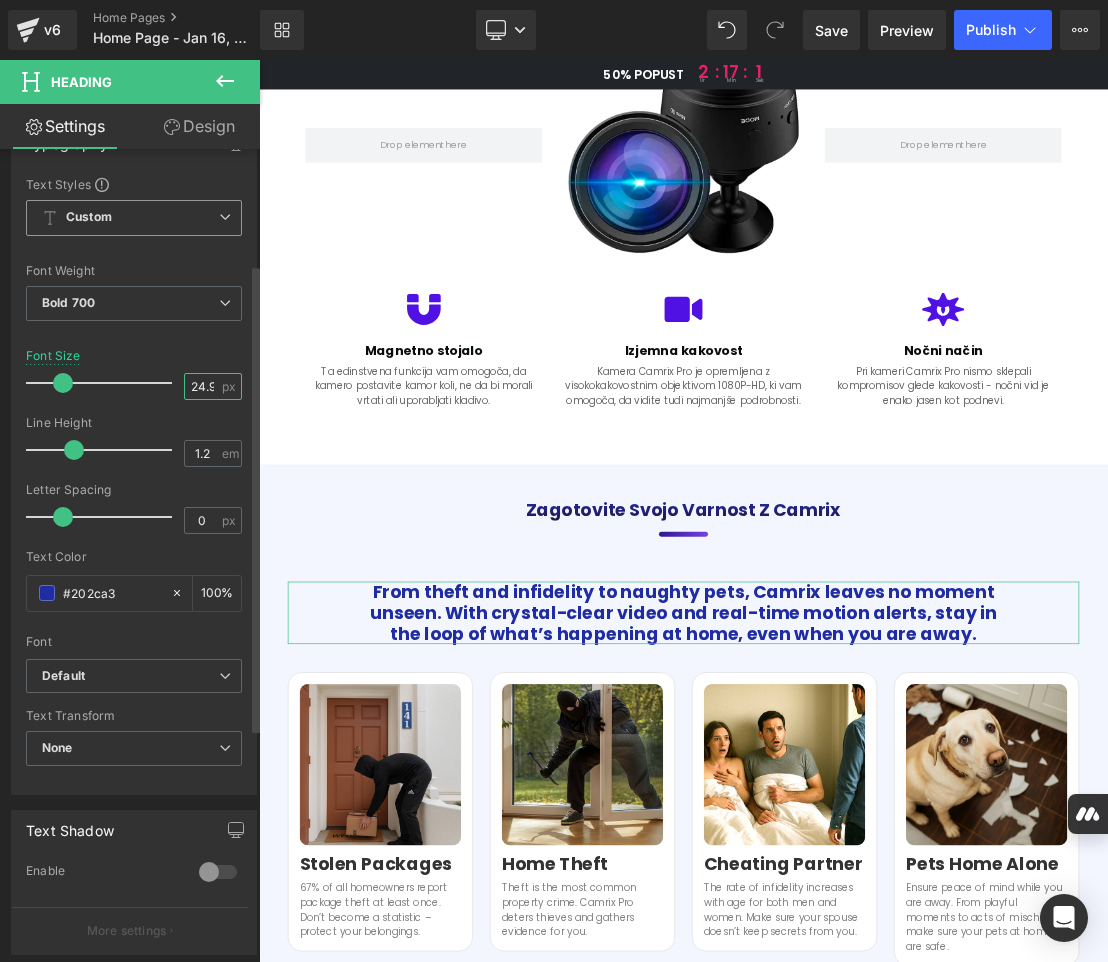 scroll, scrollTop: 0, scrollLeft: 11, axis: horizontal 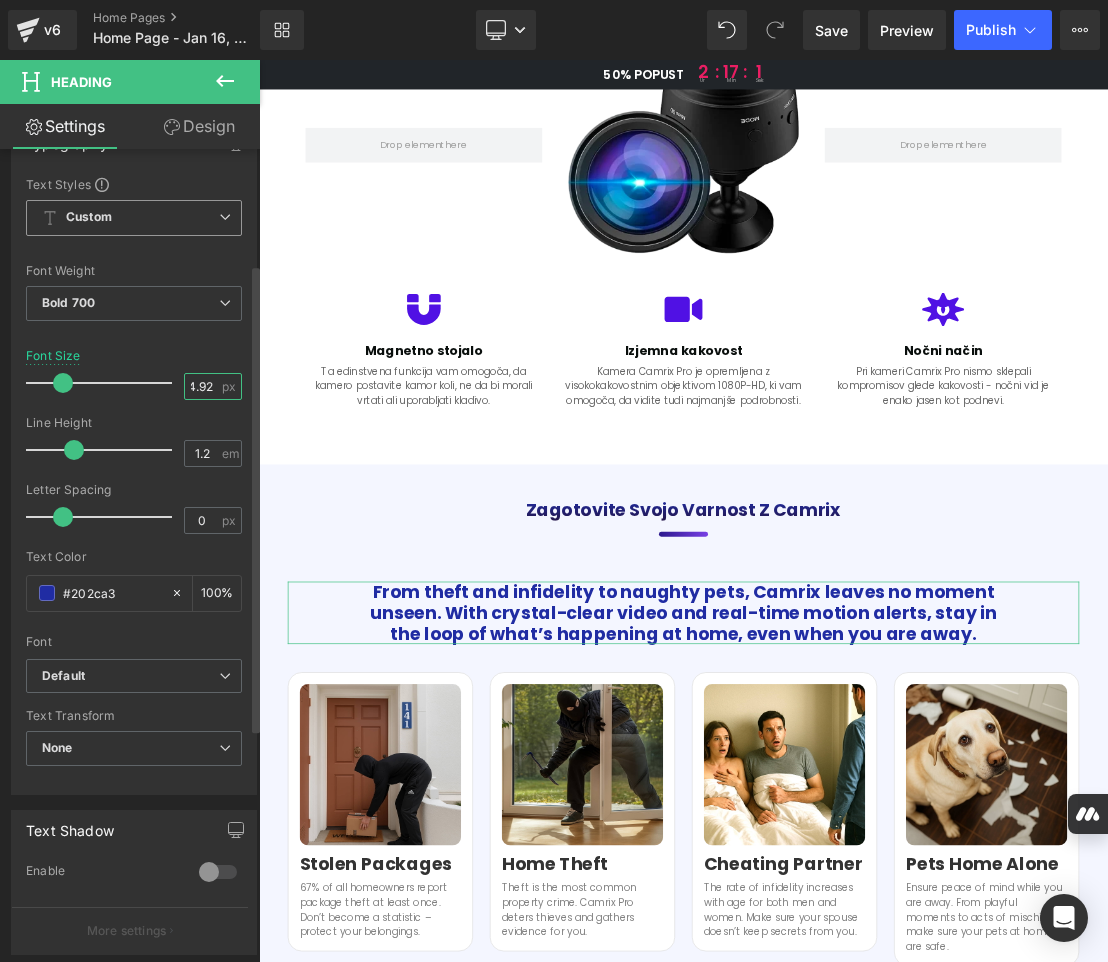 drag, startPoint x: 185, startPoint y: 388, endPoint x: 206, endPoint y: 389, distance: 21.023796 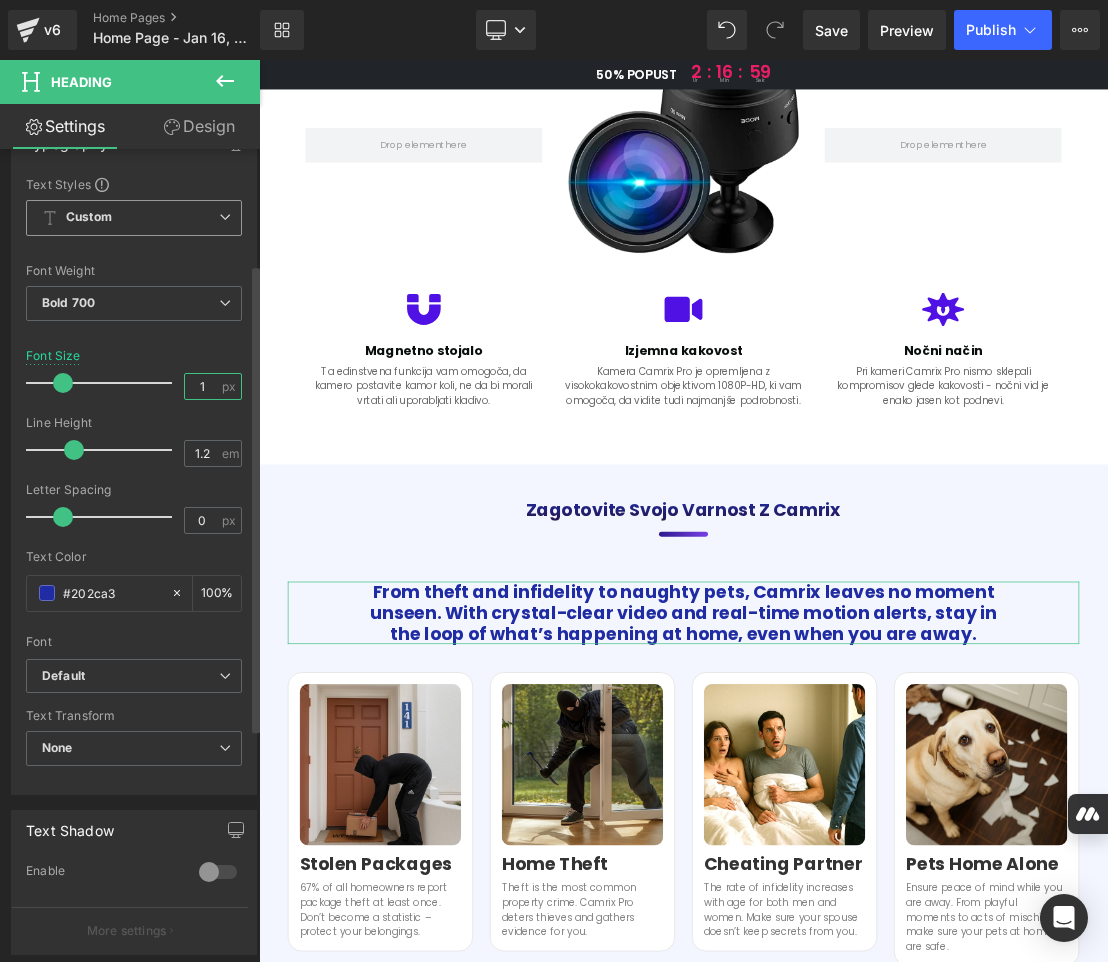 scroll, scrollTop: 0, scrollLeft: 0, axis: both 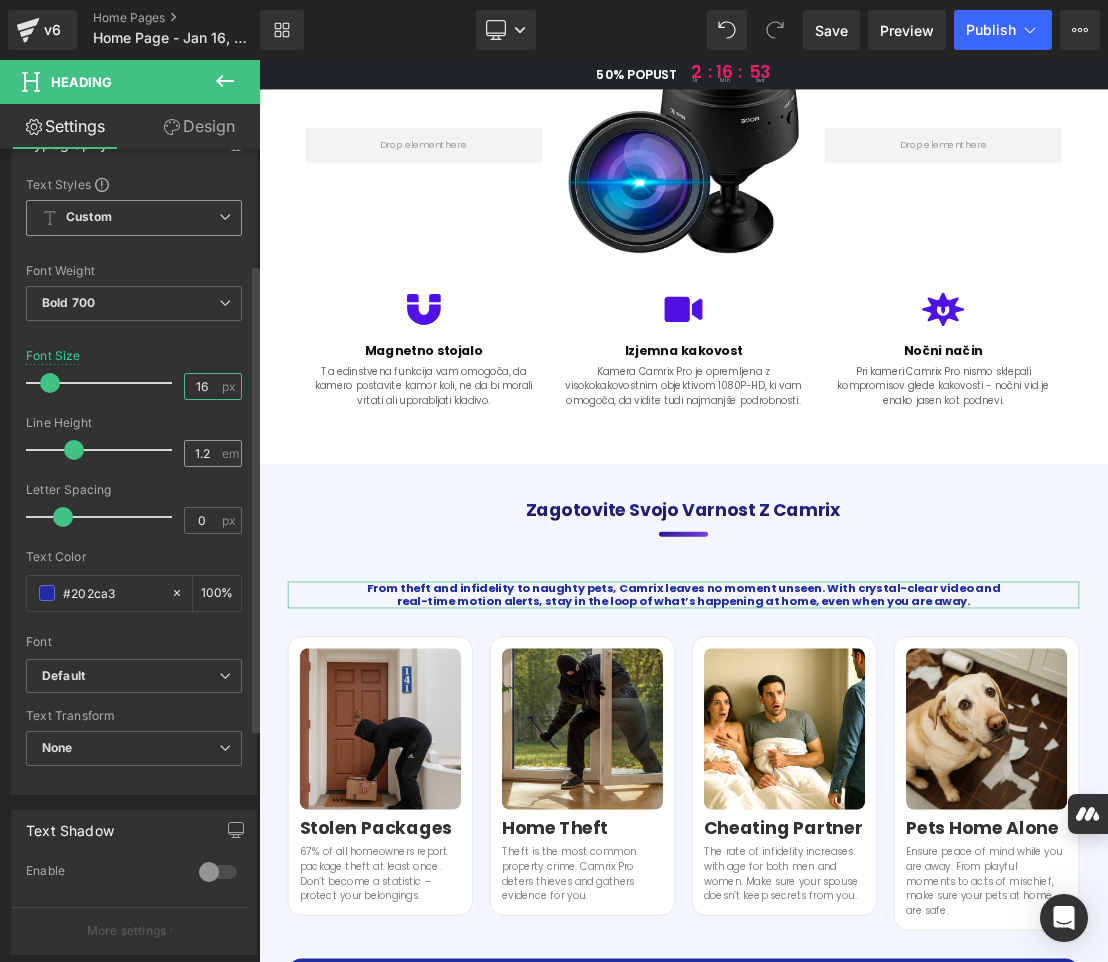 type on "16" 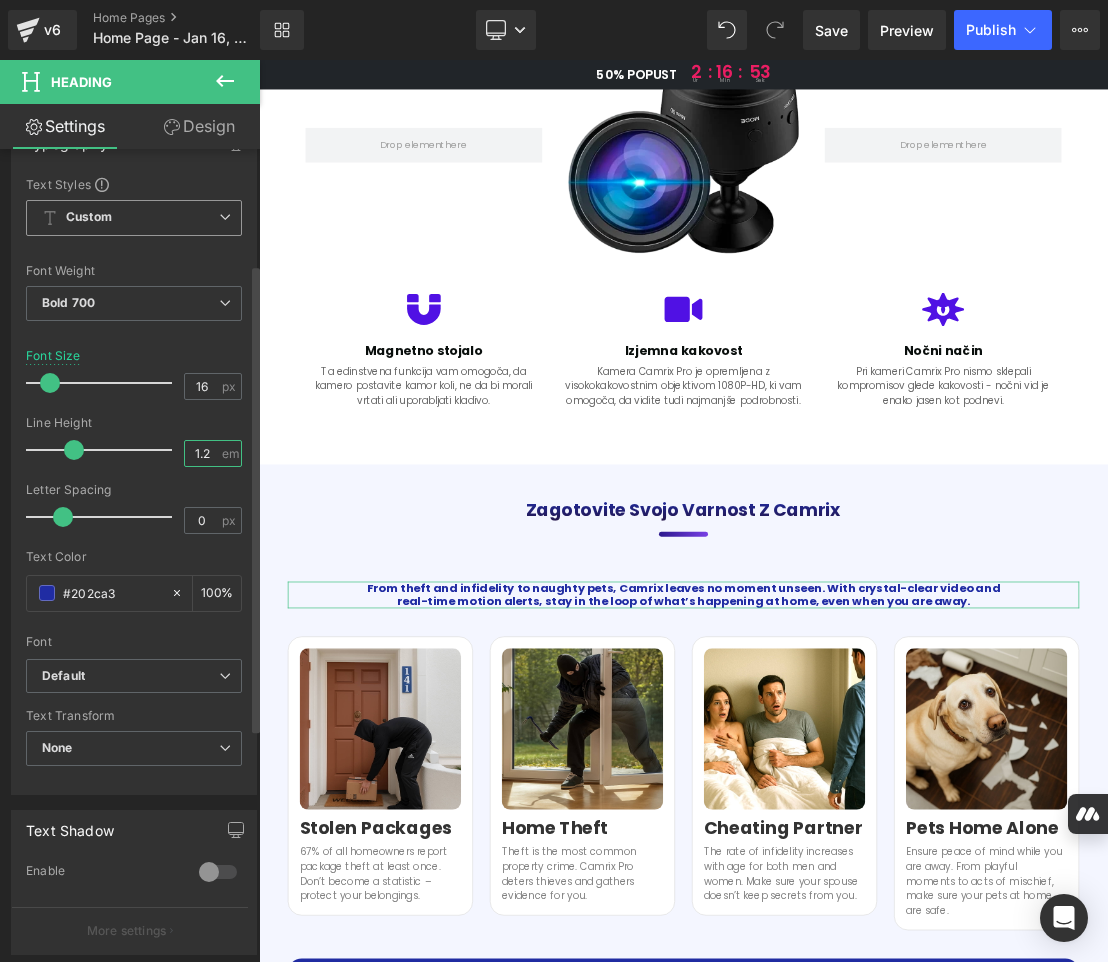 click on "1.2" at bounding box center (202, 453) 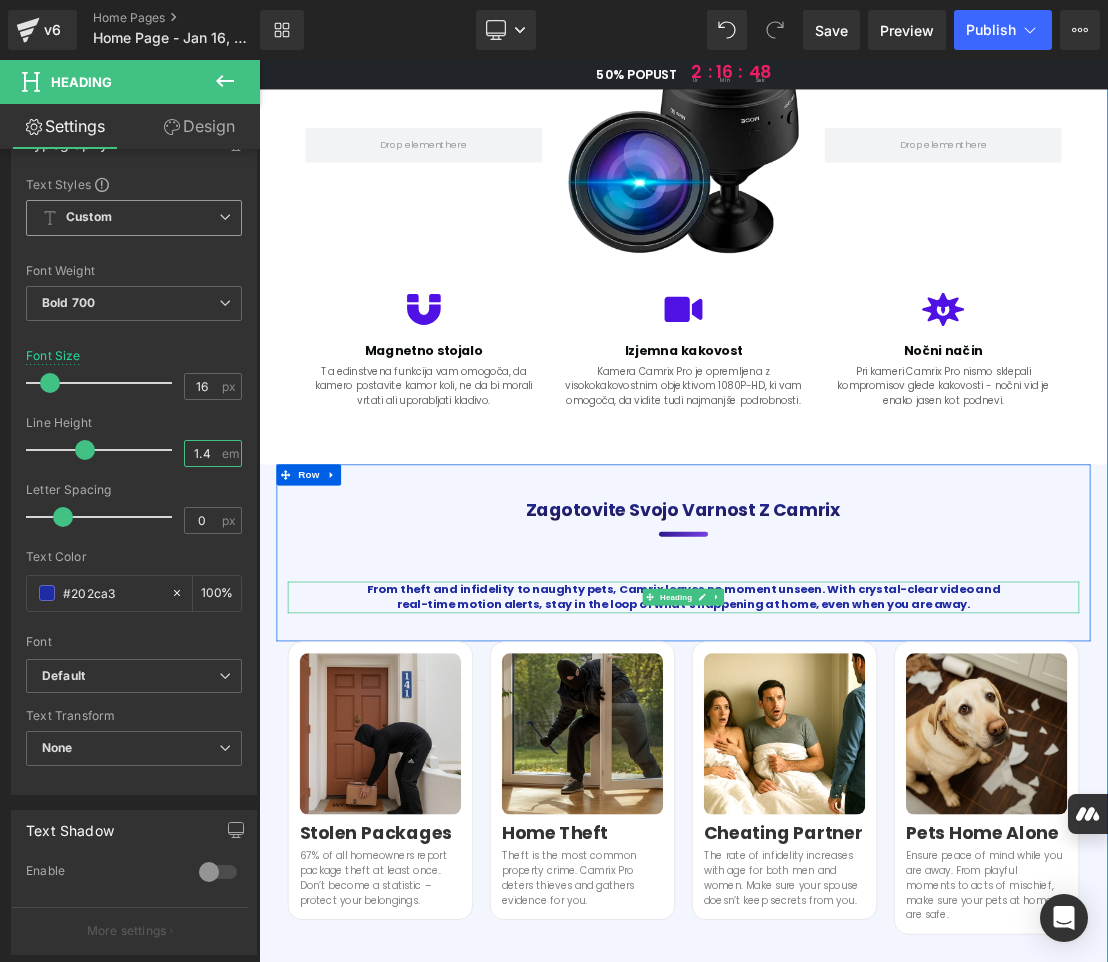 type on "1.4" 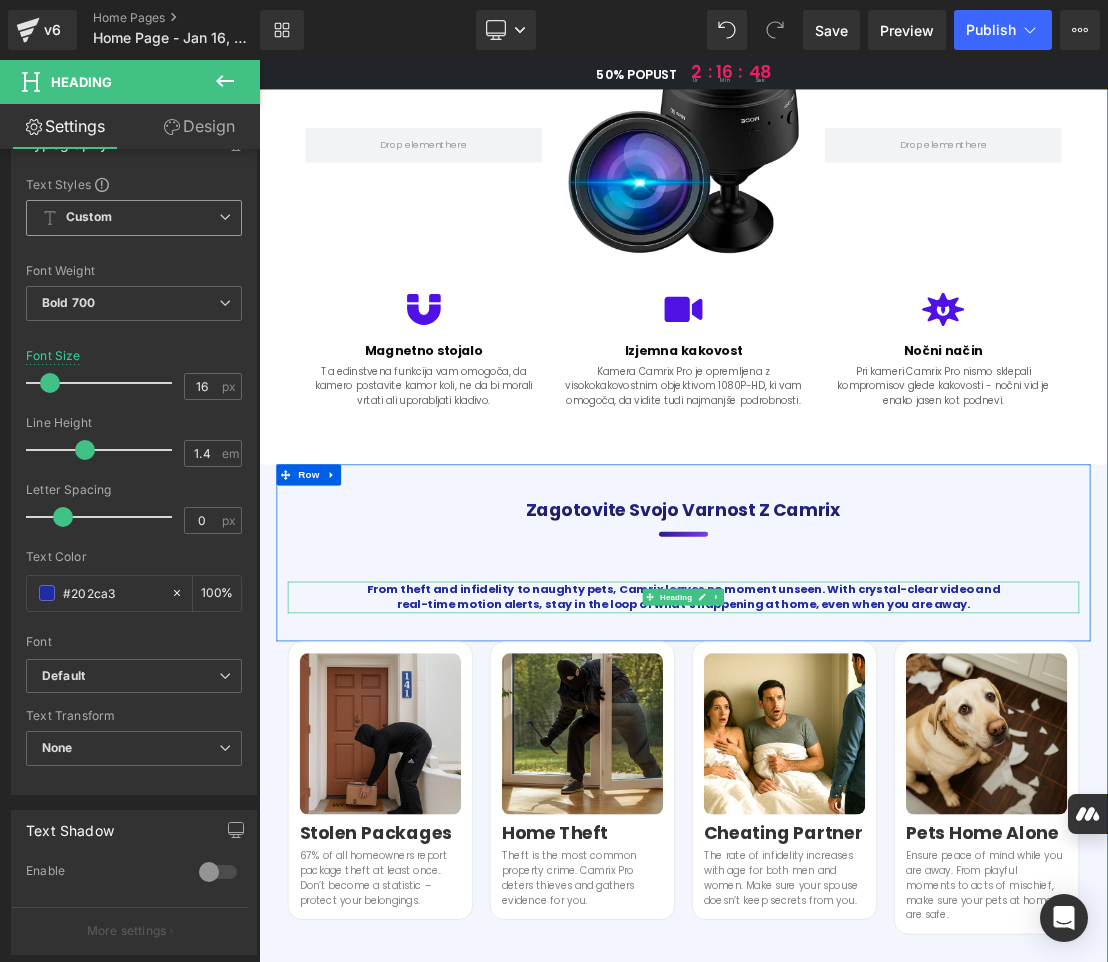 click on "From theft and infidelity to naughty pets, Camrix leaves no moment unseen. With crystal-clear video and real-time motion alerts, stay in the loop of what’s happening at home, even when you are away." at bounding box center (864, 825) 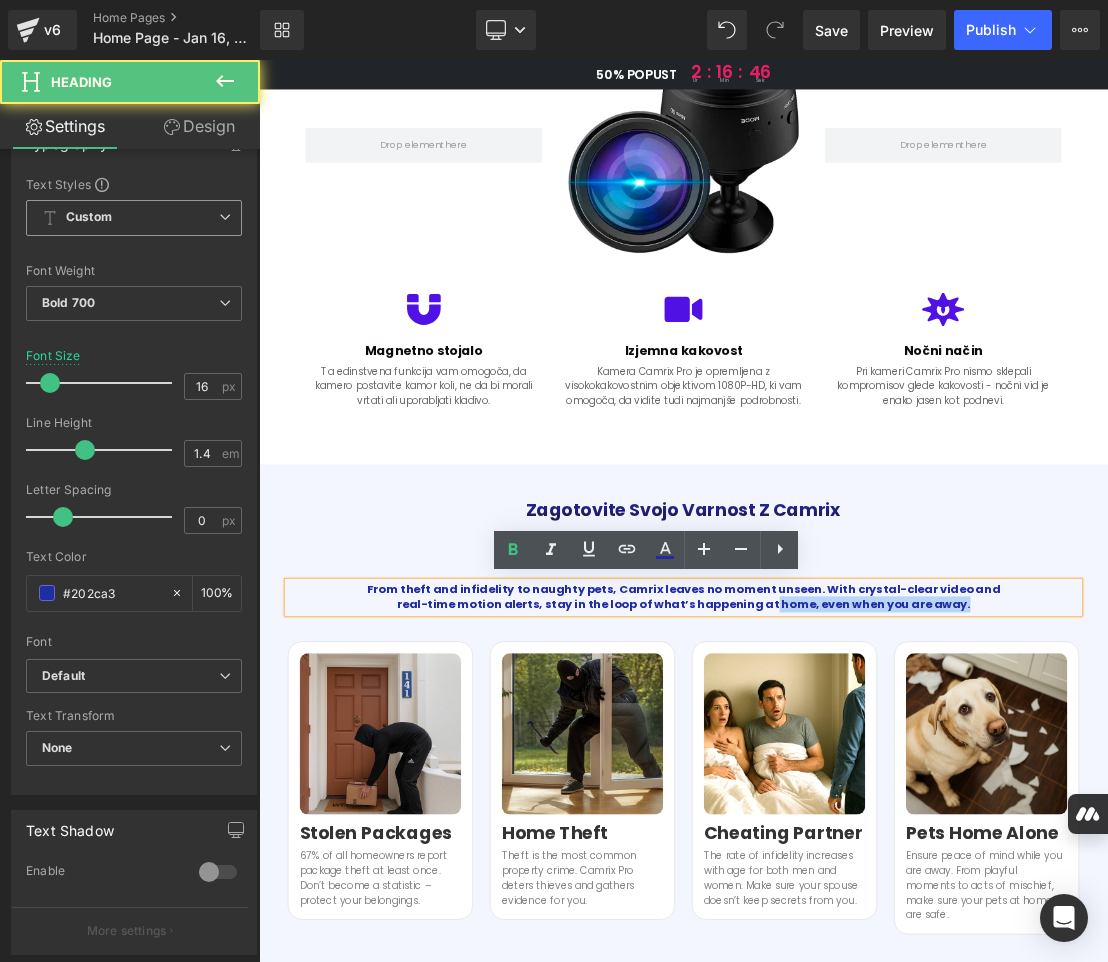 drag, startPoint x: 1228, startPoint y: 841, endPoint x: 957, endPoint y: 829, distance: 271.26556 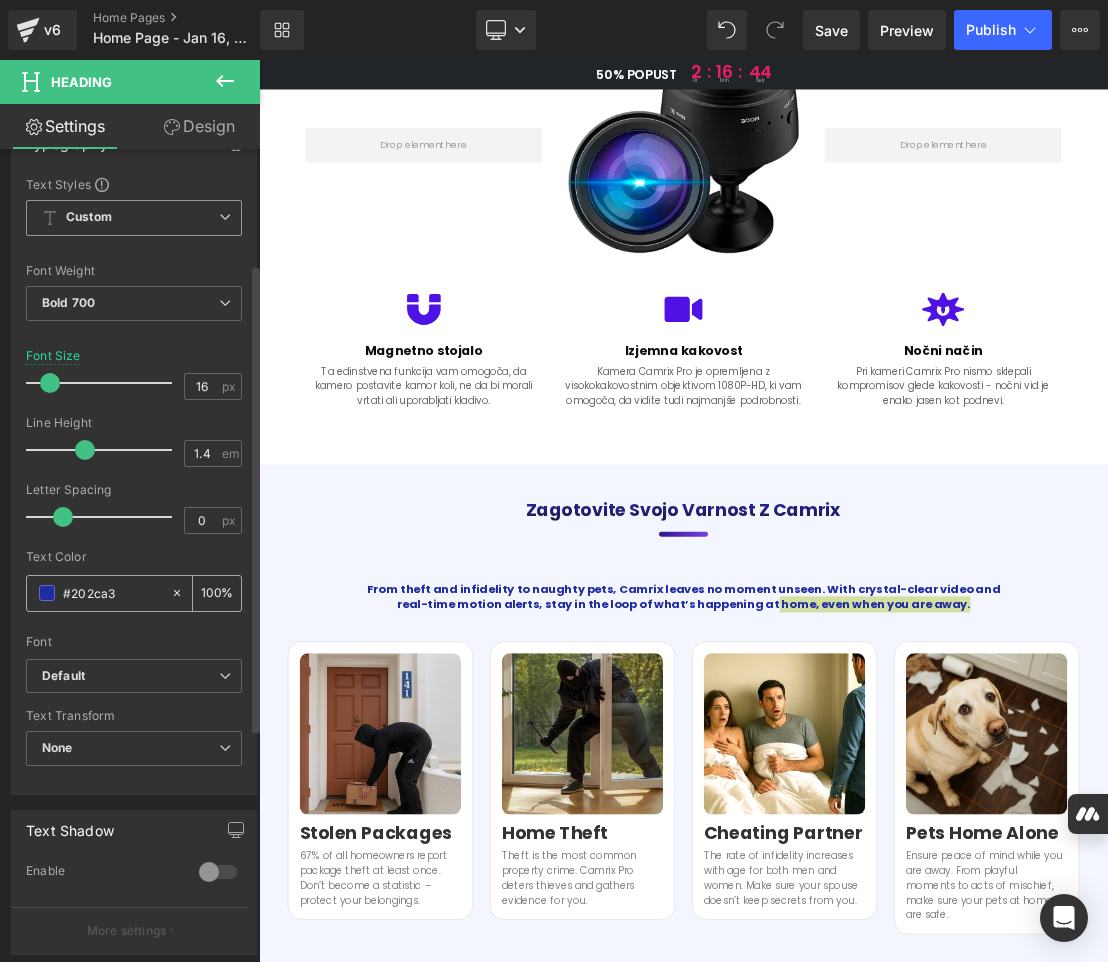 click 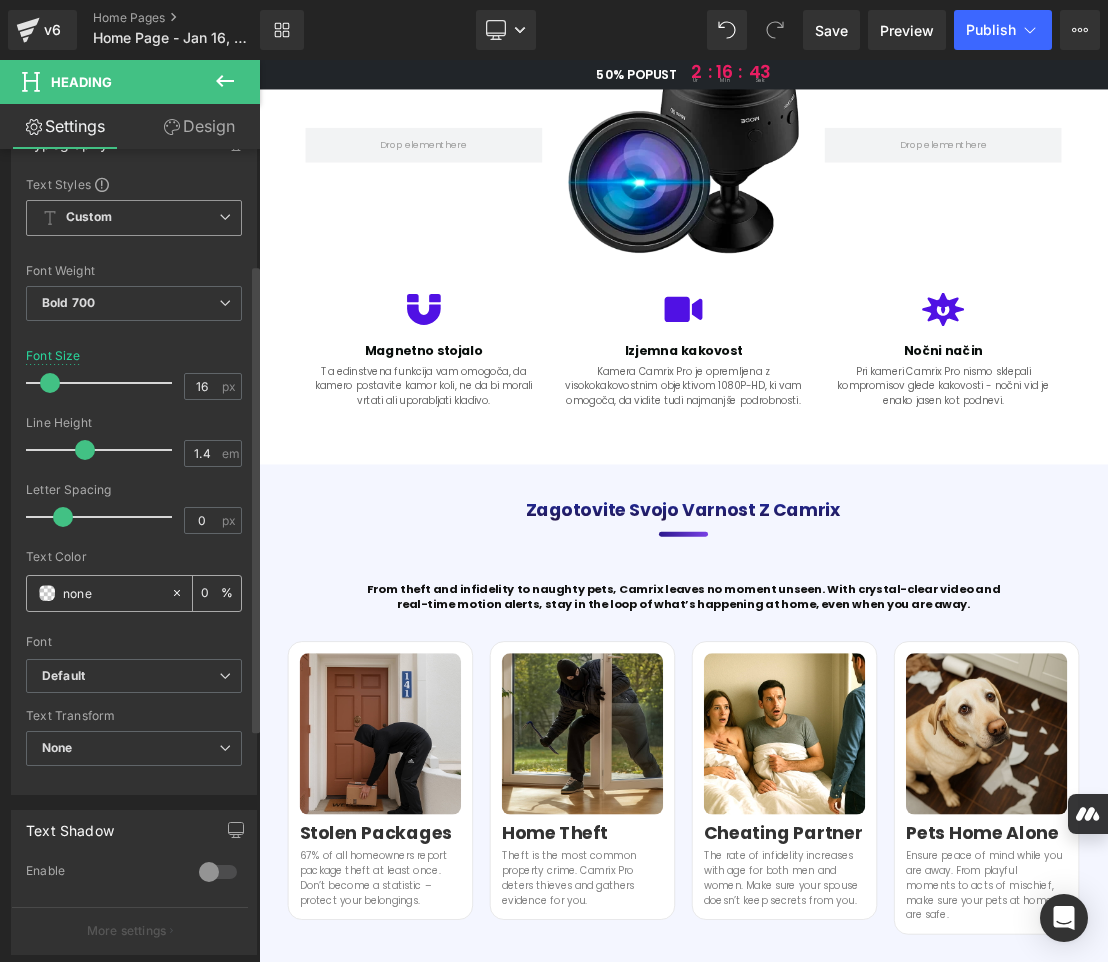 click on "#202ca3" at bounding box center (112, 593) 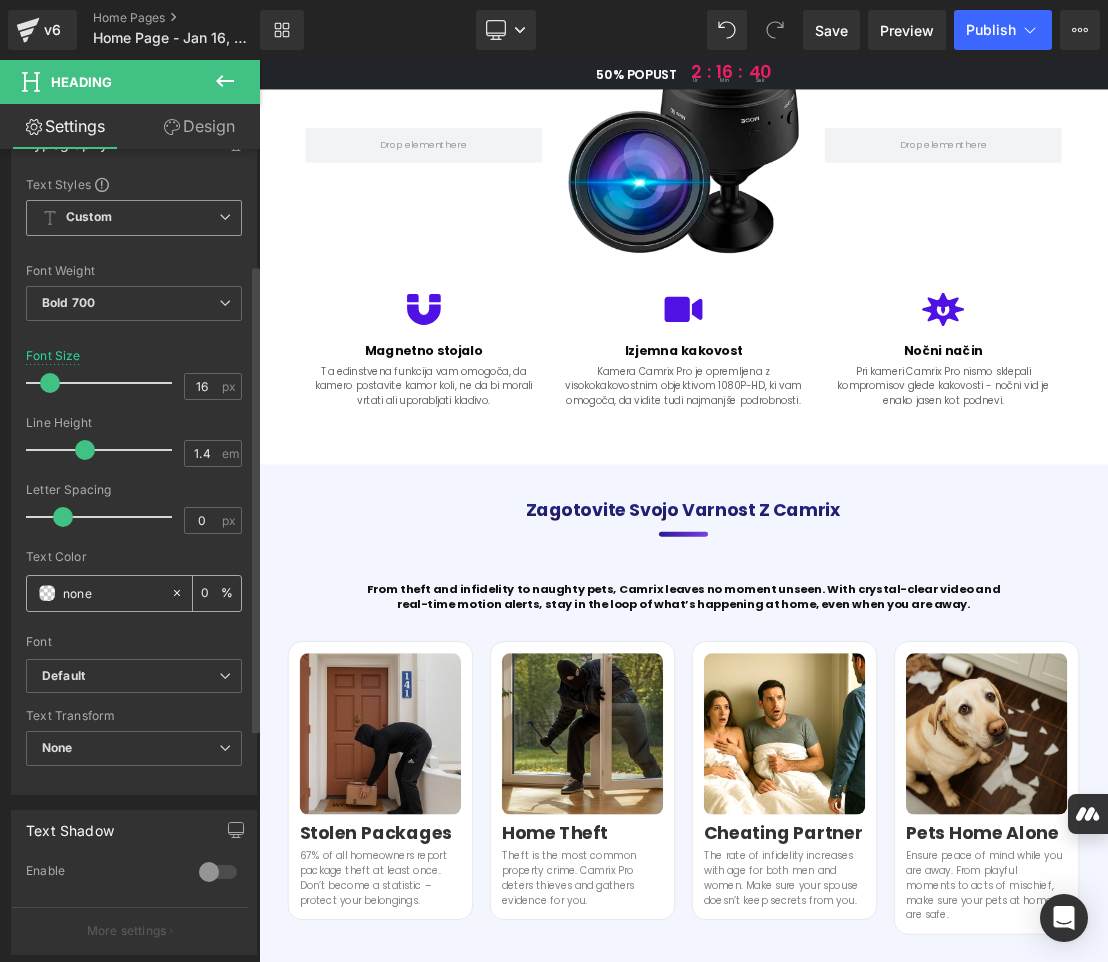 click on "#202ca3" at bounding box center [112, 593] 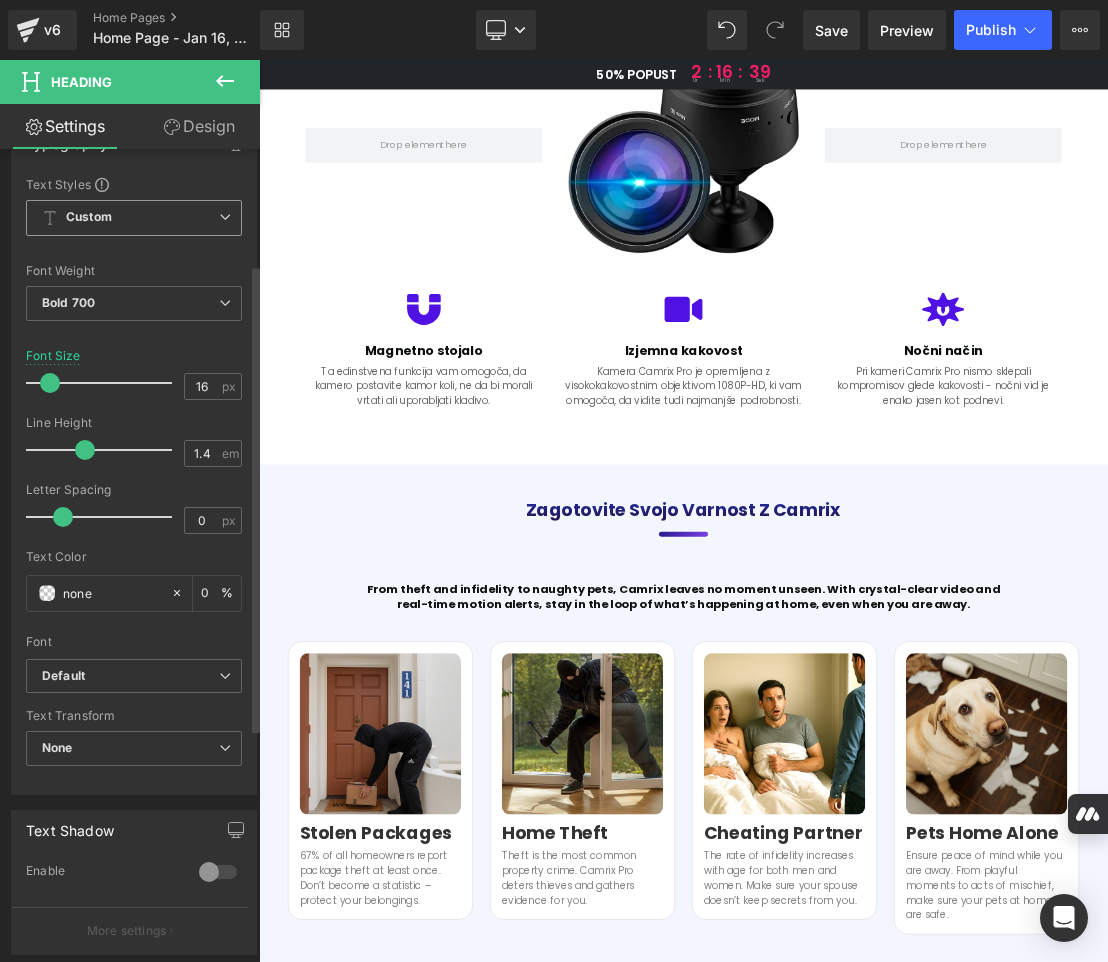 paste on "#747474" 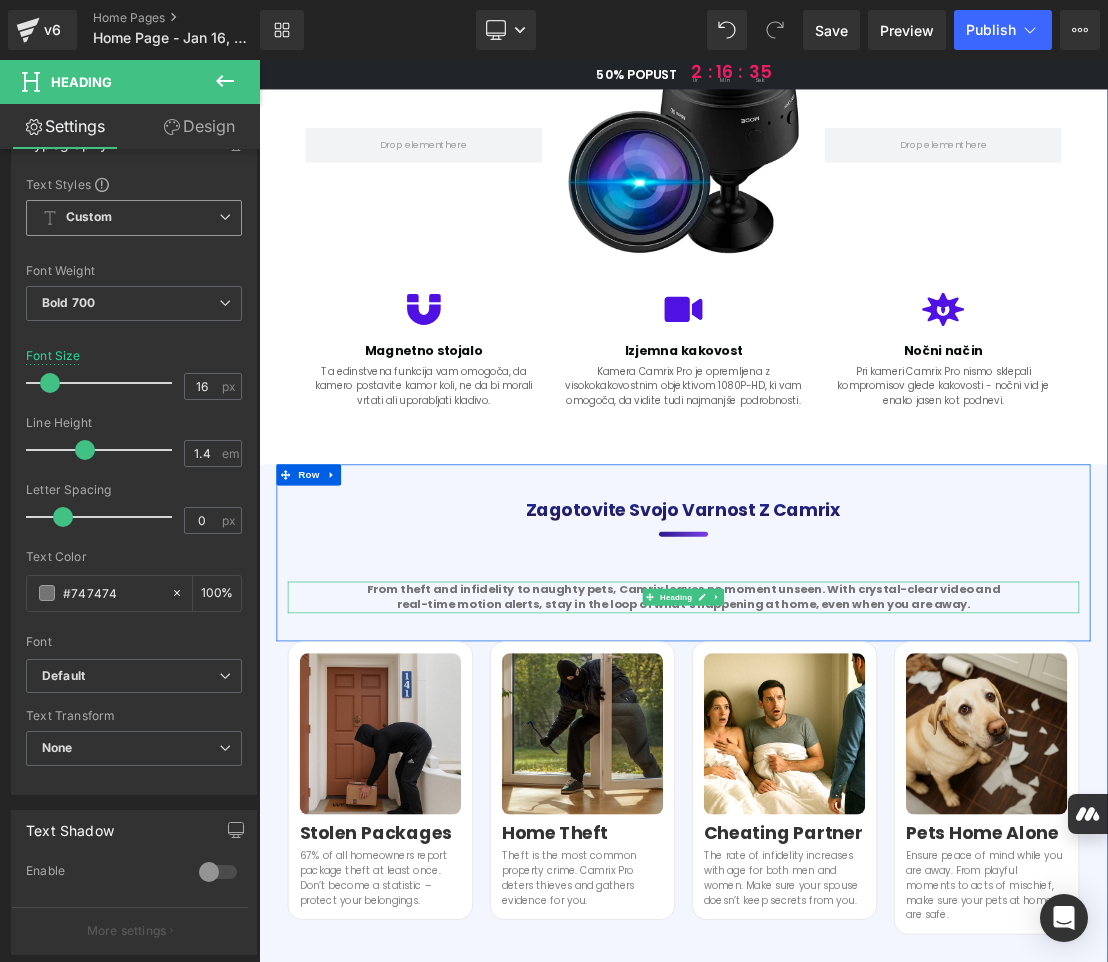 type on "#747474" 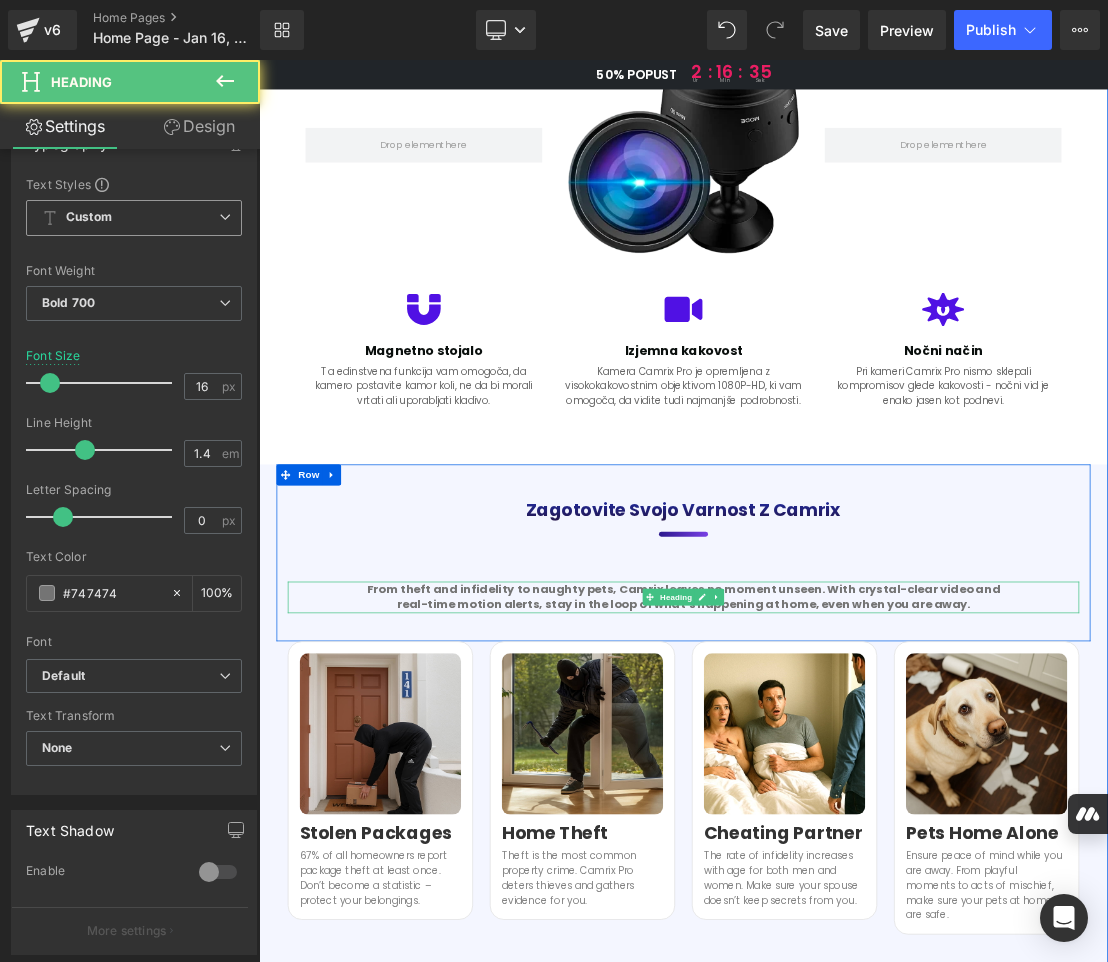 click on "From theft and infidelity to naughty pets, Camrix leaves no moment unseen. With crystal-clear video and real-time motion alerts, stay in the loop of what’s happening at home, even when you are away." at bounding box center (864, 825) 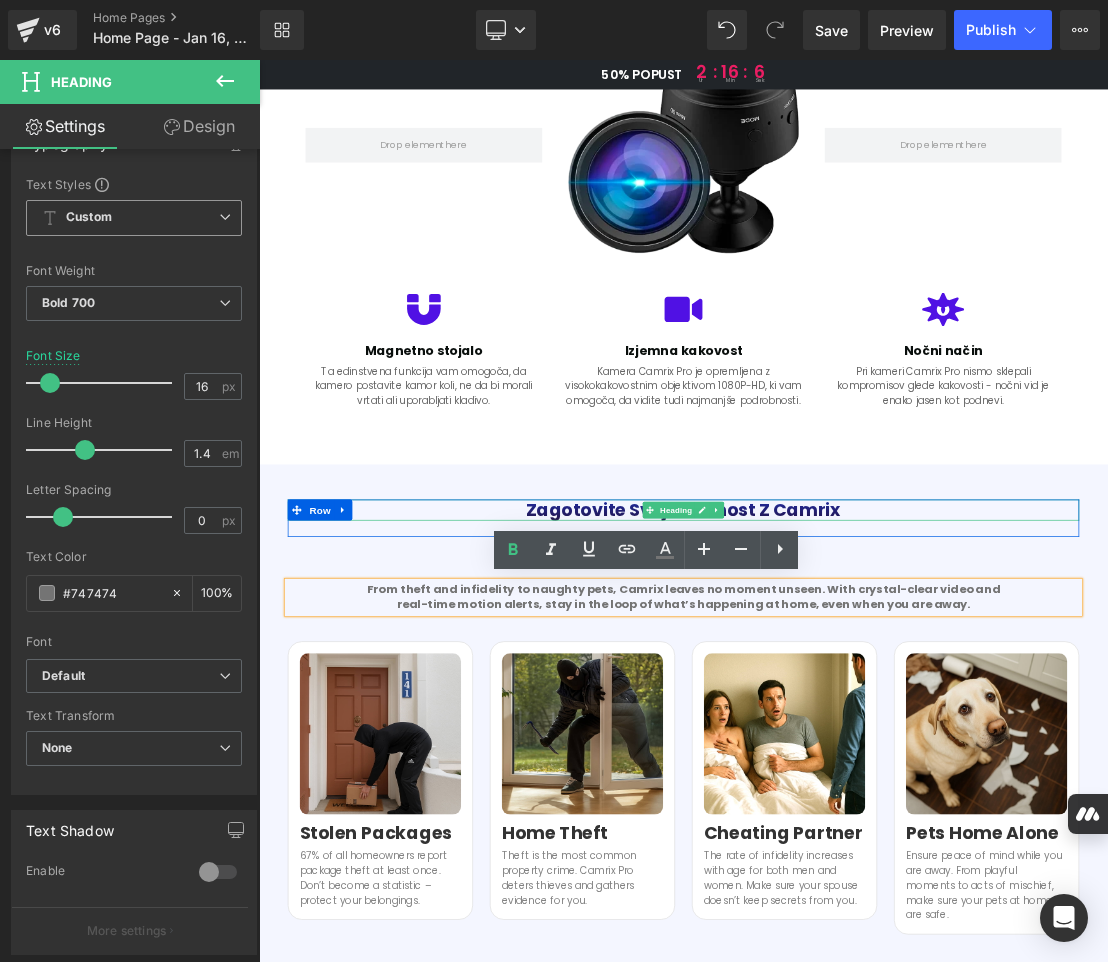 click on "Zagotovite svojo varnost z Camrix" at bounding box center [864, 701] 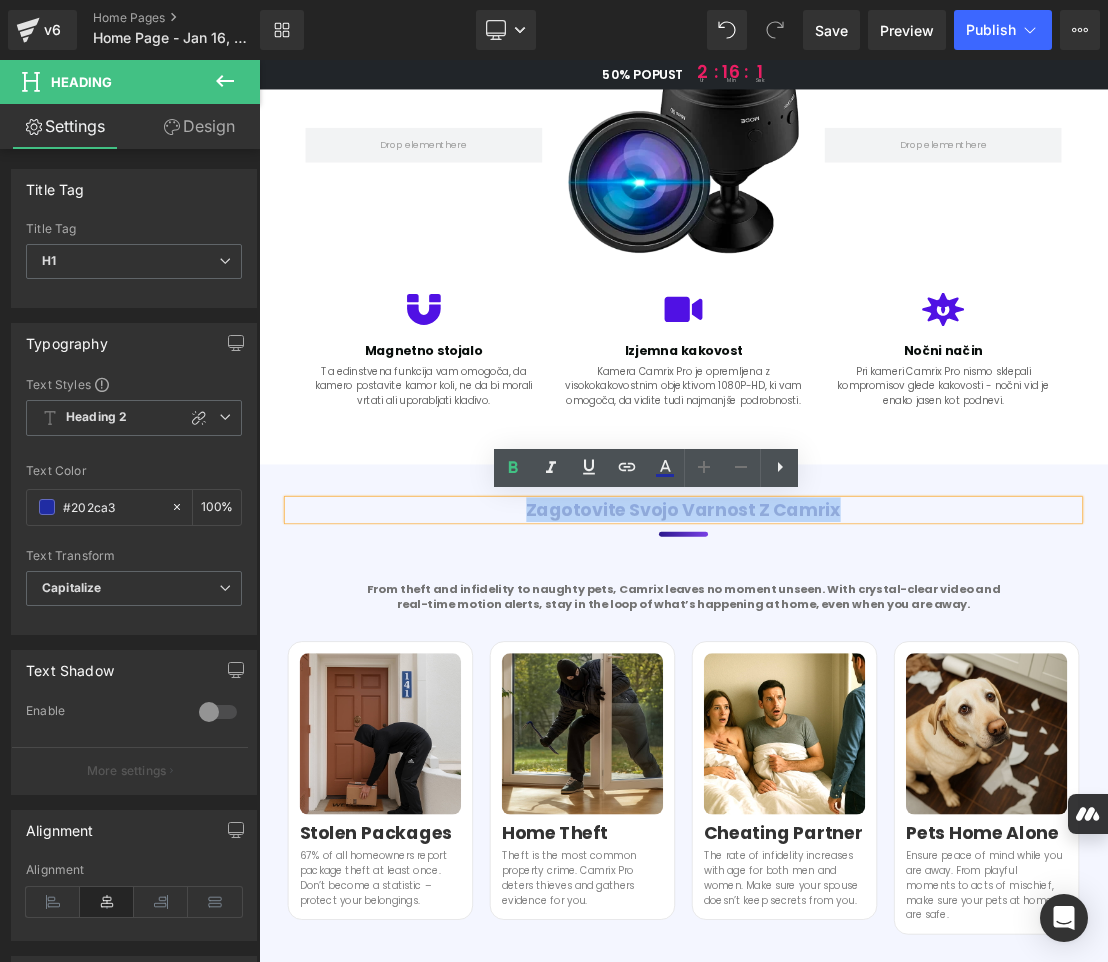 drag, startPoint x: 1105, startPoint y: 702, endPoint x: 630, endPoint y: 692, distance: 475.10526 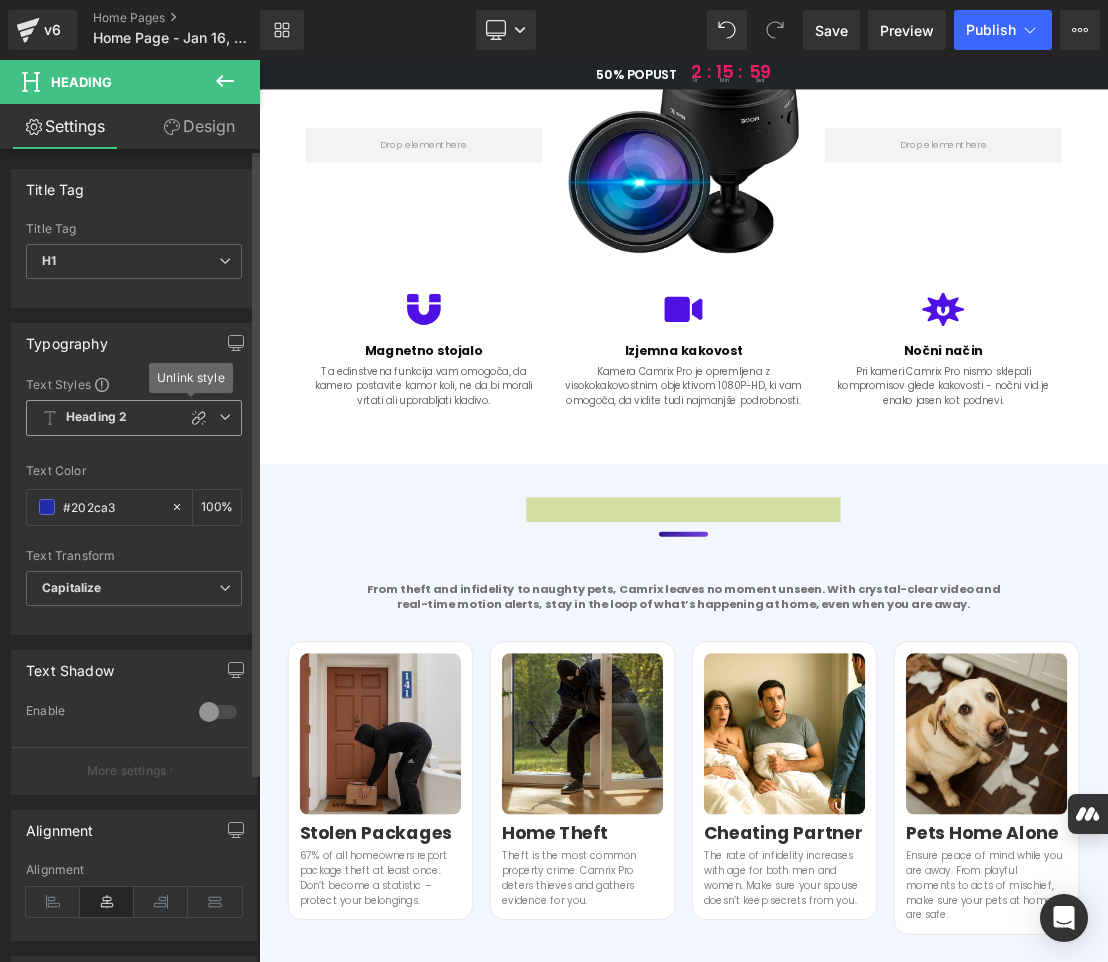 click 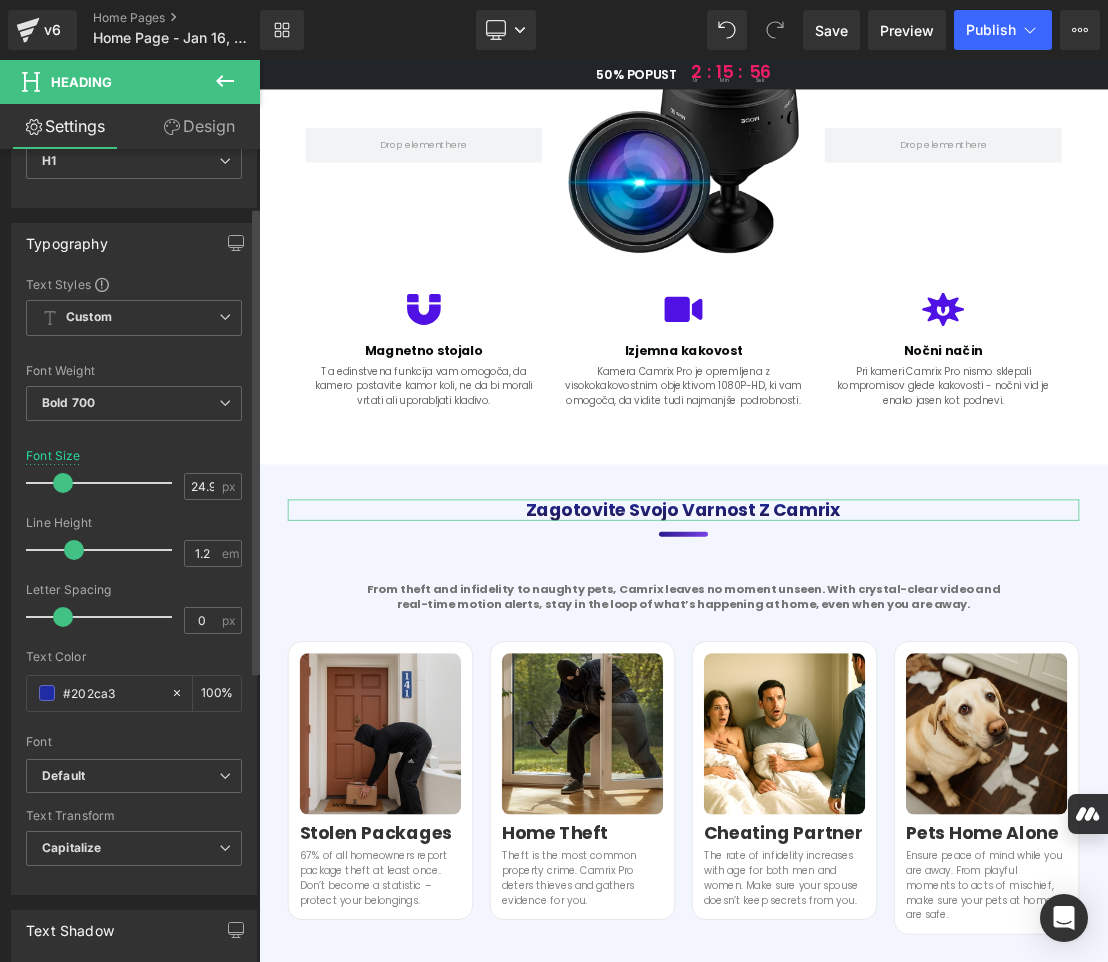 scroll, scrollTop: 200, scrollLeft: 0, axis: vertical 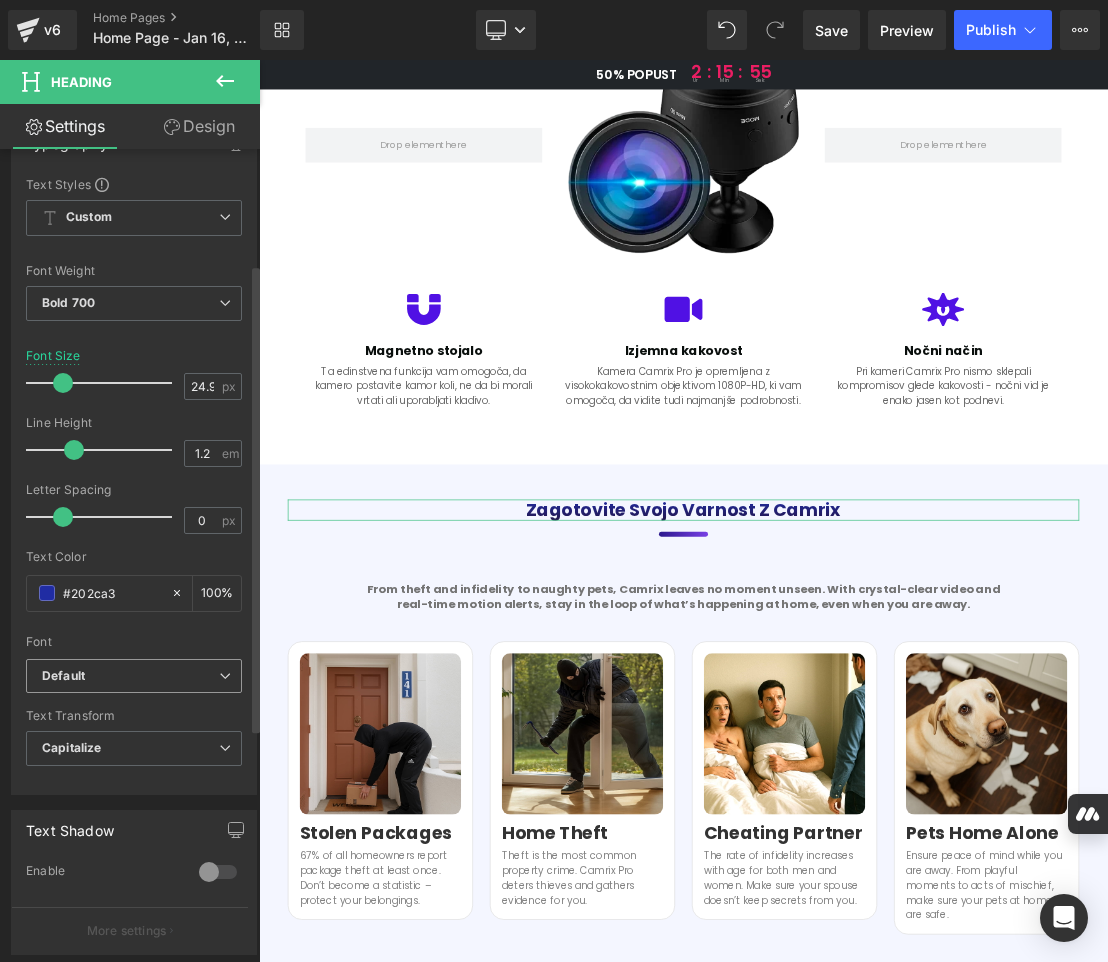 click on "Default" at bounding box center (130, 676) 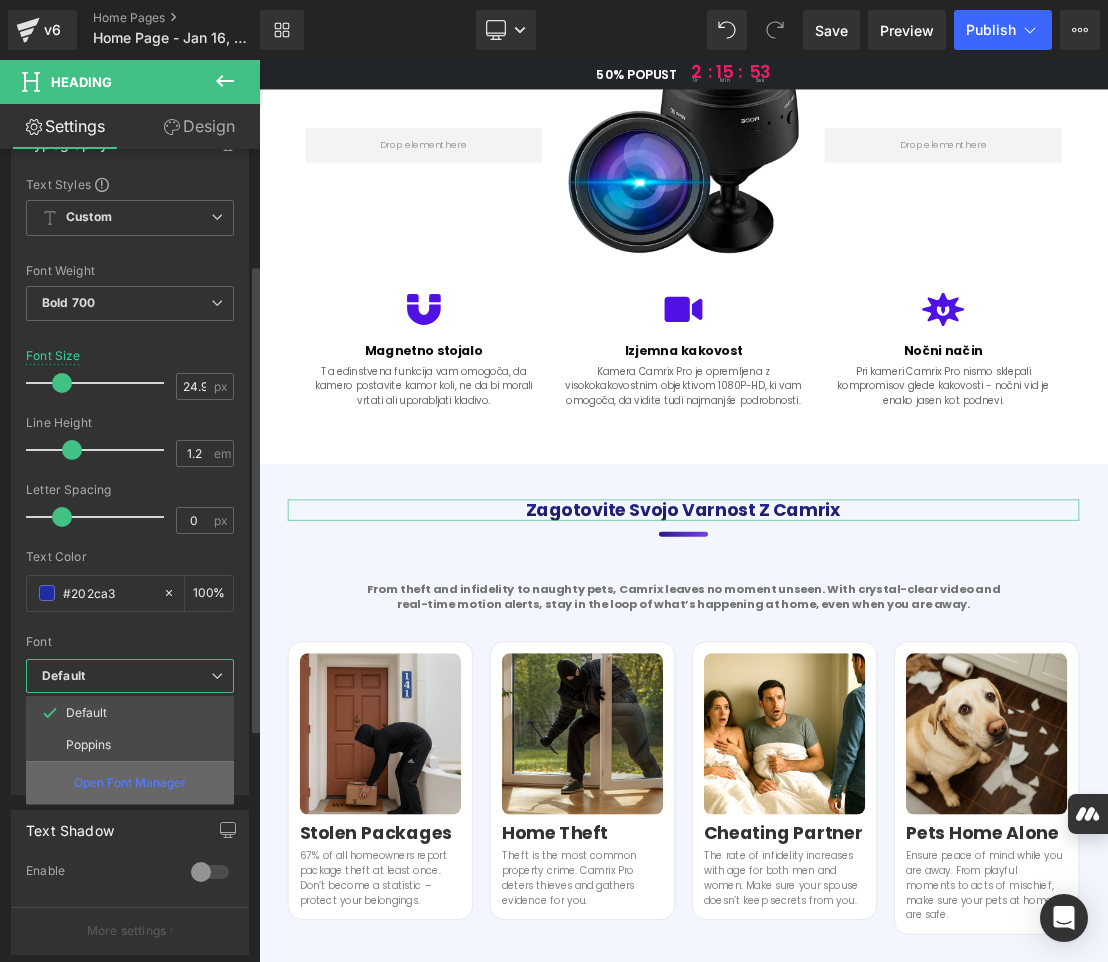 click on "Open Font Manager" at bounding box center (130, 783) 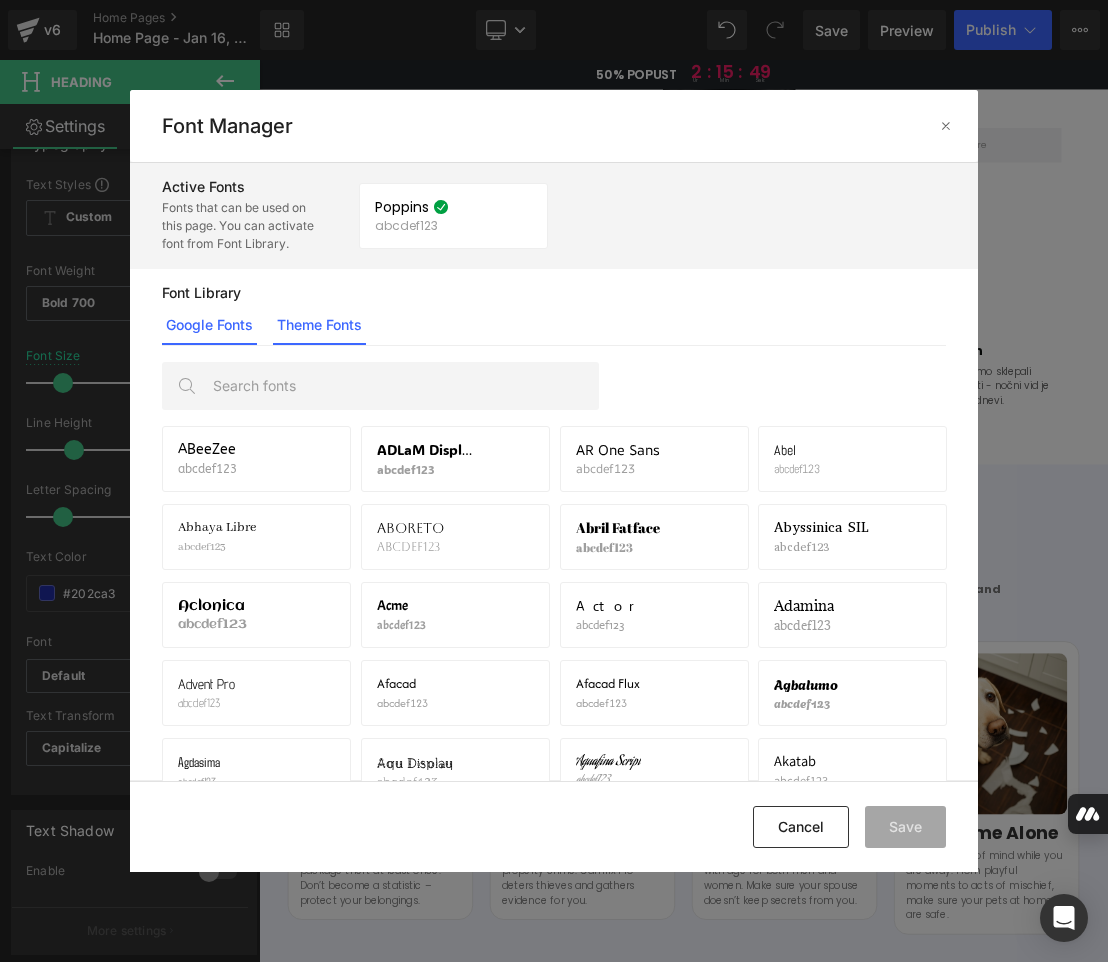 click on "Theme Fonts" 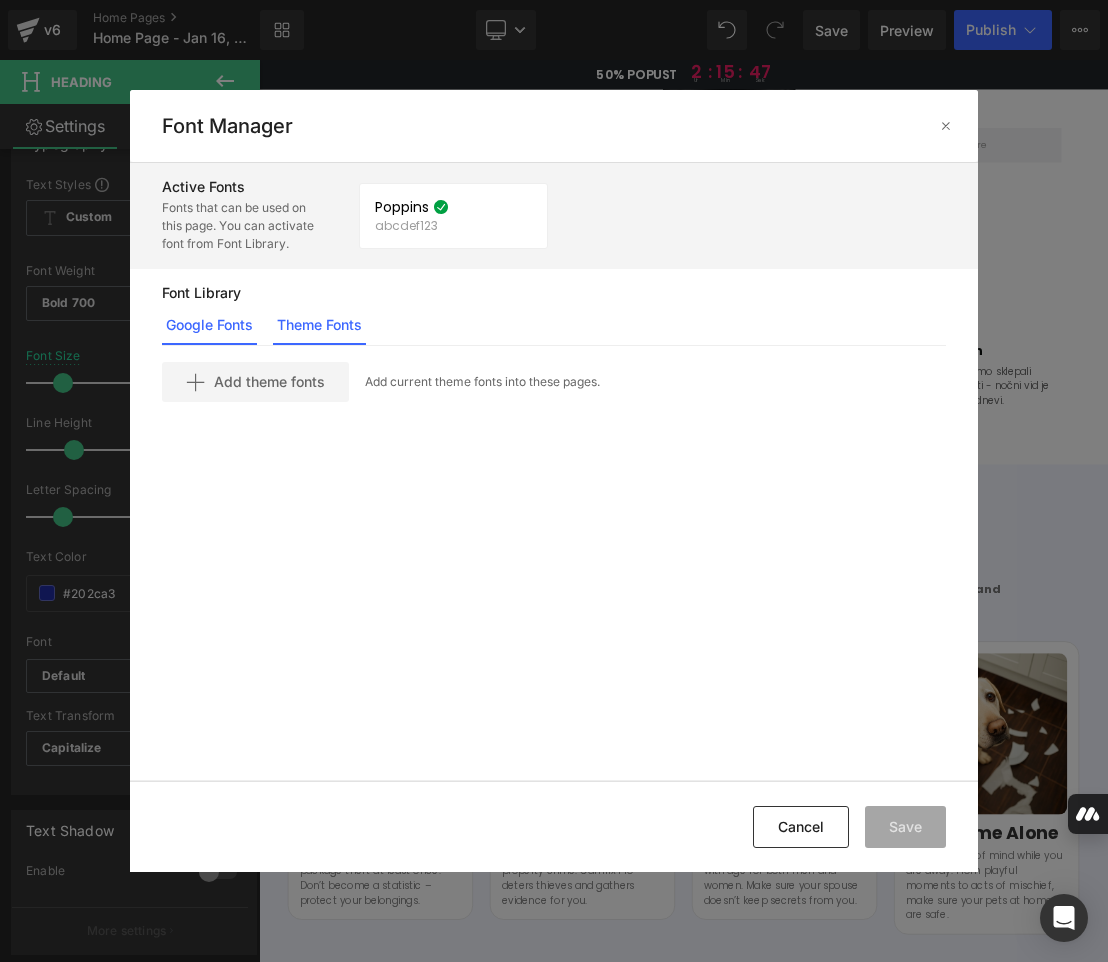 click on "Google Fonts" 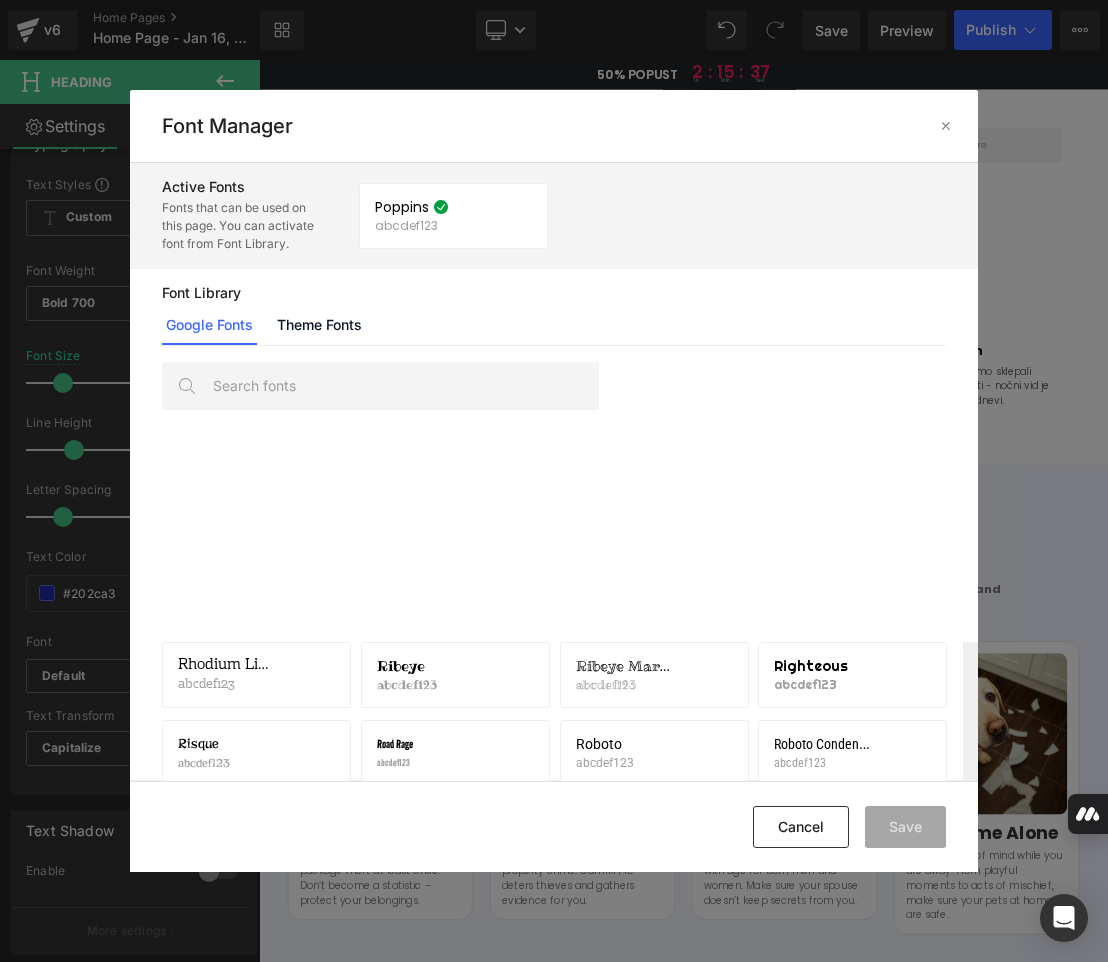 scroll, scrollTop: 29243, scrollLeft: 0, axis: vertical 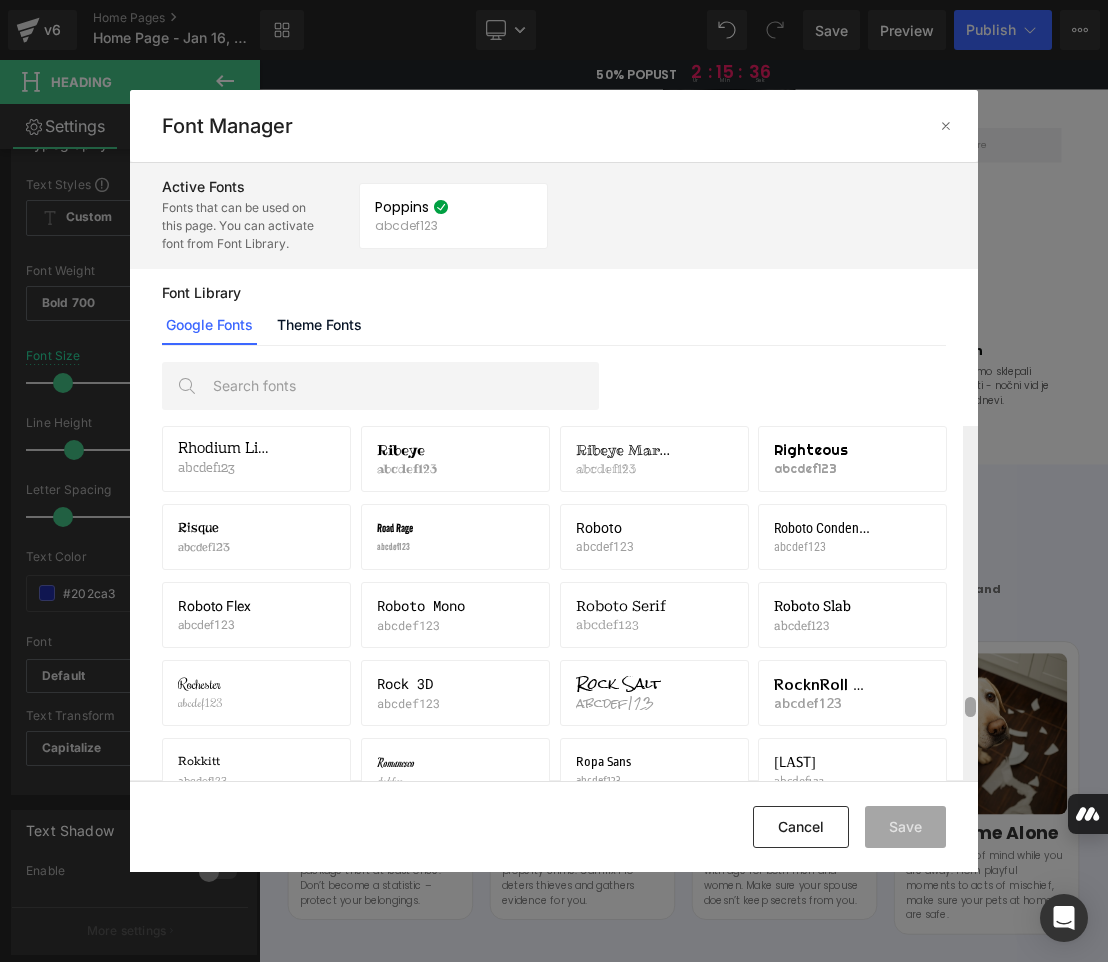 drag, startPoint x: 971, startPoint y: 437, endPoint x: 977, endPoint y: 708, distance: 271.0664 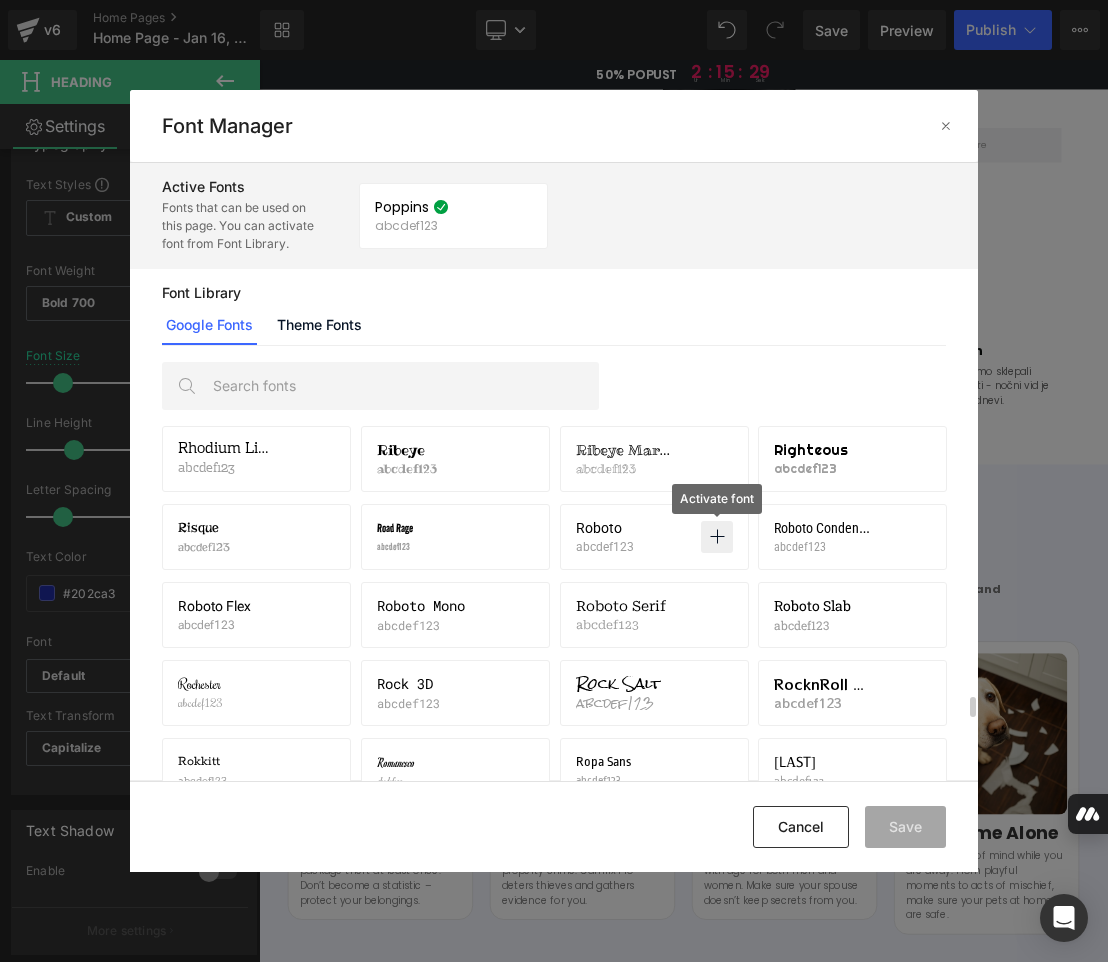 click at bounding box center [717, 537] 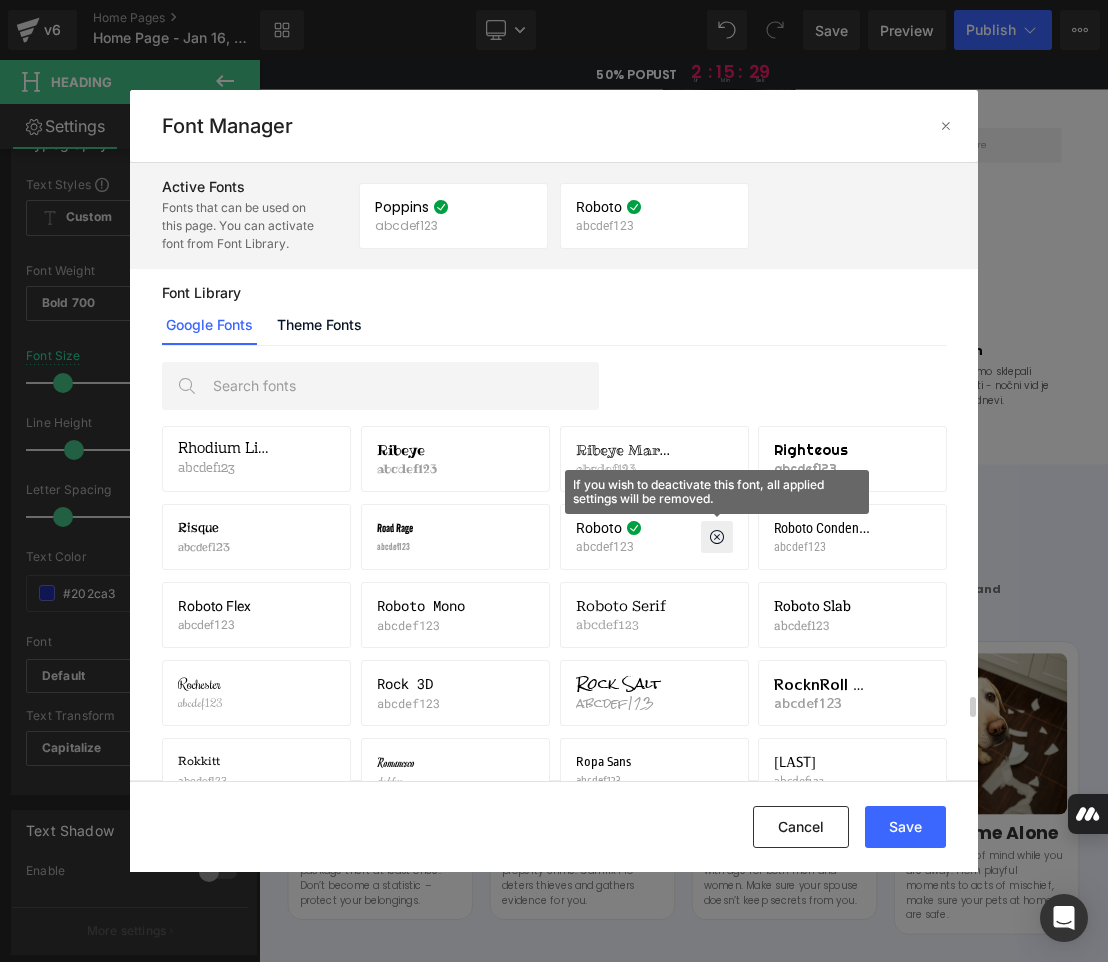 click at bounding box center [717, 537] 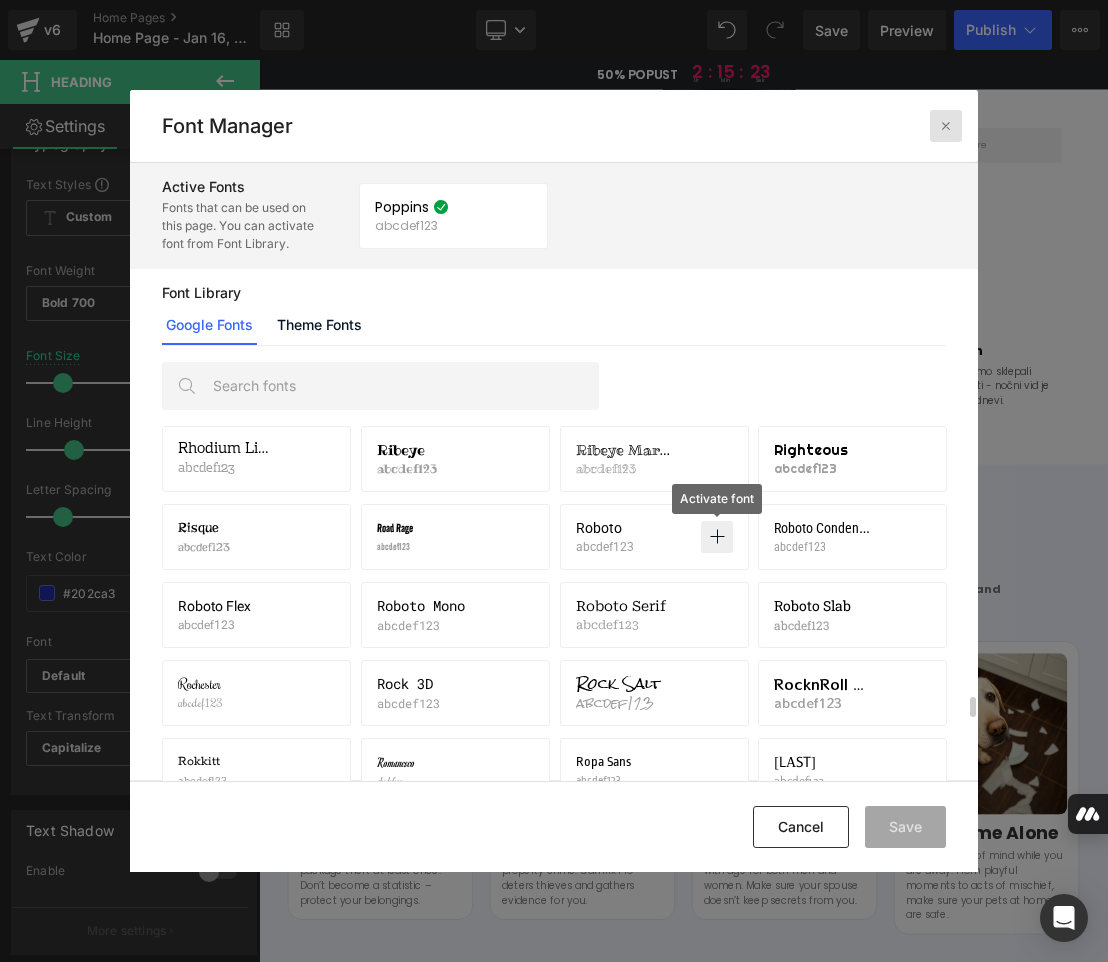 click at bounding box center [946, 126] 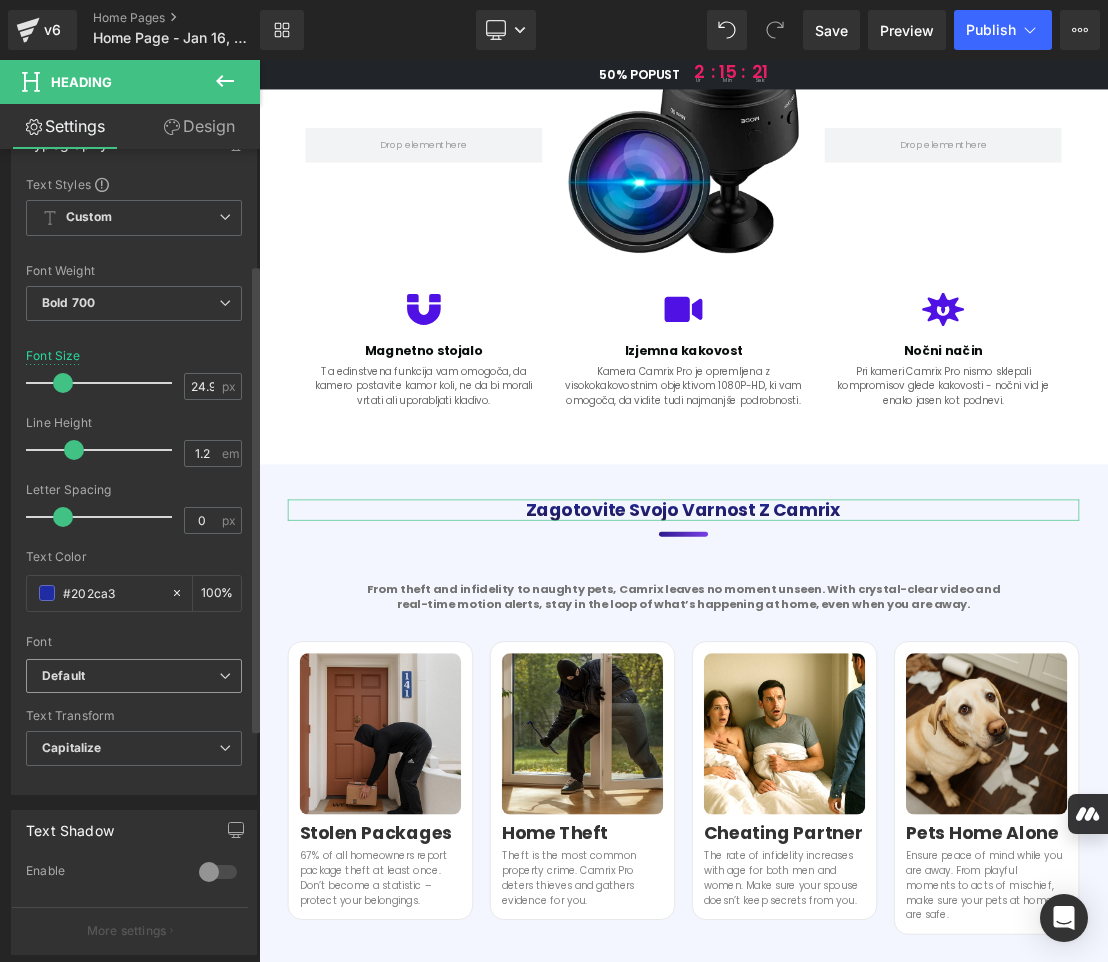 click on "Default" at bounding box center (130, 676) 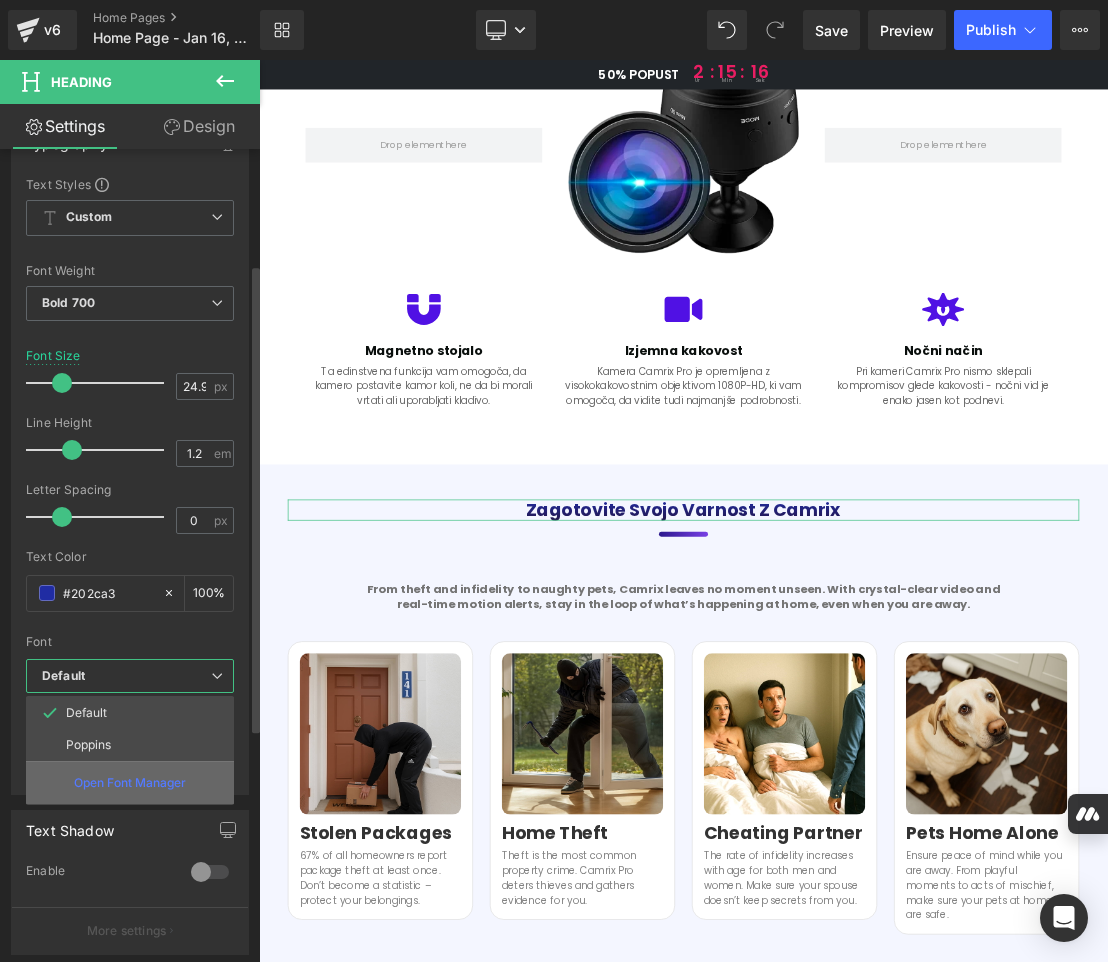 click on "Open Font Manager" at bounding box center [130, 783] 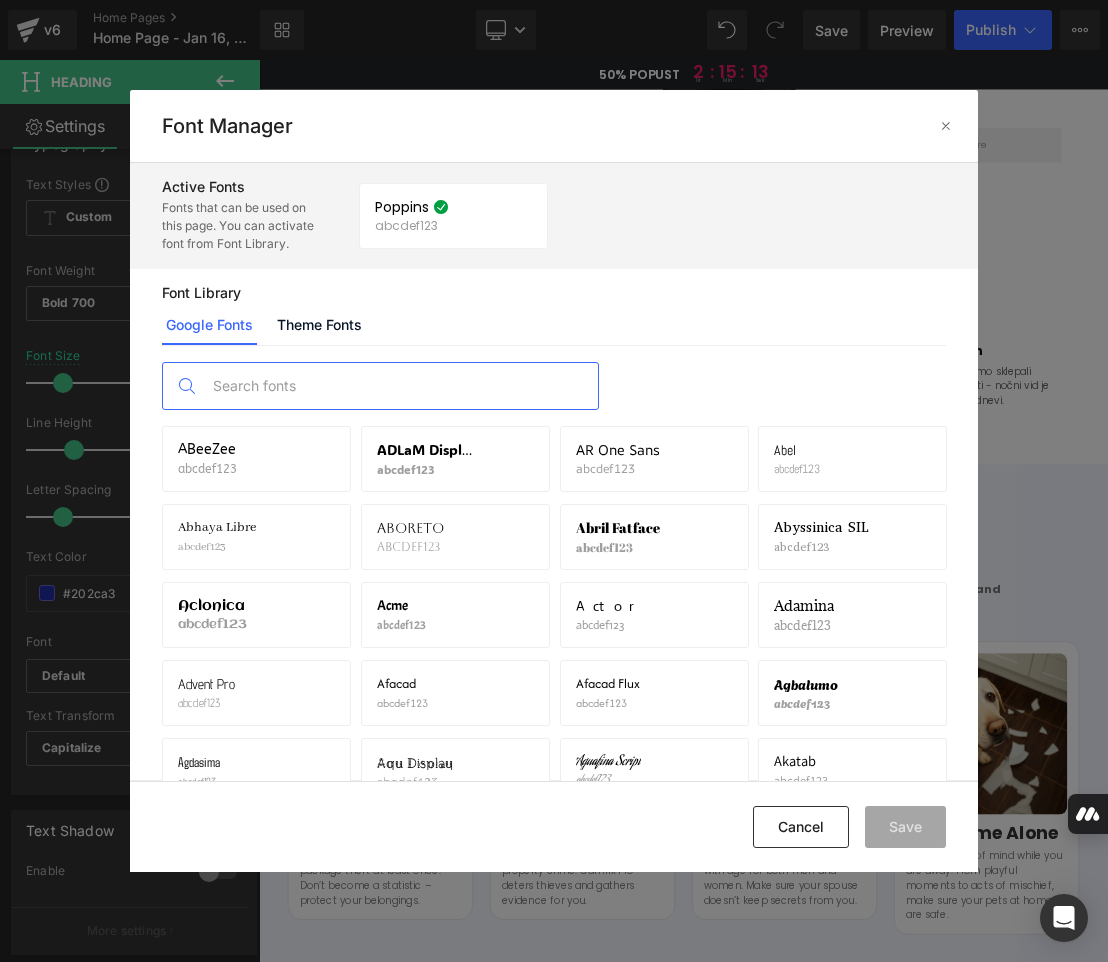 click at bounding box center (400, 386) 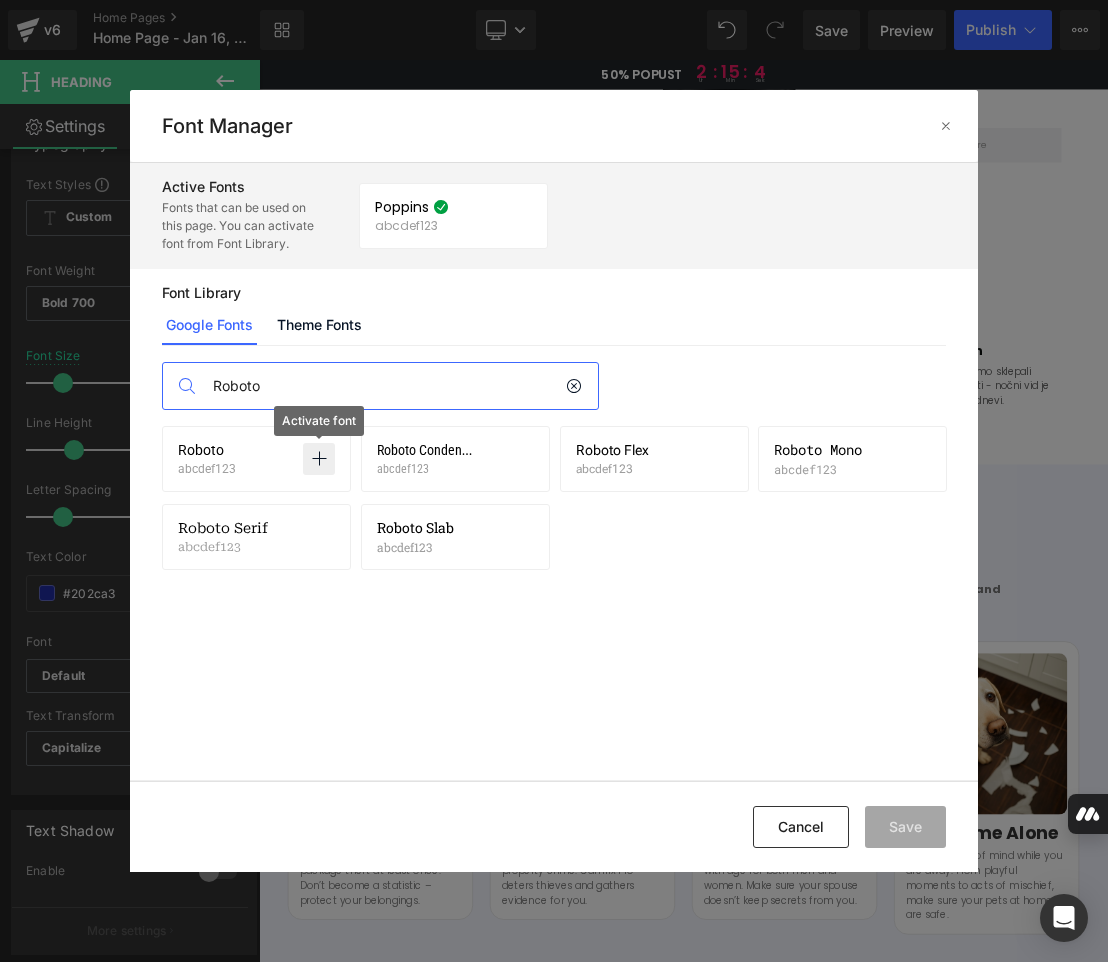 type on "Roboto" 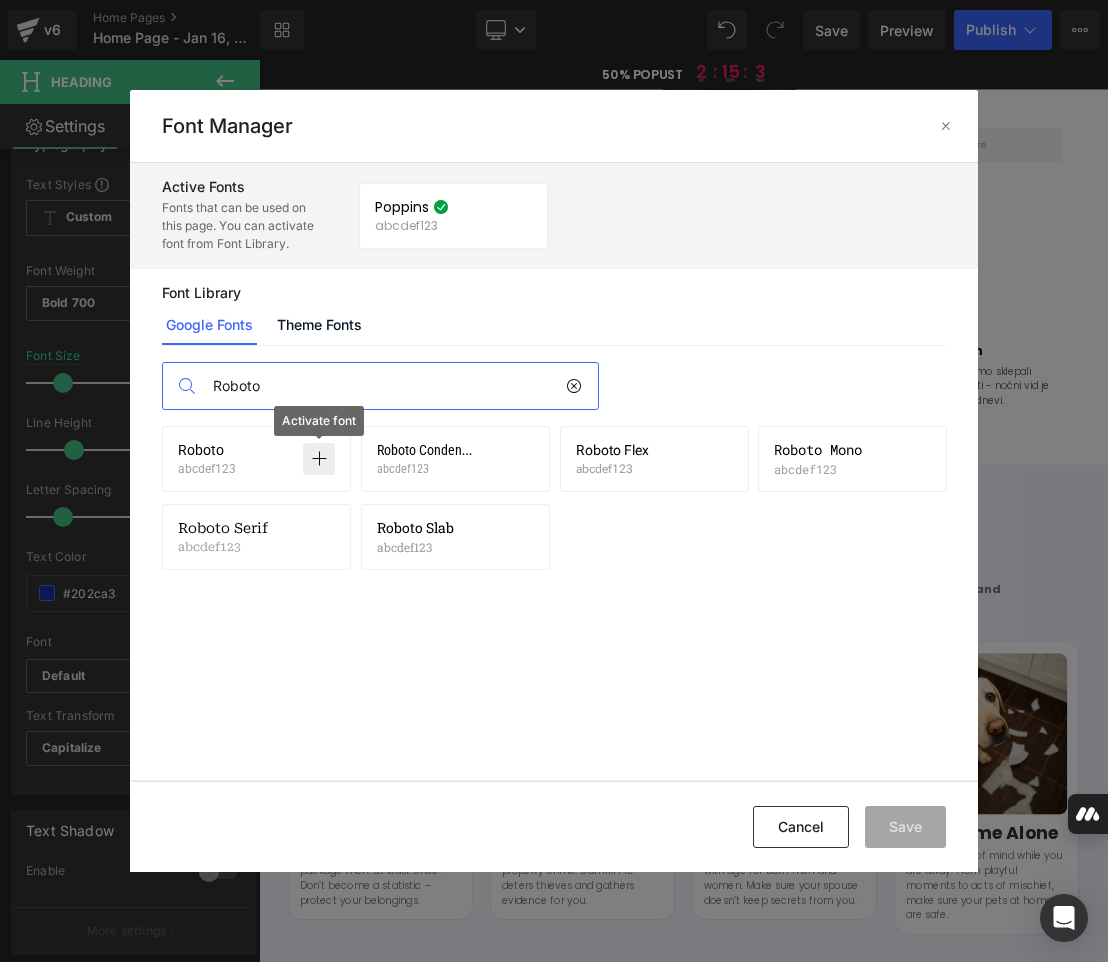 click at bounding box center [319, 459] 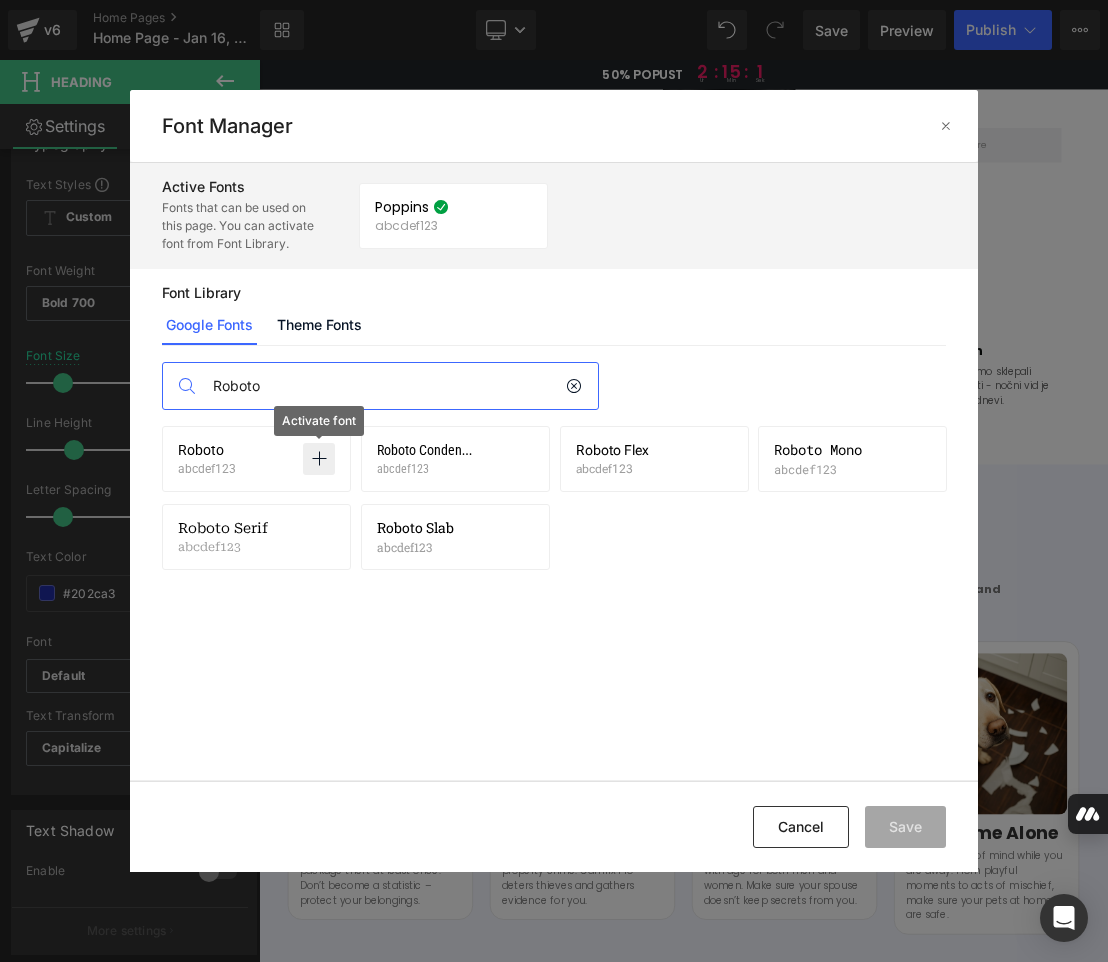 click at bounding box center [319, 459] 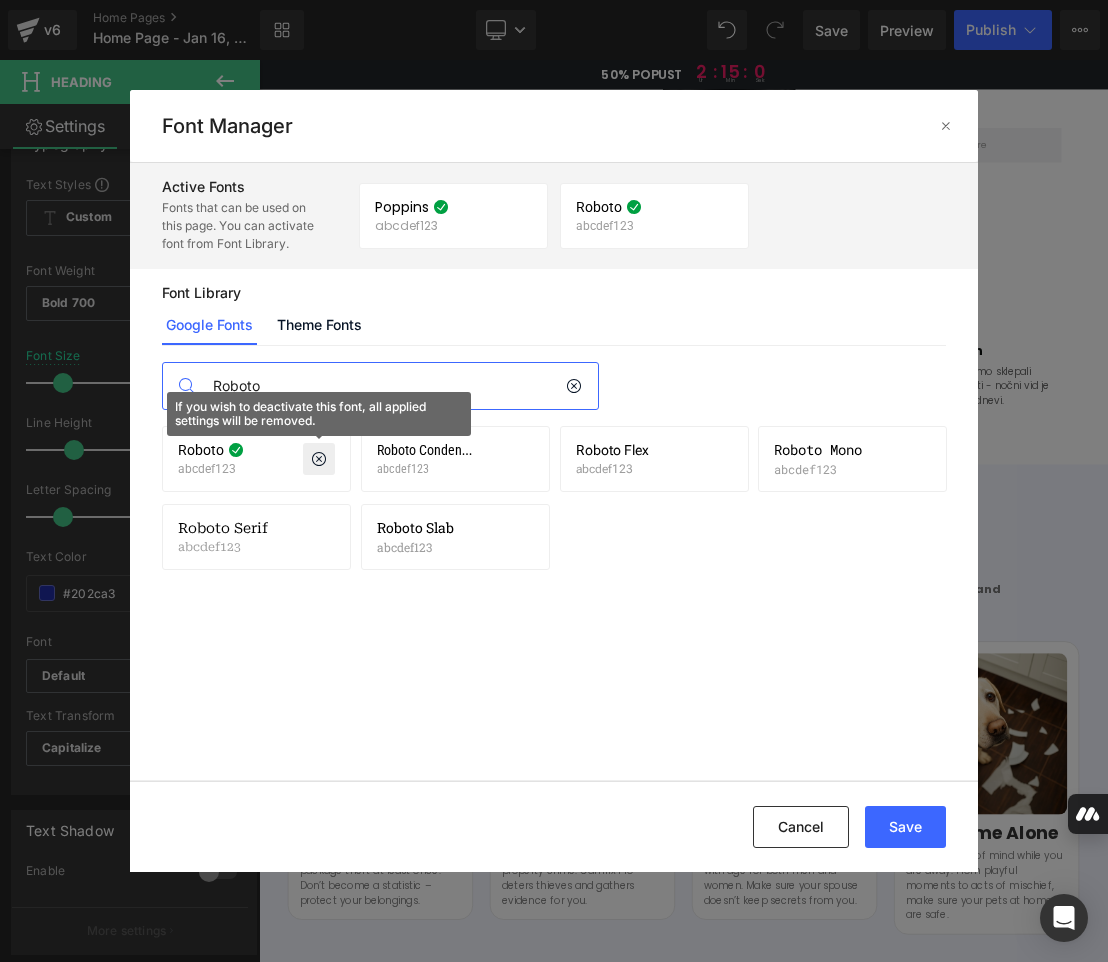 click at bounding box center [319, 459] 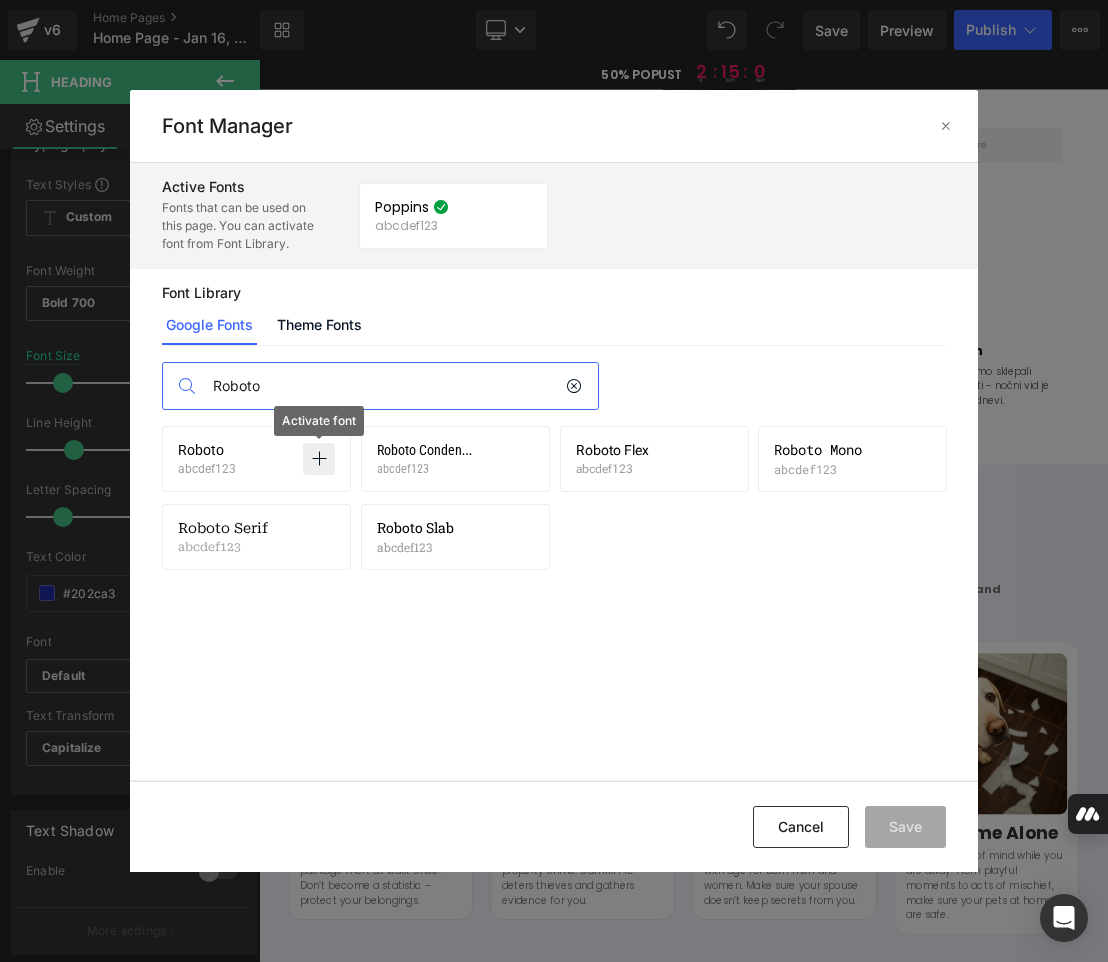 click at bounding box center [319, 459] 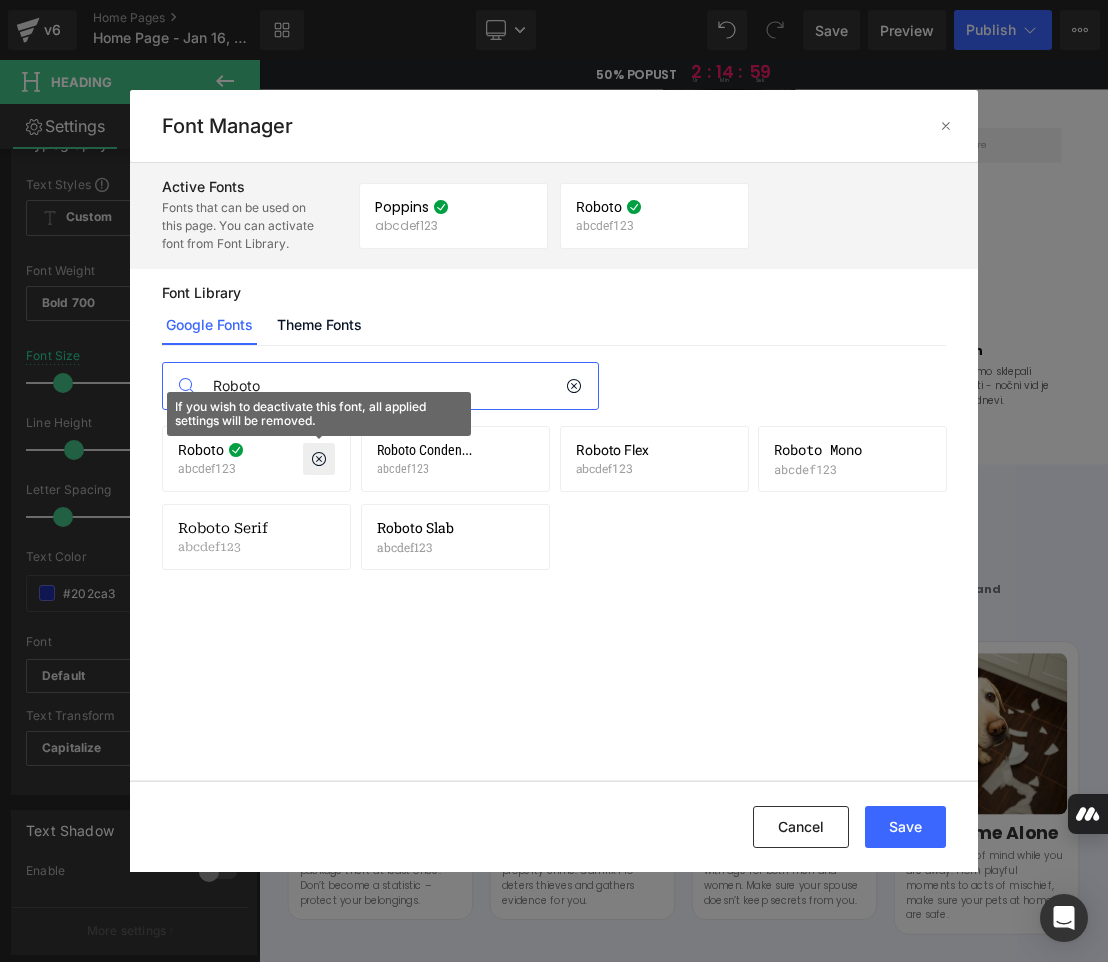 click at bounding box center (319, 459) 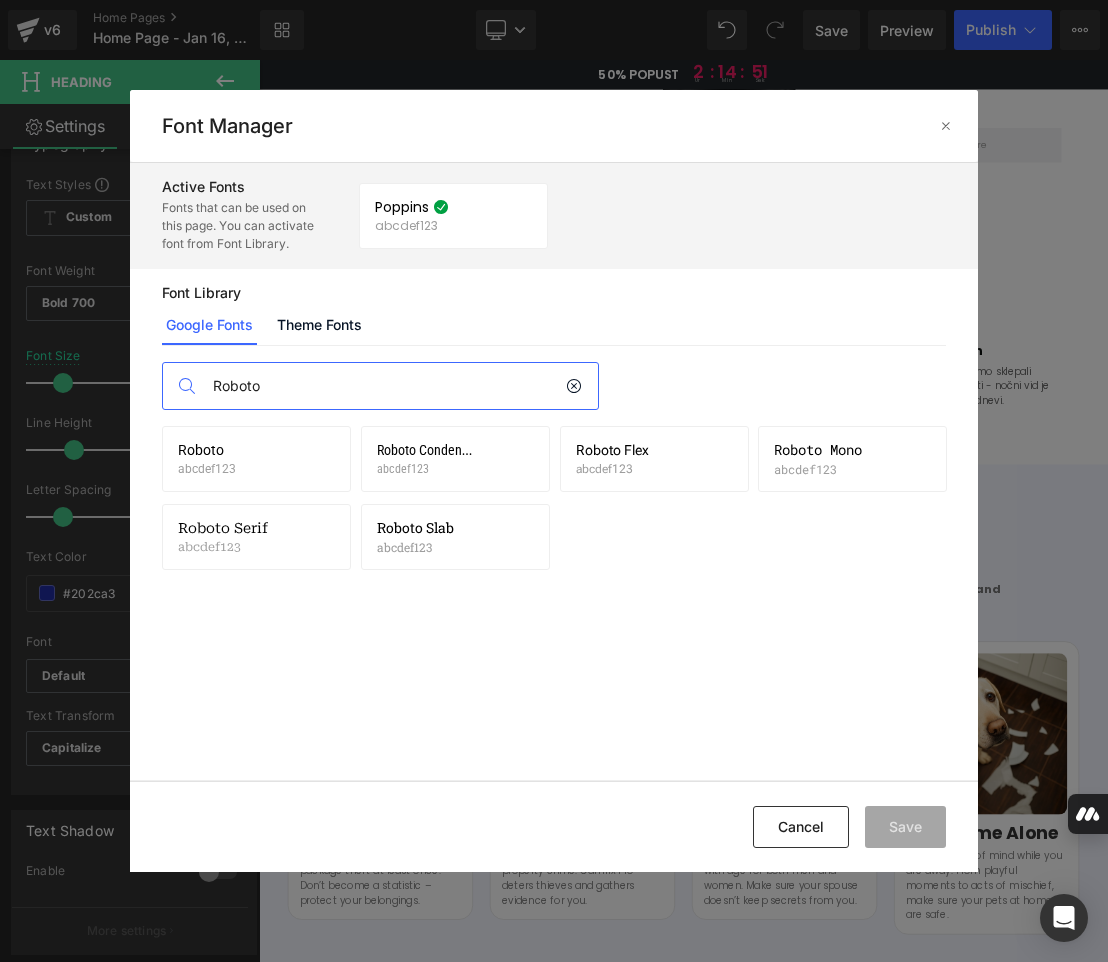 click on "Fonts that can be used on this page. You can activate font from Font Library." at bounding box center (239, 226) 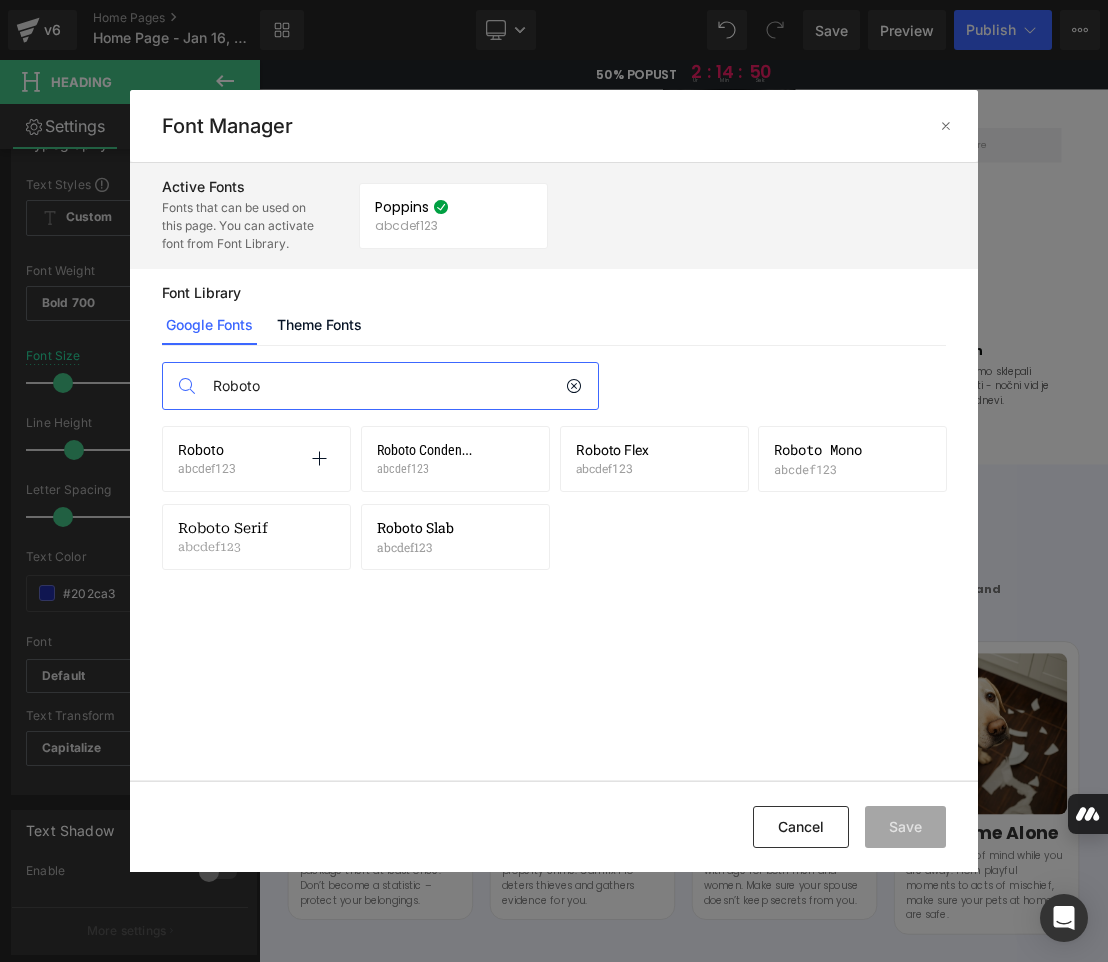 click on "Roboto" at bounding box center (201, 450) 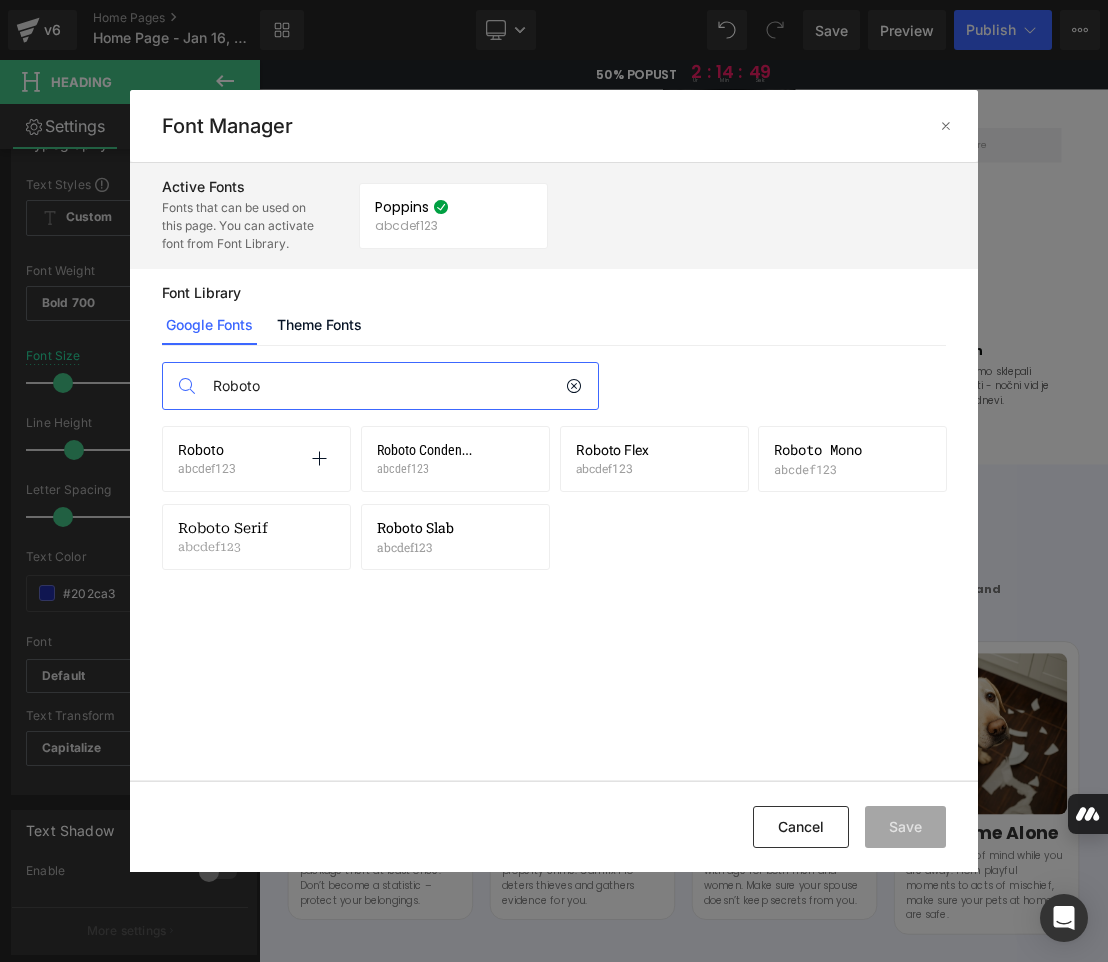 click on "Roboto abcdef123 Activate font" at bounding box center [256, 459] 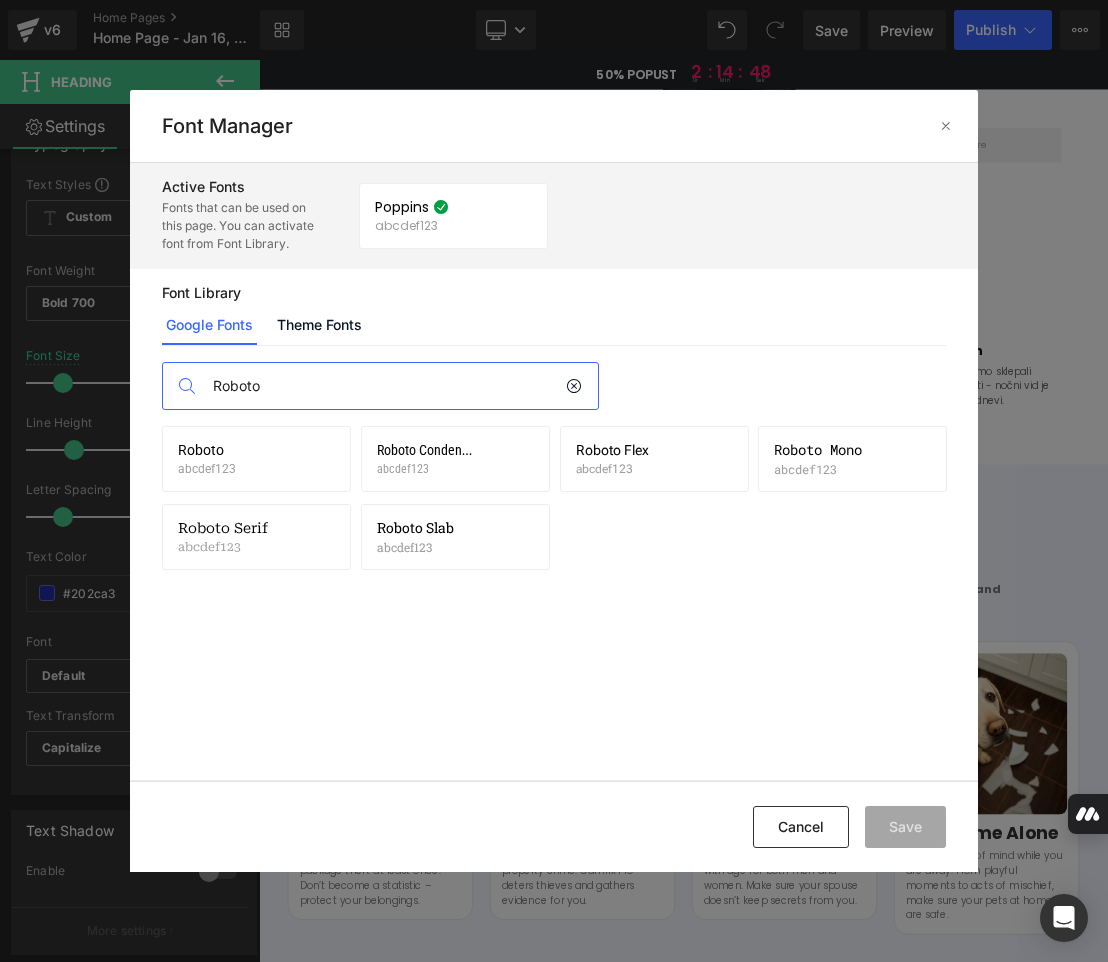 click at bounding box center (319, 459) 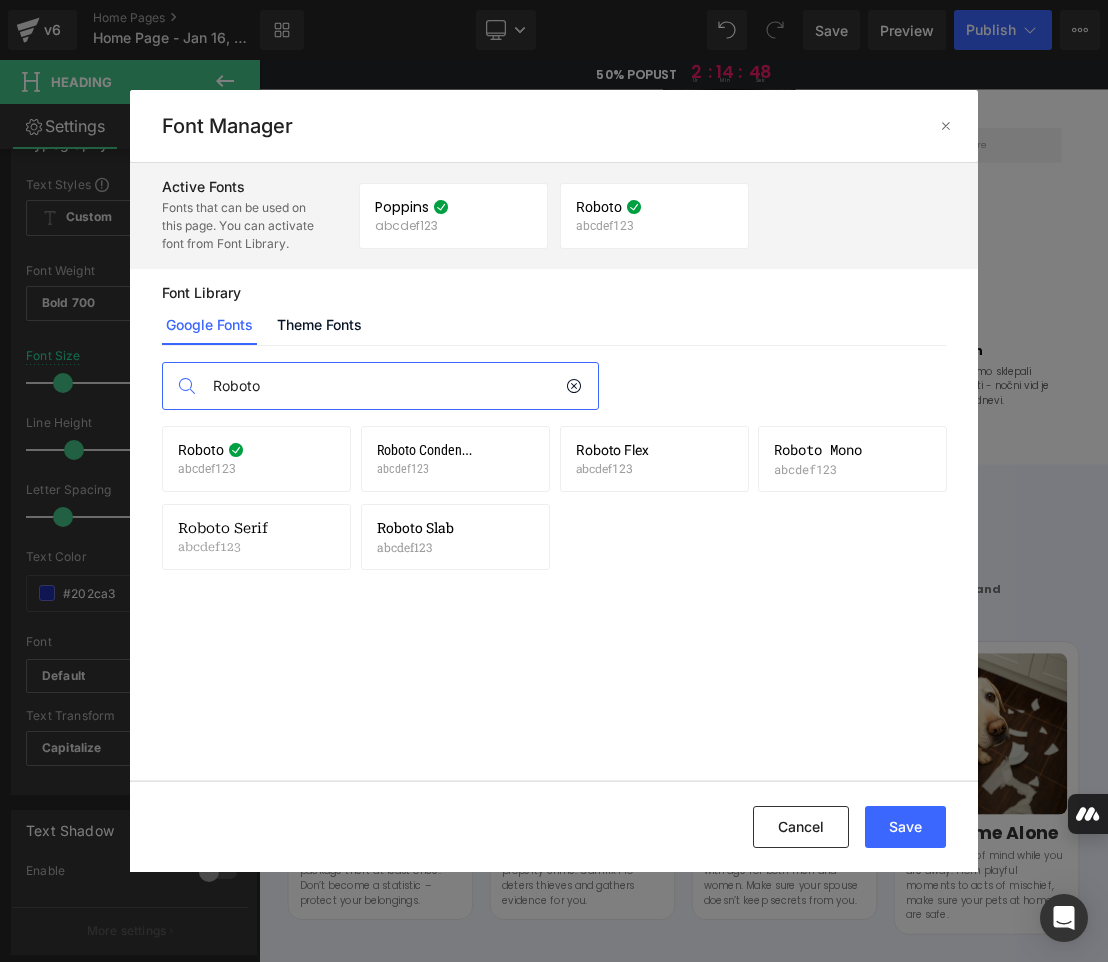 click at bounding box center [319, 459] 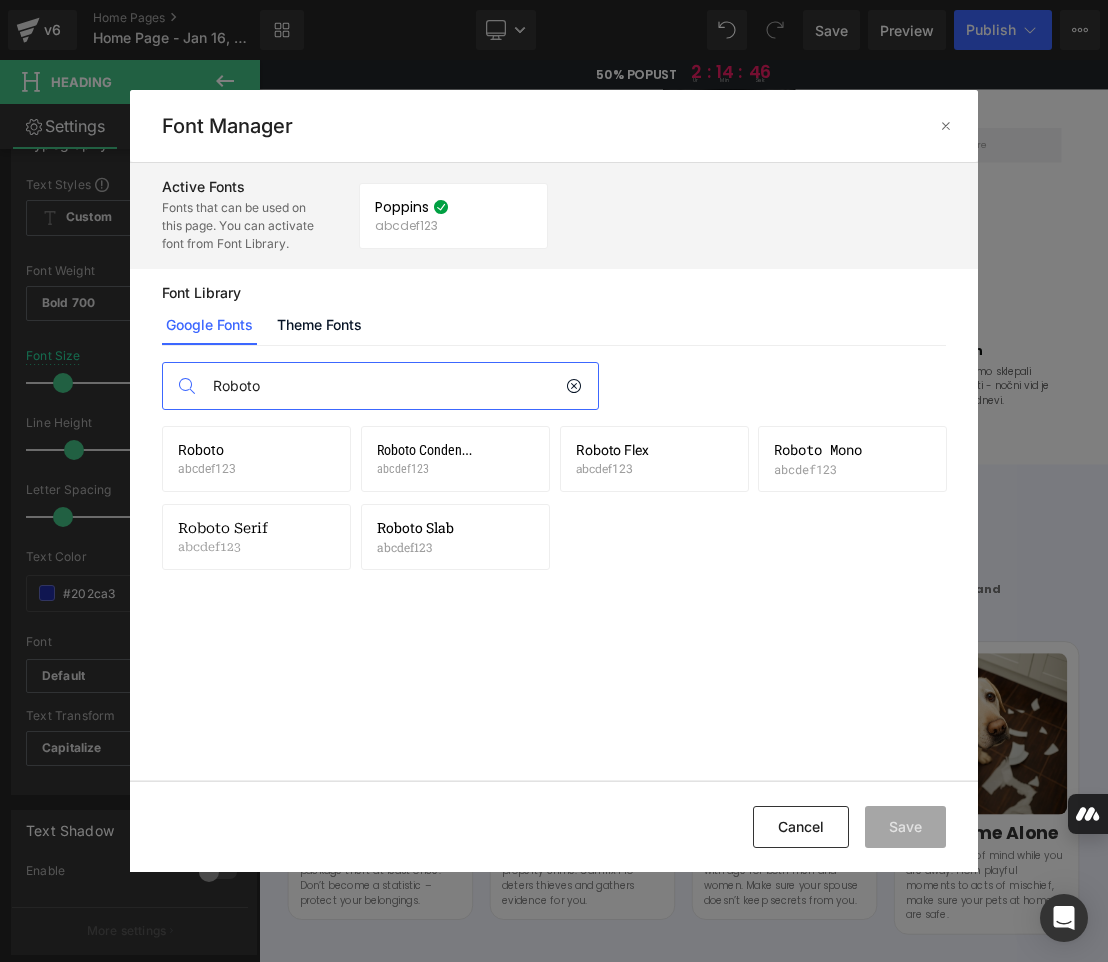 click at bounding box center [319, 459] 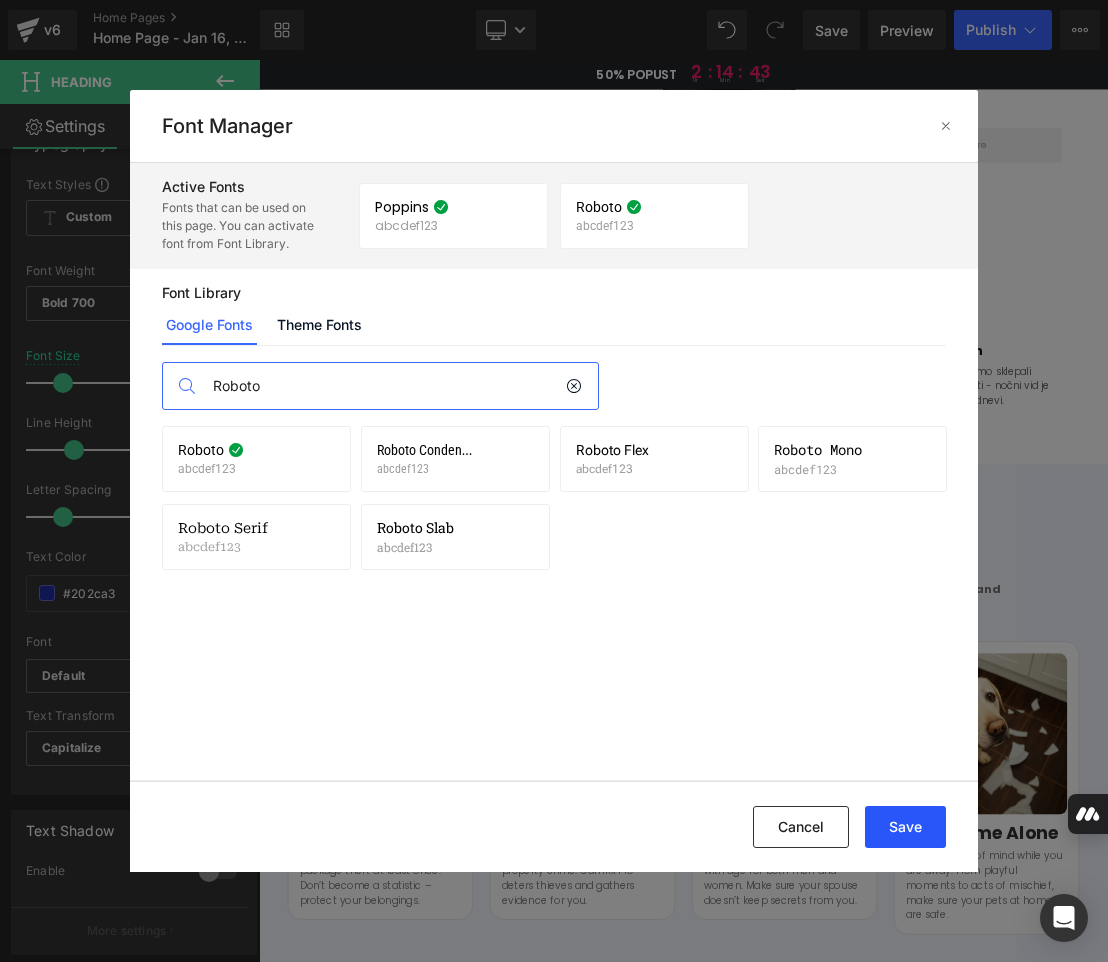 click on "Save" at bounding box center (905, 827) 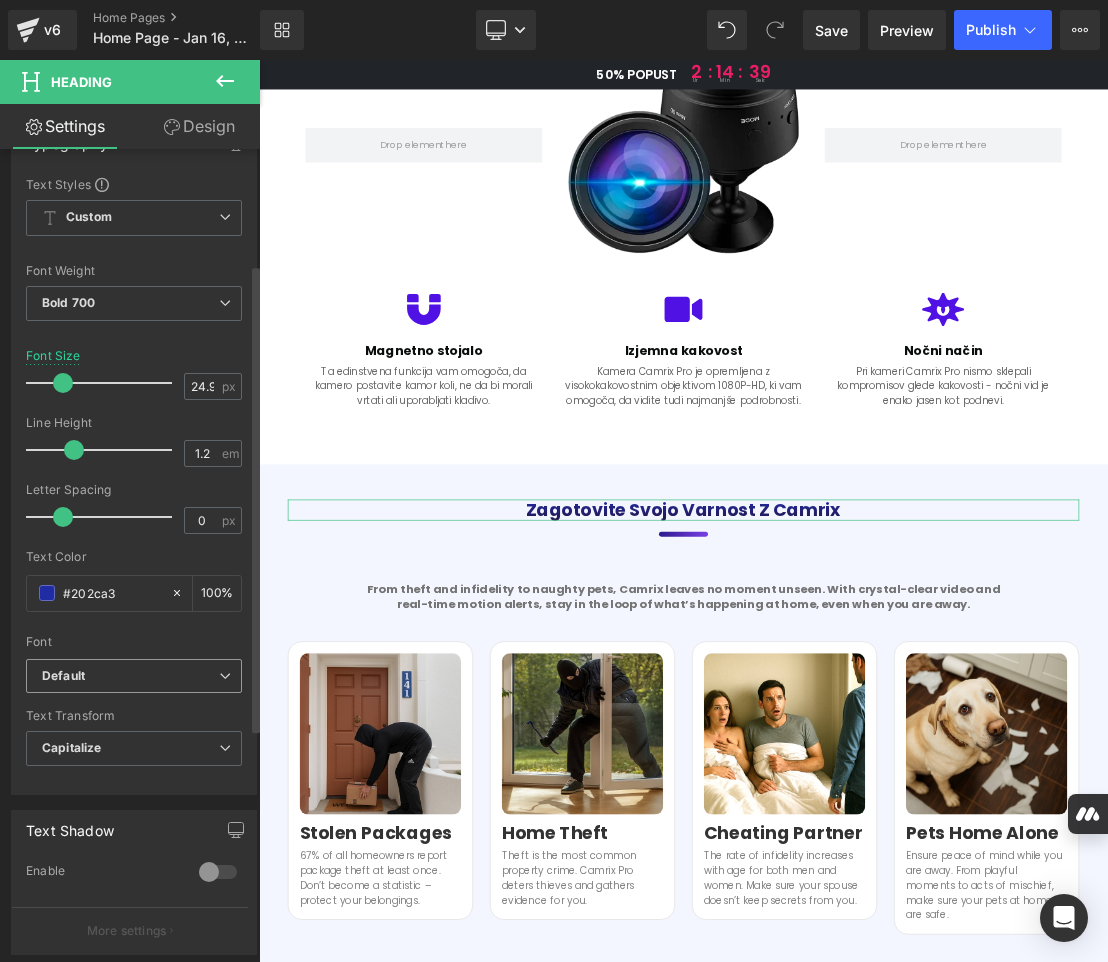 click on "Default" at bounding box center [134, 676] 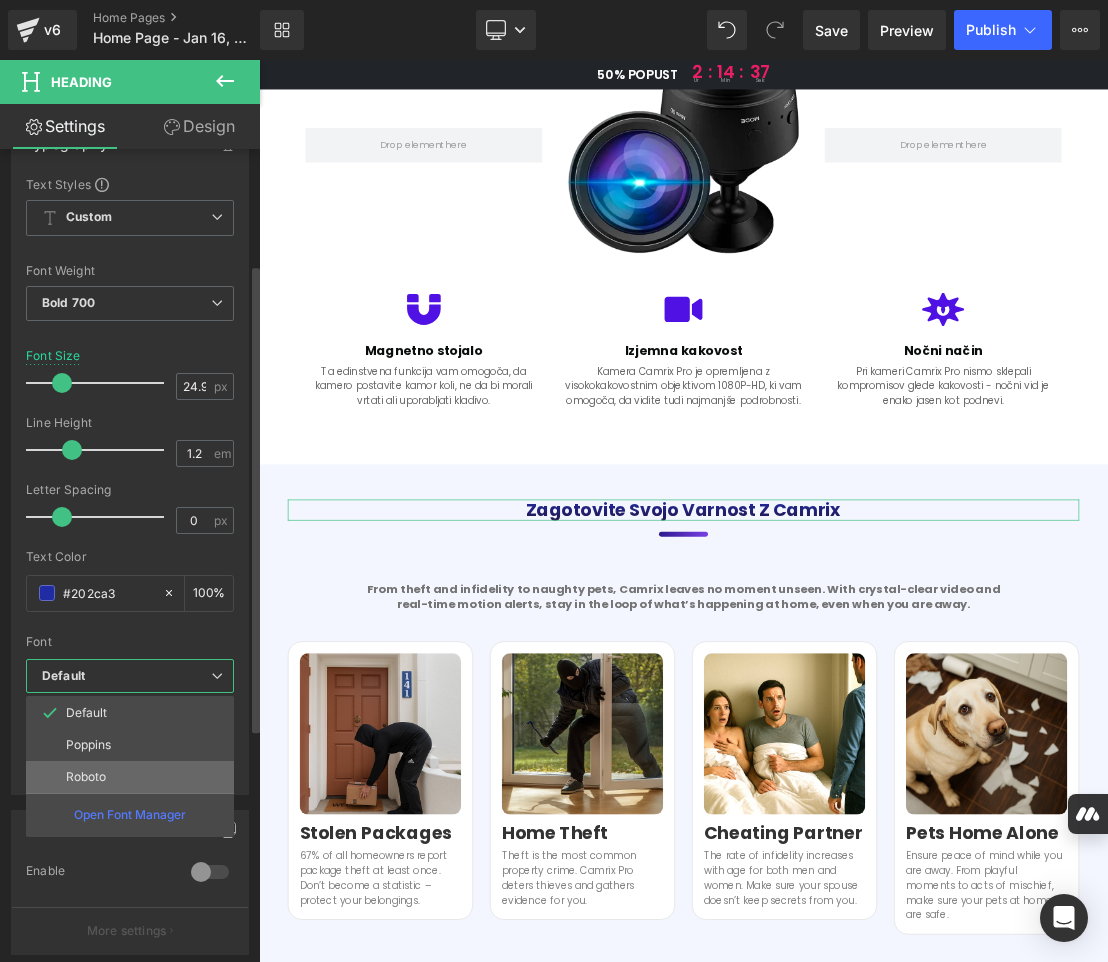 click on "Roboto" at bounding box center (130, 777) 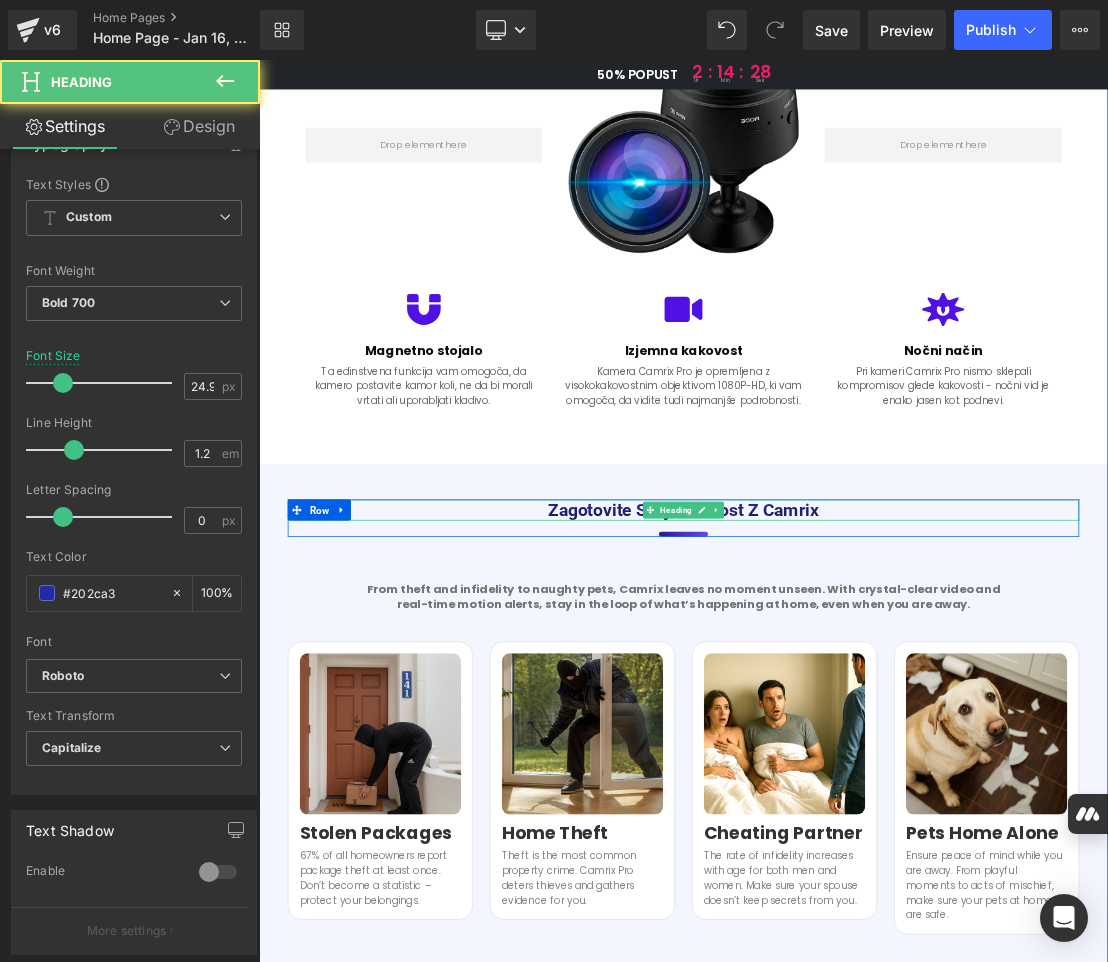 click on "Zagotovite svojo varnost z Camrix" at bounding box center [864, 701] 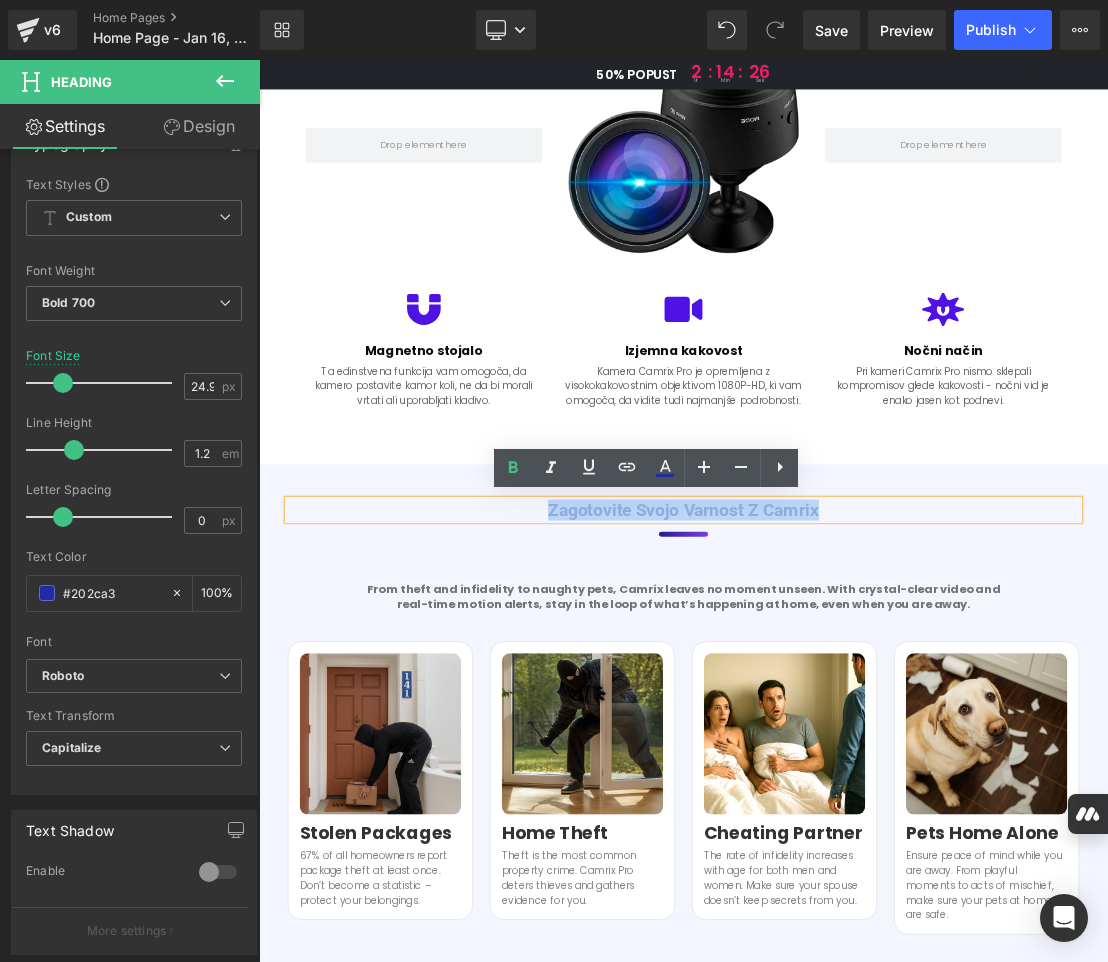 drag, startPoint x: 1064, startPoint y: 699, endPoint x: 663, endPoint y: 698, distance: 401.00125 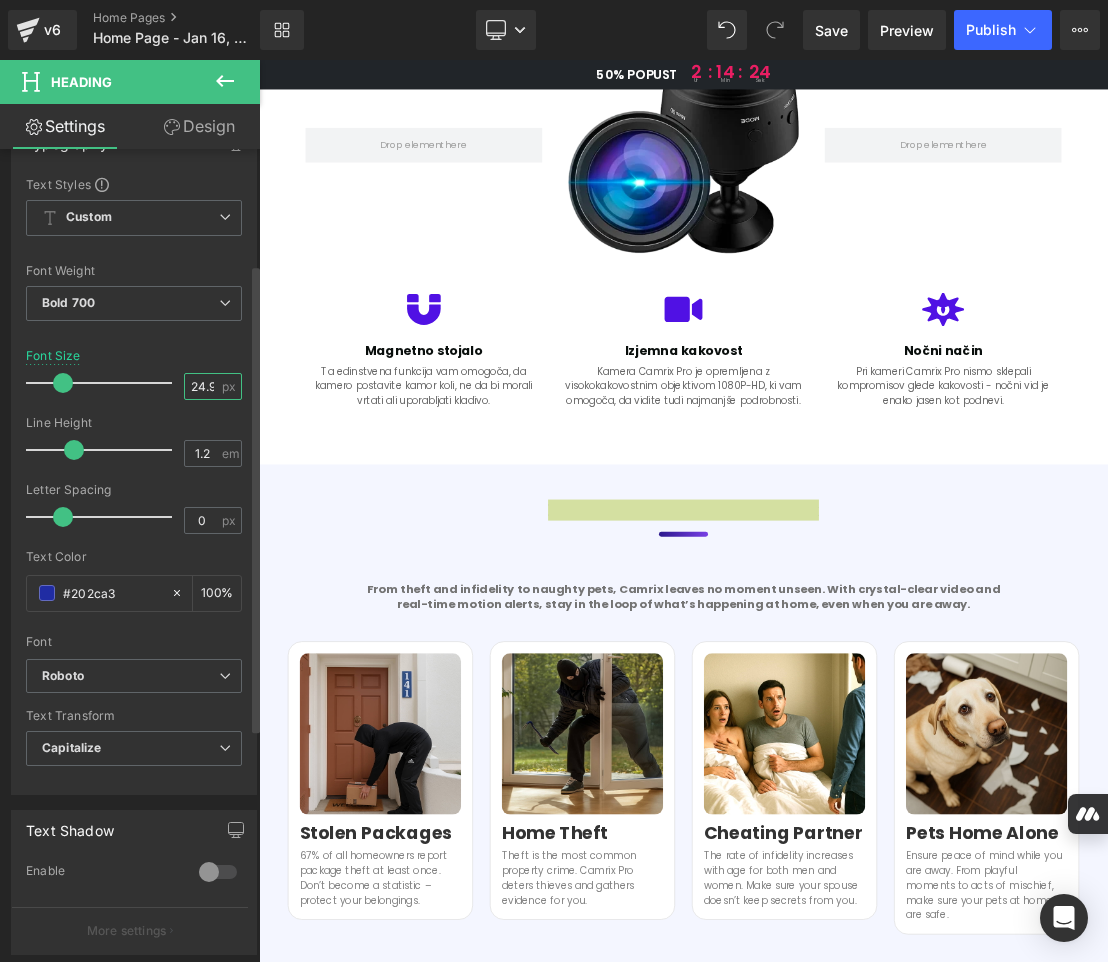 scroll, scrollTop: 0, scrollLeft: 11, axis: horizontal 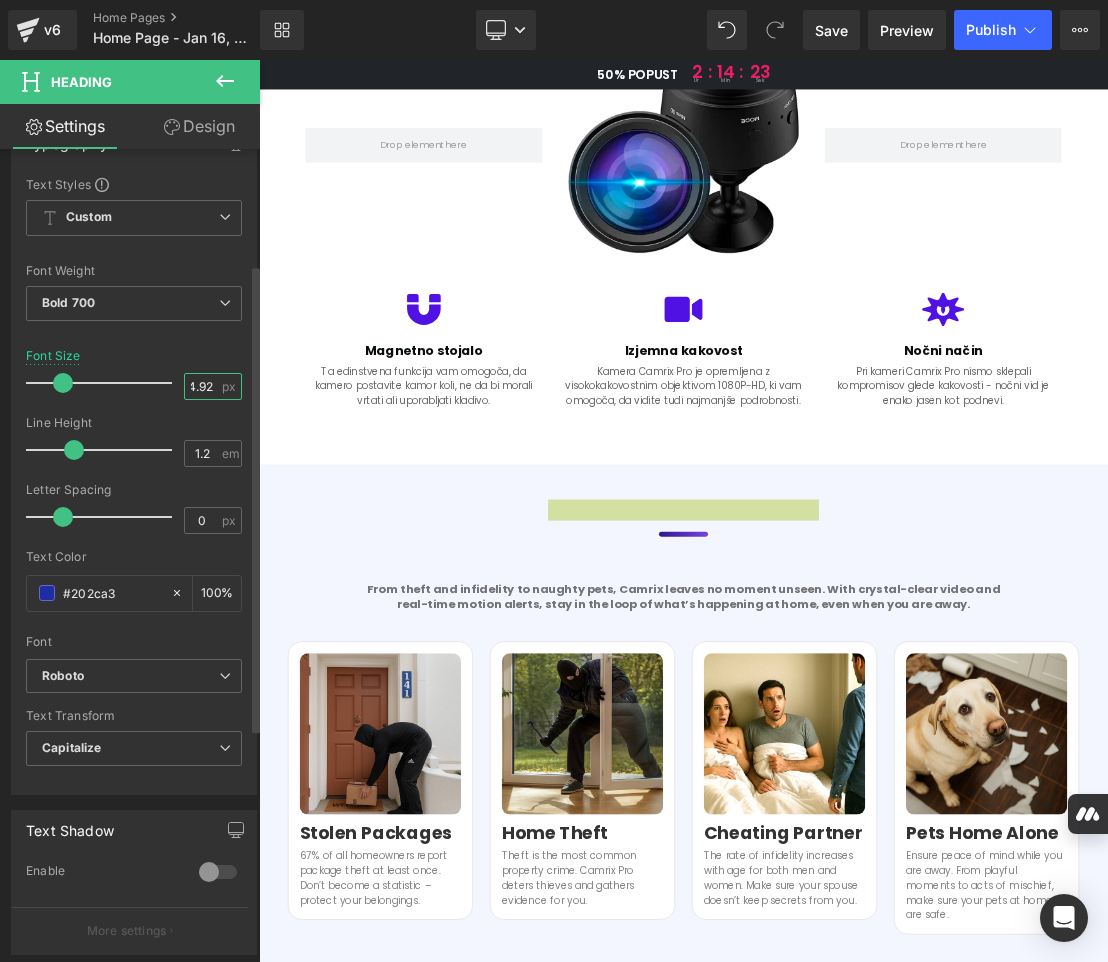 drag, startPoint x: 178, startPoint y: 385, endPoint x: 214, endPoint y: 388, distance: 36.124783 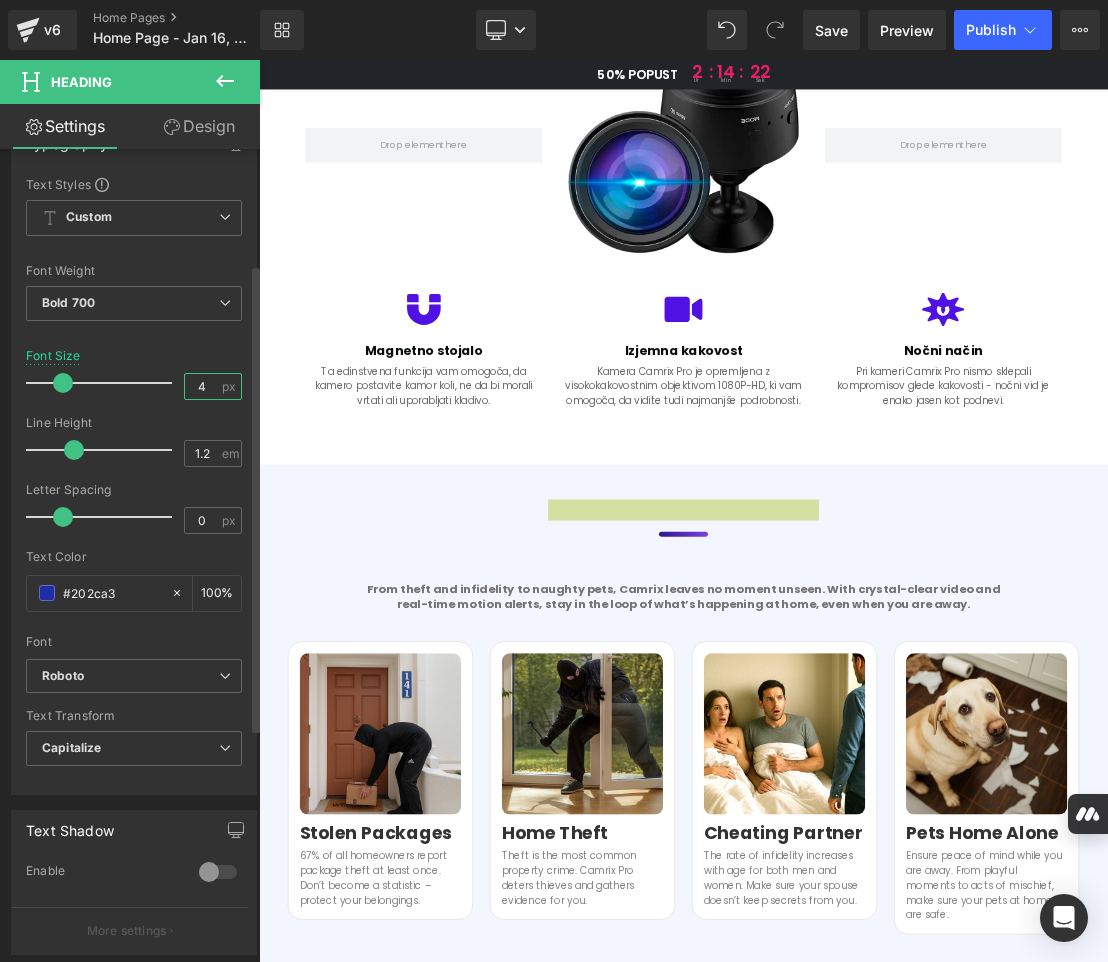scroll, scrollTop: 0, scrollLeft: 0, axis: both 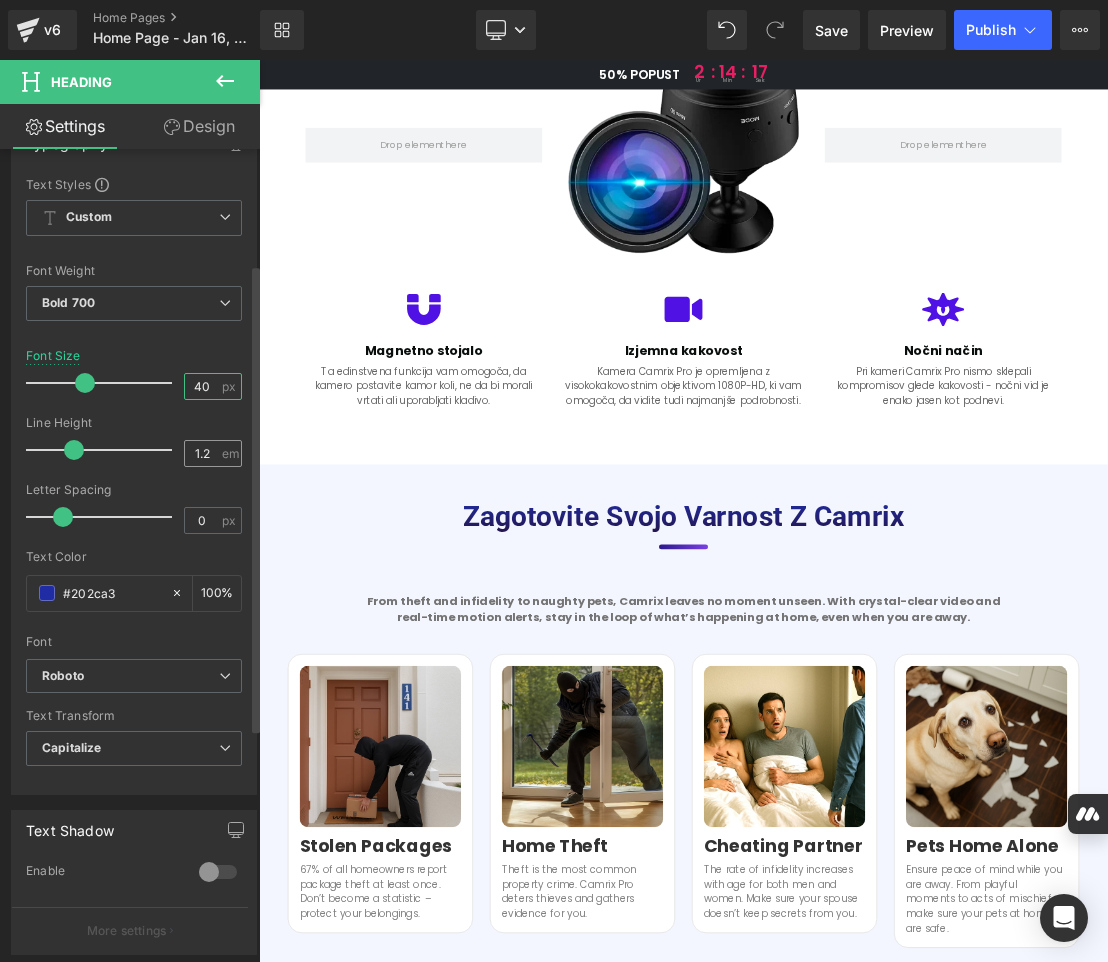 type on "40" 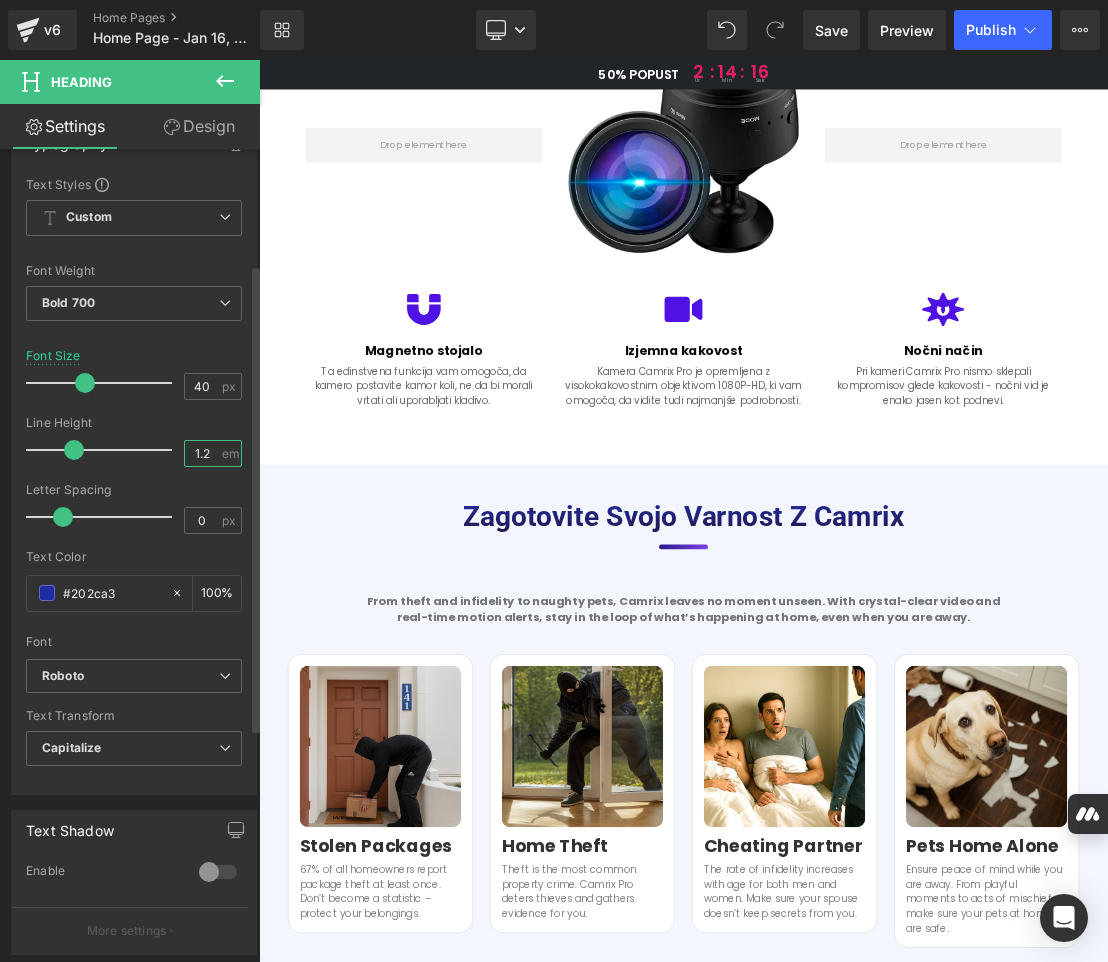 click on "1.2" at bounding box center (202, 453) 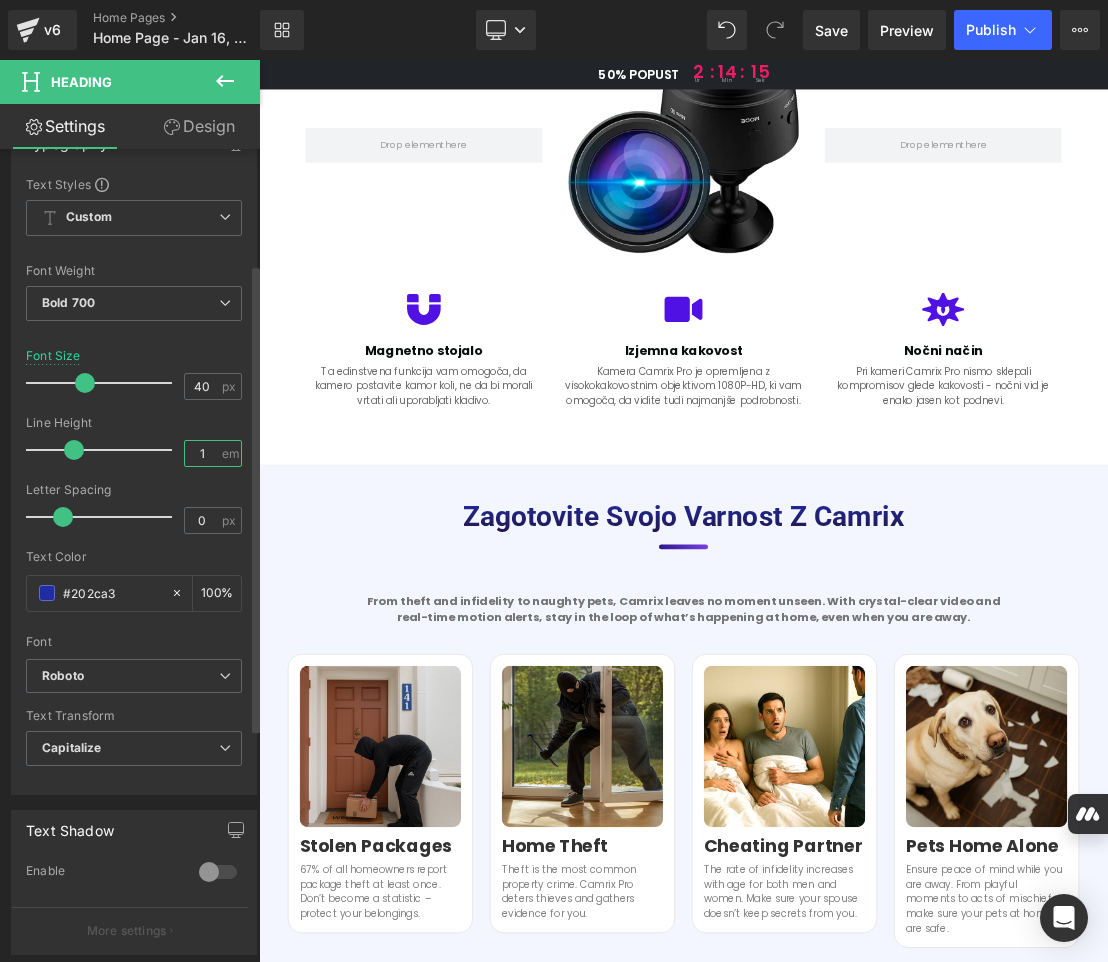 type on "1.3" 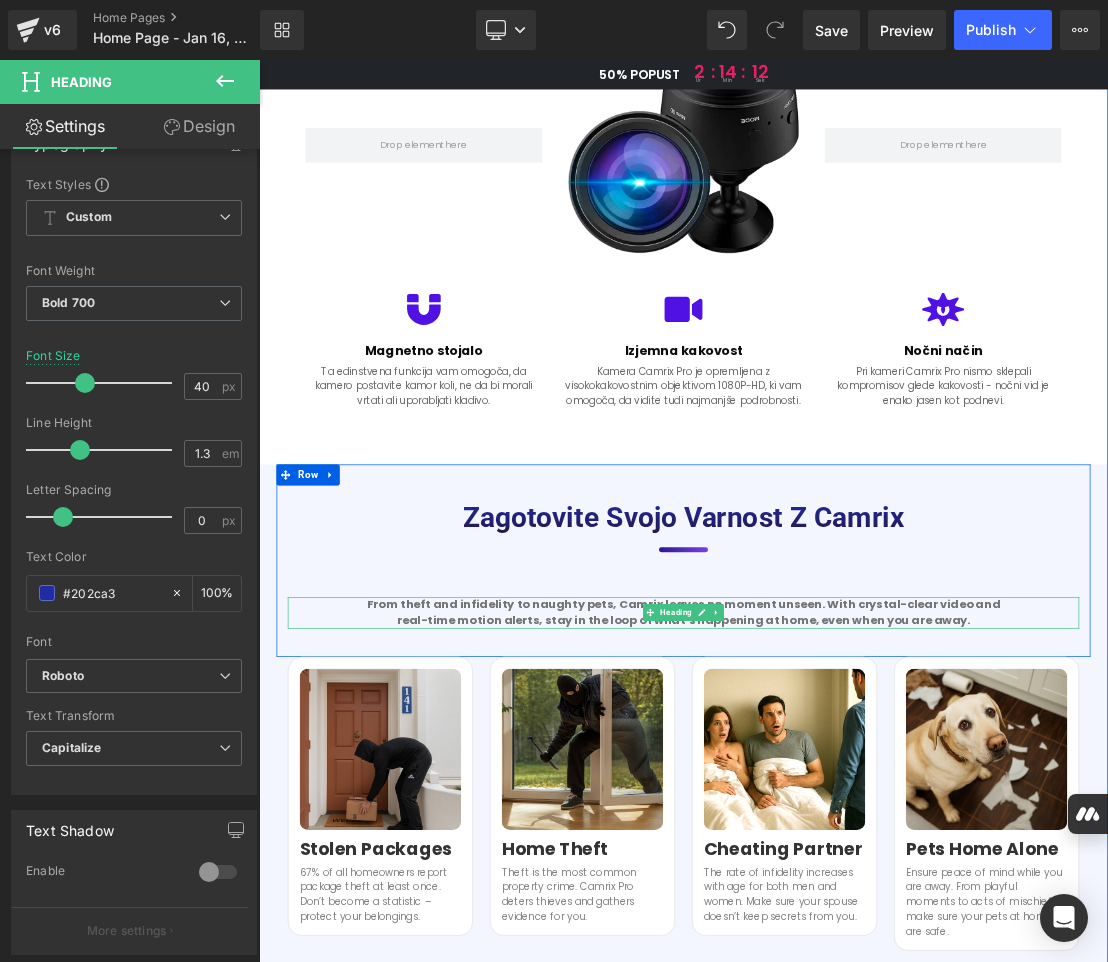 click on "From theft and infidelity to naughty pets, Camrix leaves no moment unseen. With crystal-clear video and real-time motion alerts, stay in the loop of what’s happening at home, even when you are away." at bounding box center (864, 847) 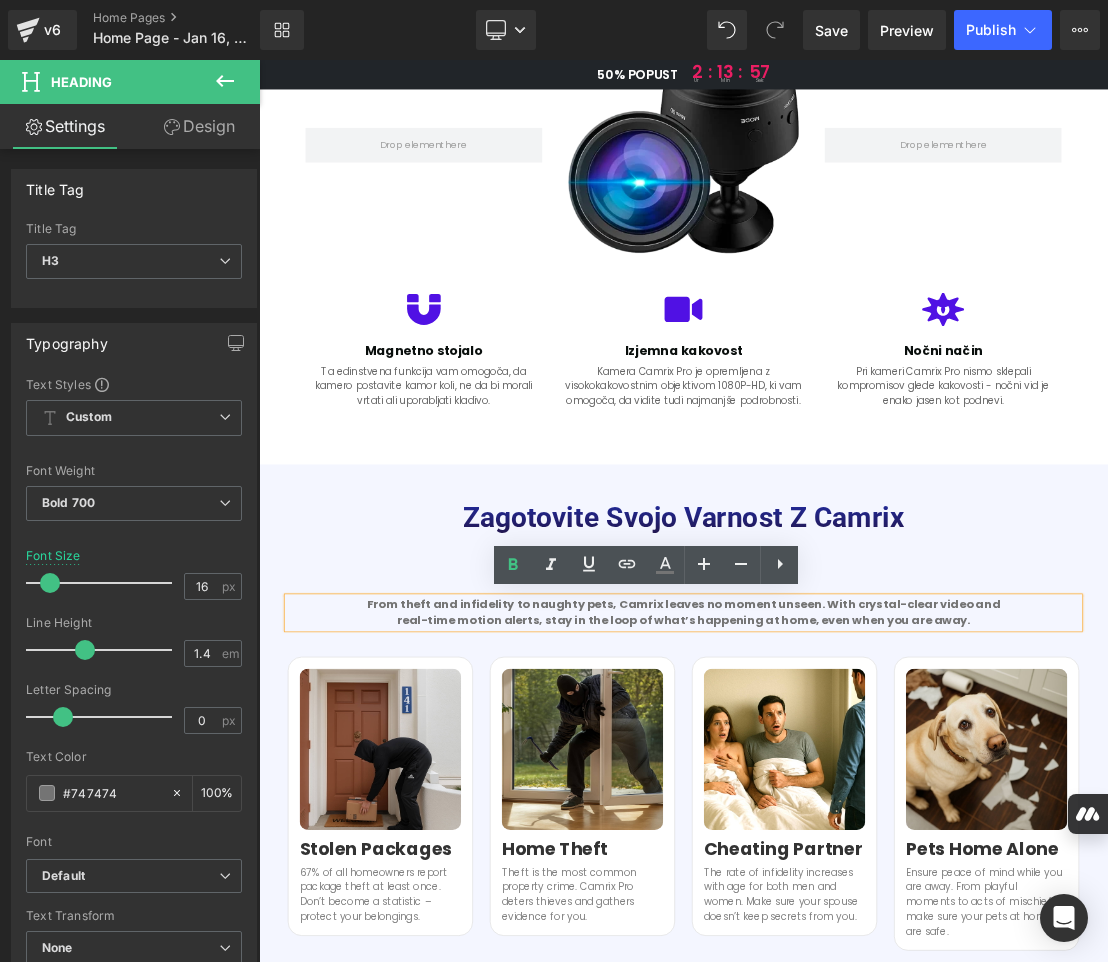 drag, startPoint x: 1236, startPoint y: 863, endPoint x: 410, endPoint y: 831, distance: 826.6196 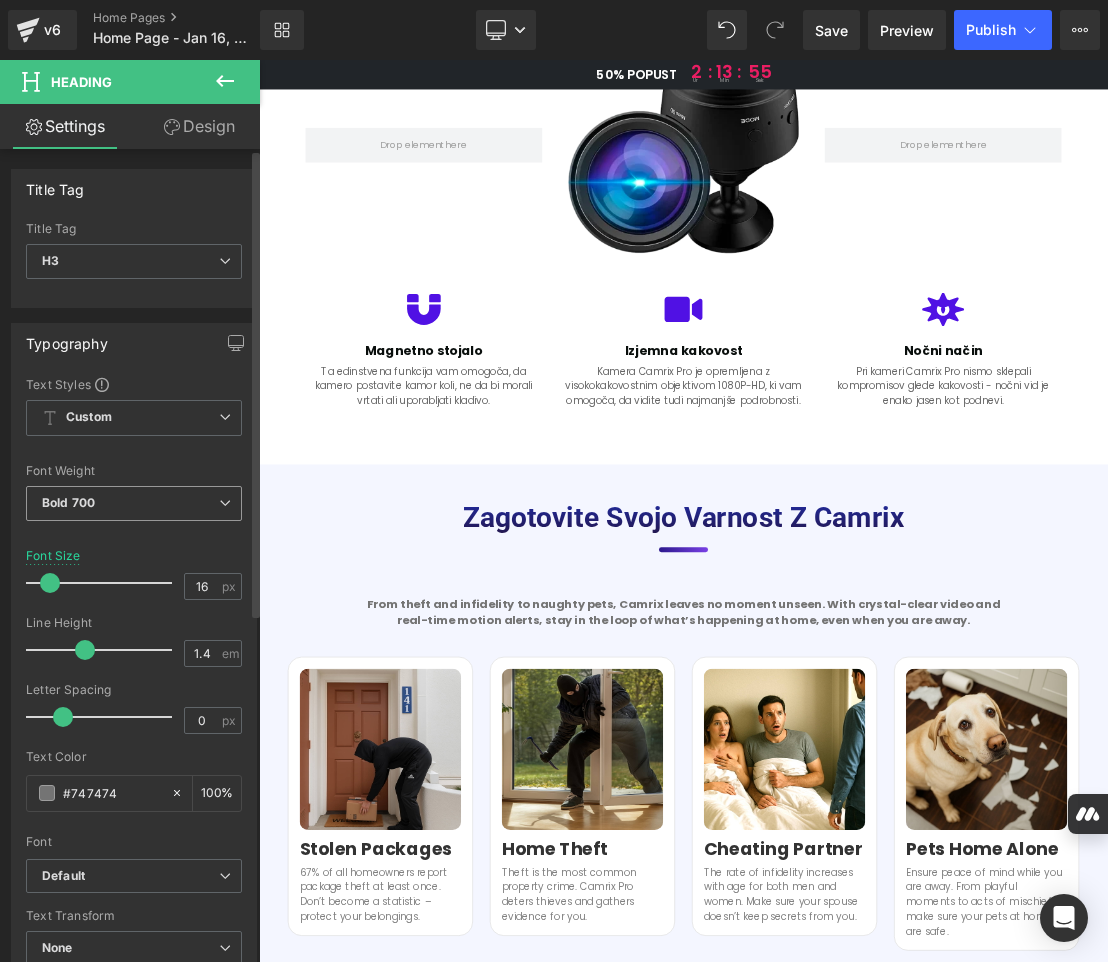 click at bounding box center [225, 503] 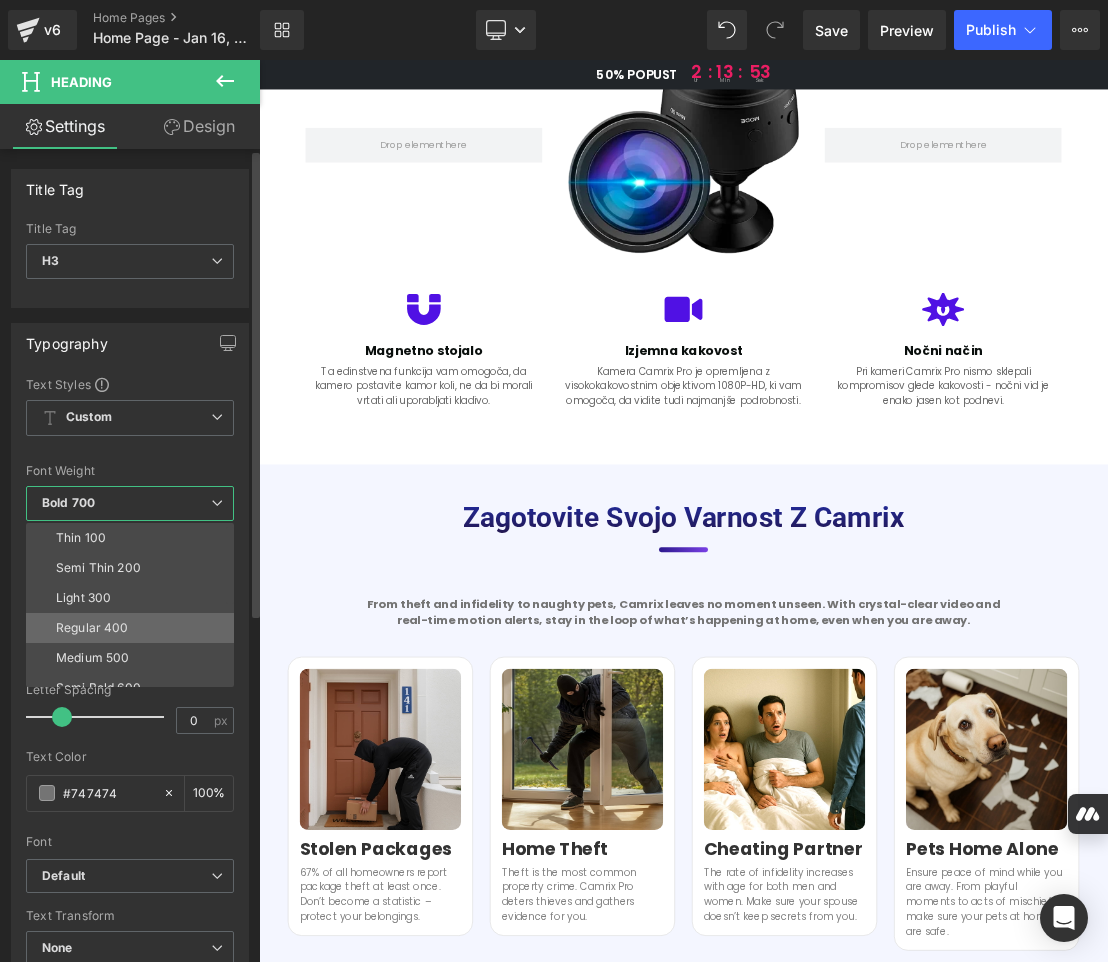 click on "Regular 400" at bounding box center (134, 628) 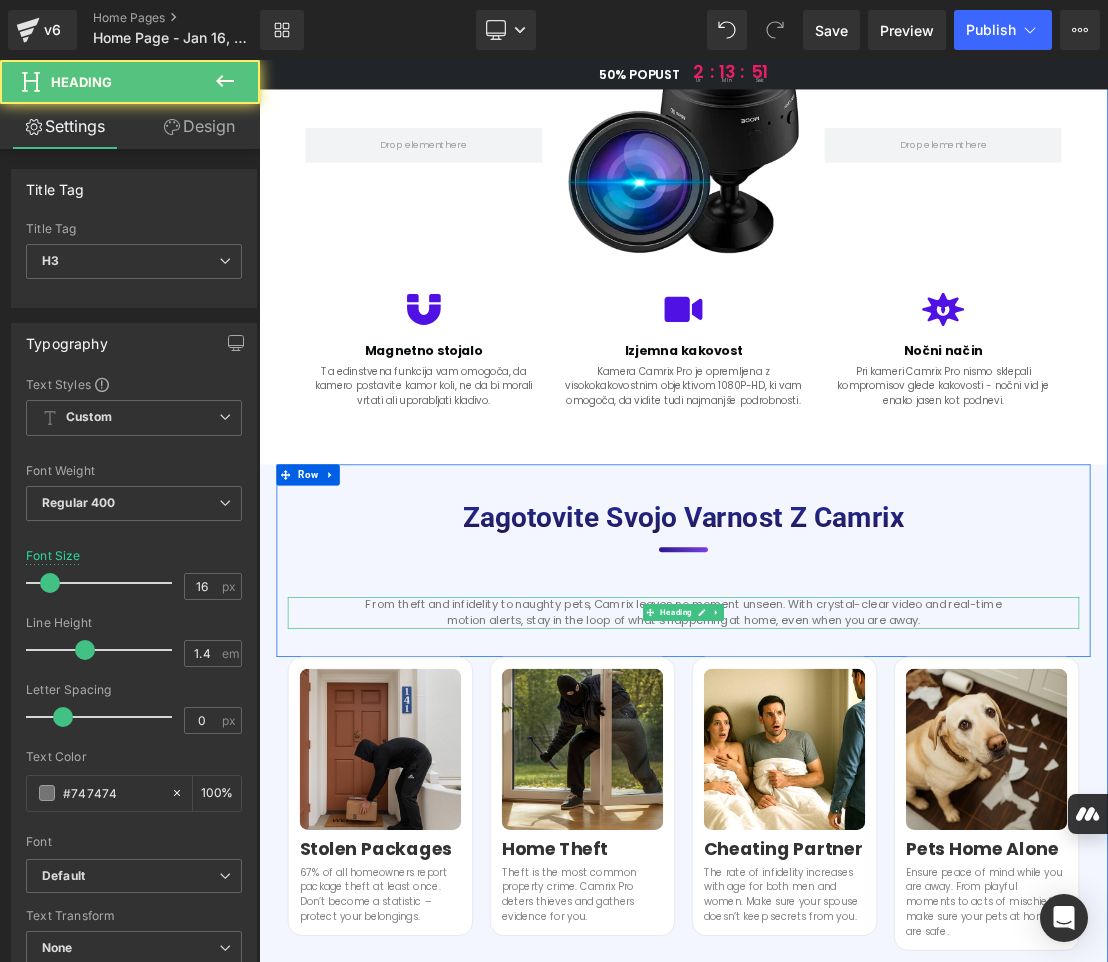 click on "From theft and infidelity to naughty pets, Camrix leaves no moment unseen. With crystal-clear video and real-time motion alerts, stay in the loop of what’s happening at home, even when you are away." at bounding box center [864, 847] 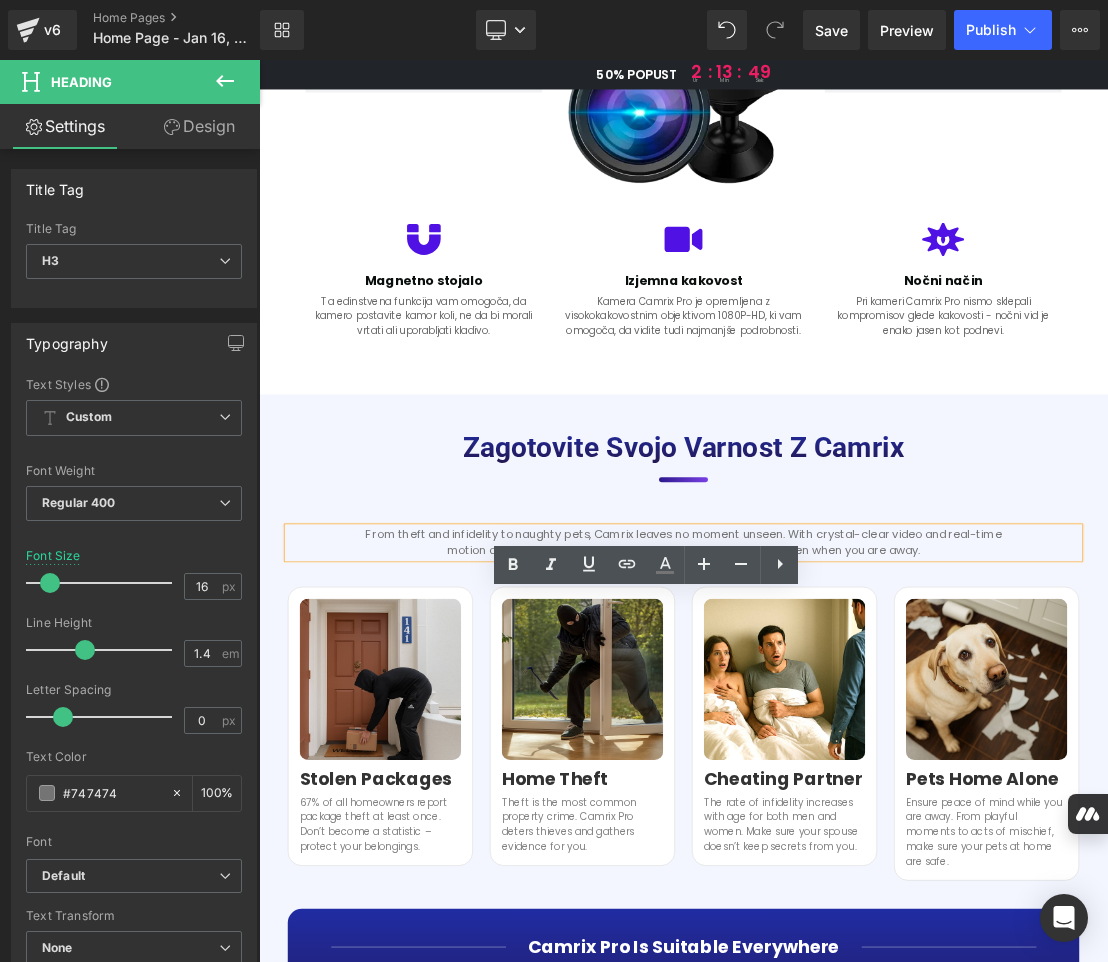 scroll, scrollTop: 1700, scrollLeft: 0, axis: vertical 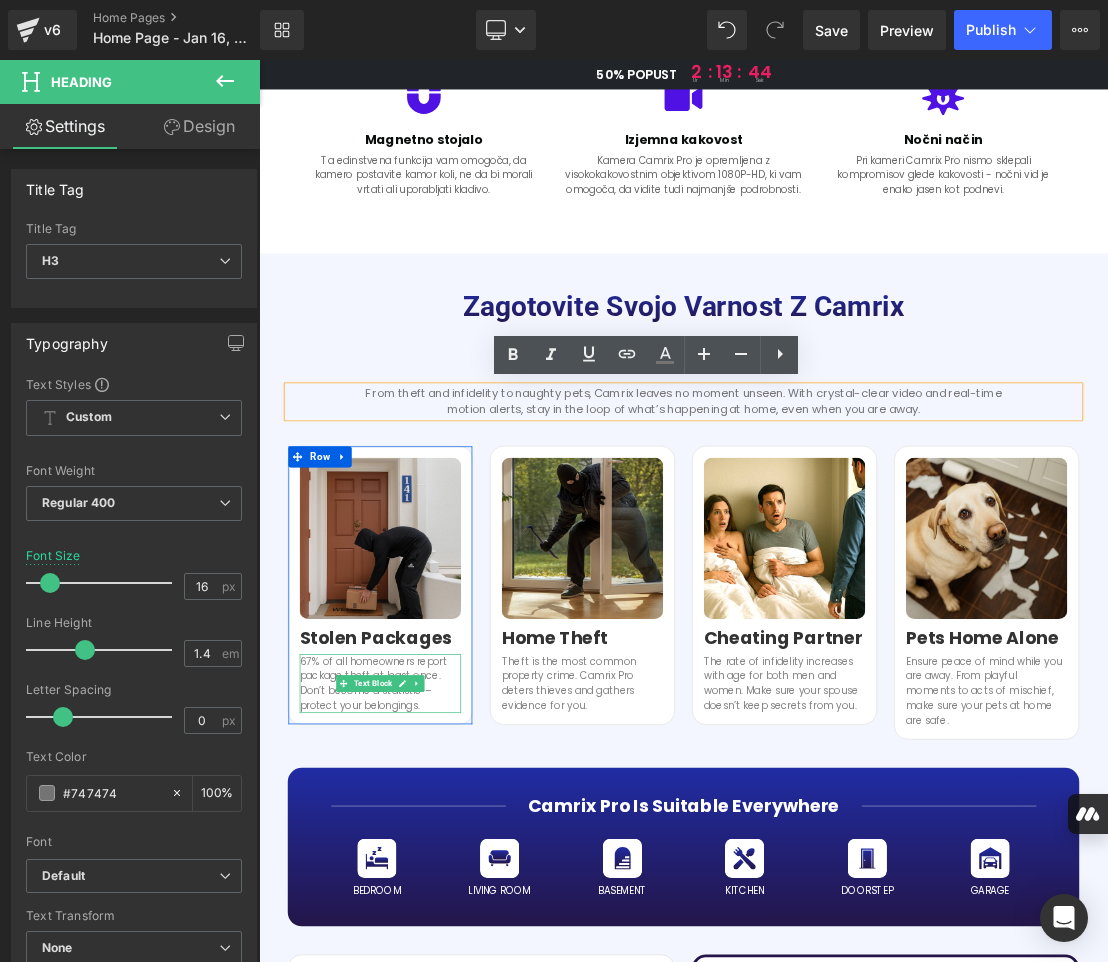 click on "67% of all homeowners report package theft at least once. Don’t become a statistic – protect your belongings." at bounding box center (432, 949) 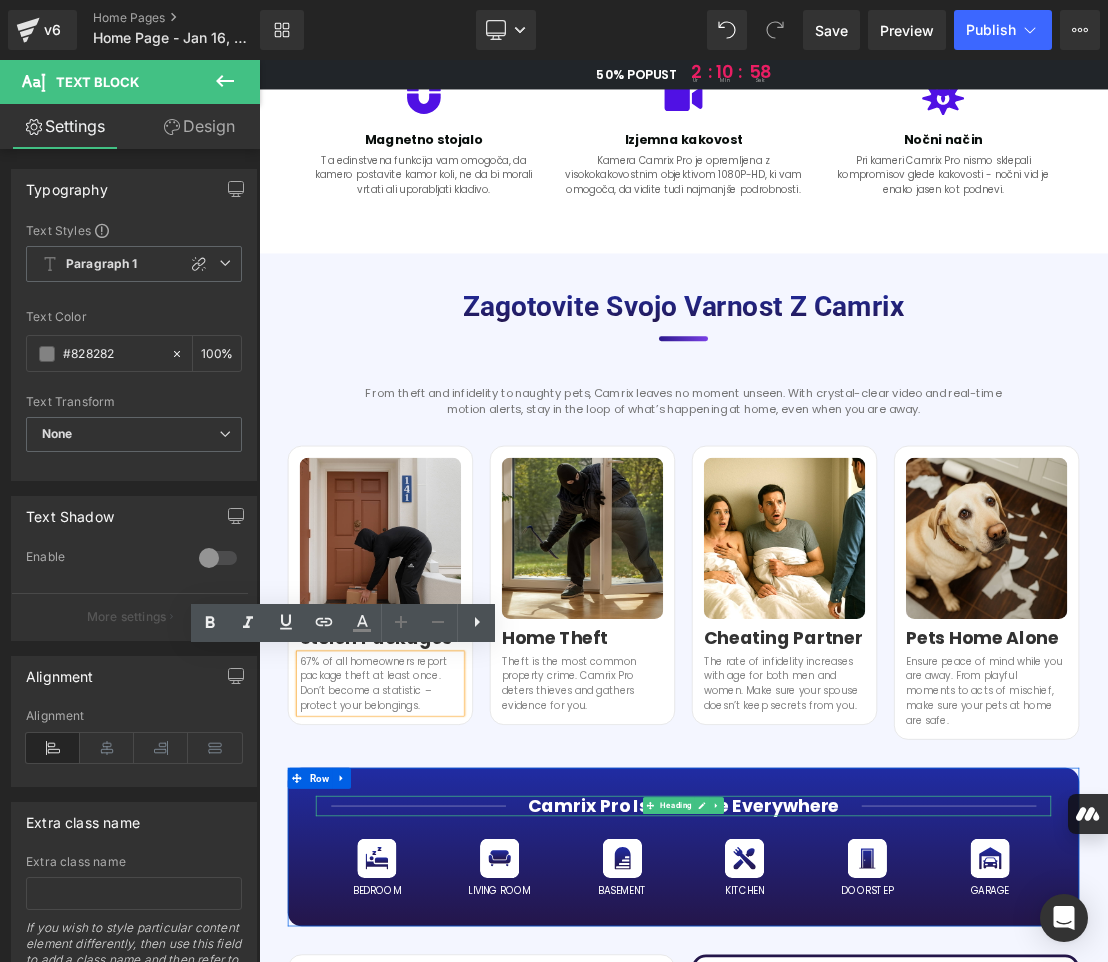 click on "Camrix Pro is suitable everywhere" at bounding box center [864, 1124] 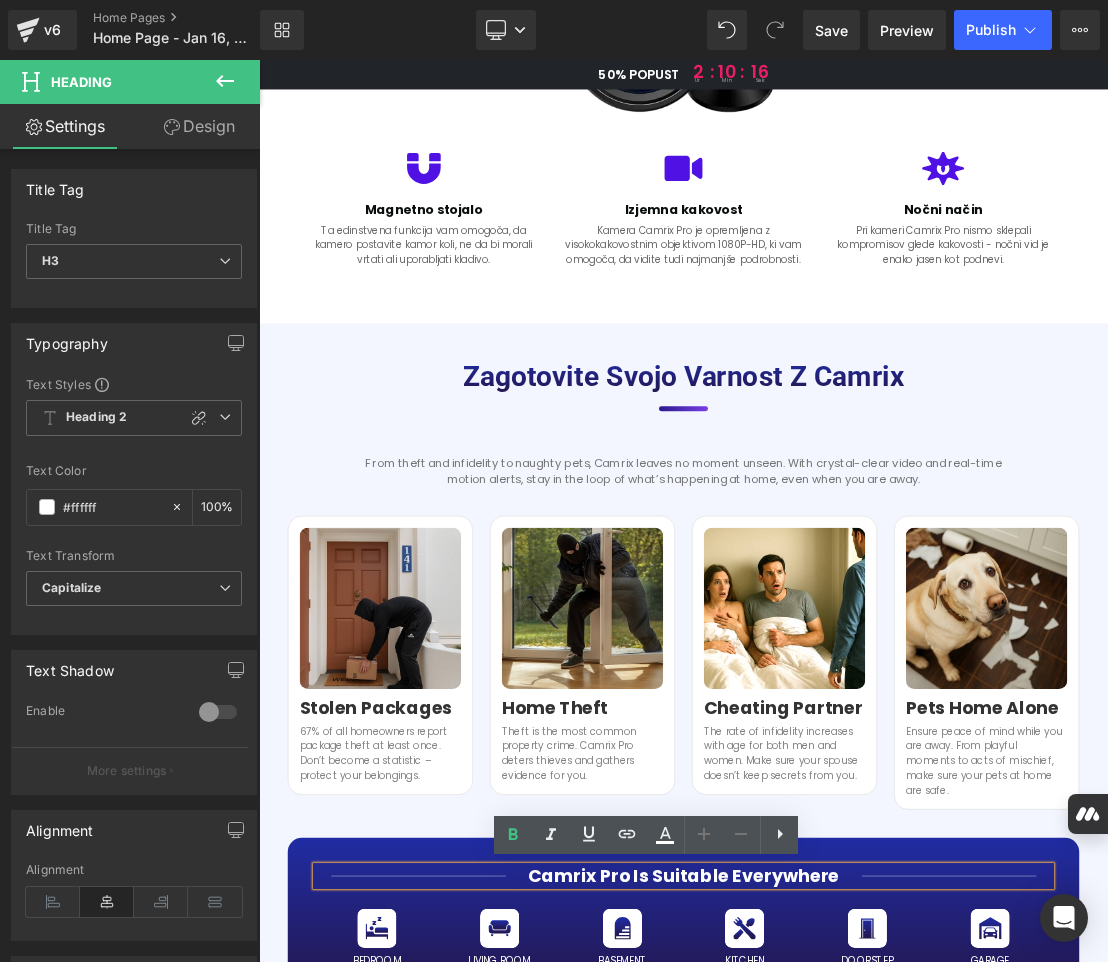 scroll, scrollTop: 1700, scrollLeft: 0, axis: vertical 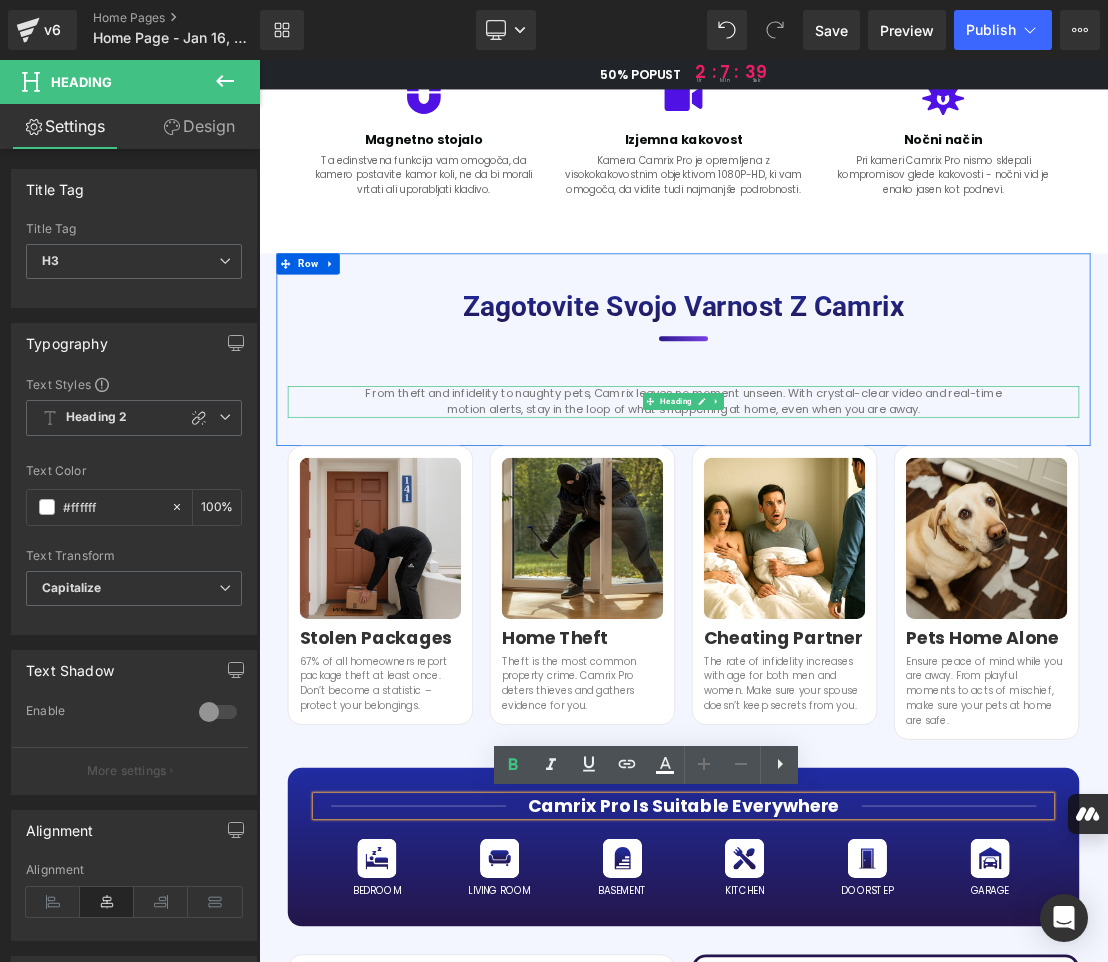 click on "From theft and infidelity to naughty pets, Camrix leaves no moment unseen. With crystal-clear video and real-time motion alerts, stay in the loop of what’s happening at home, even when you are away." at bounding box center (864, 547) 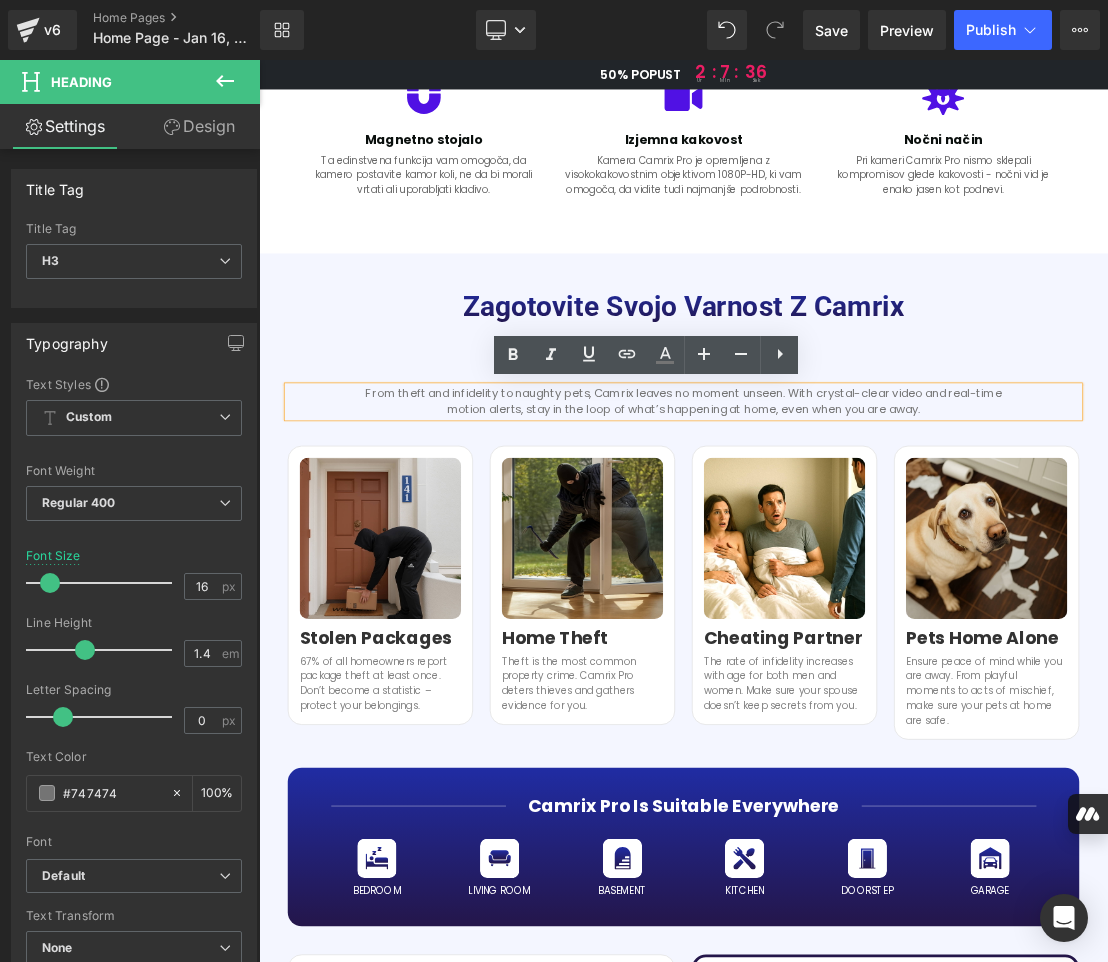 drag, startPoint x: 1208, startPoint y: 558, endPoint x: 381, endPoint y: 537, distance: 827.2666 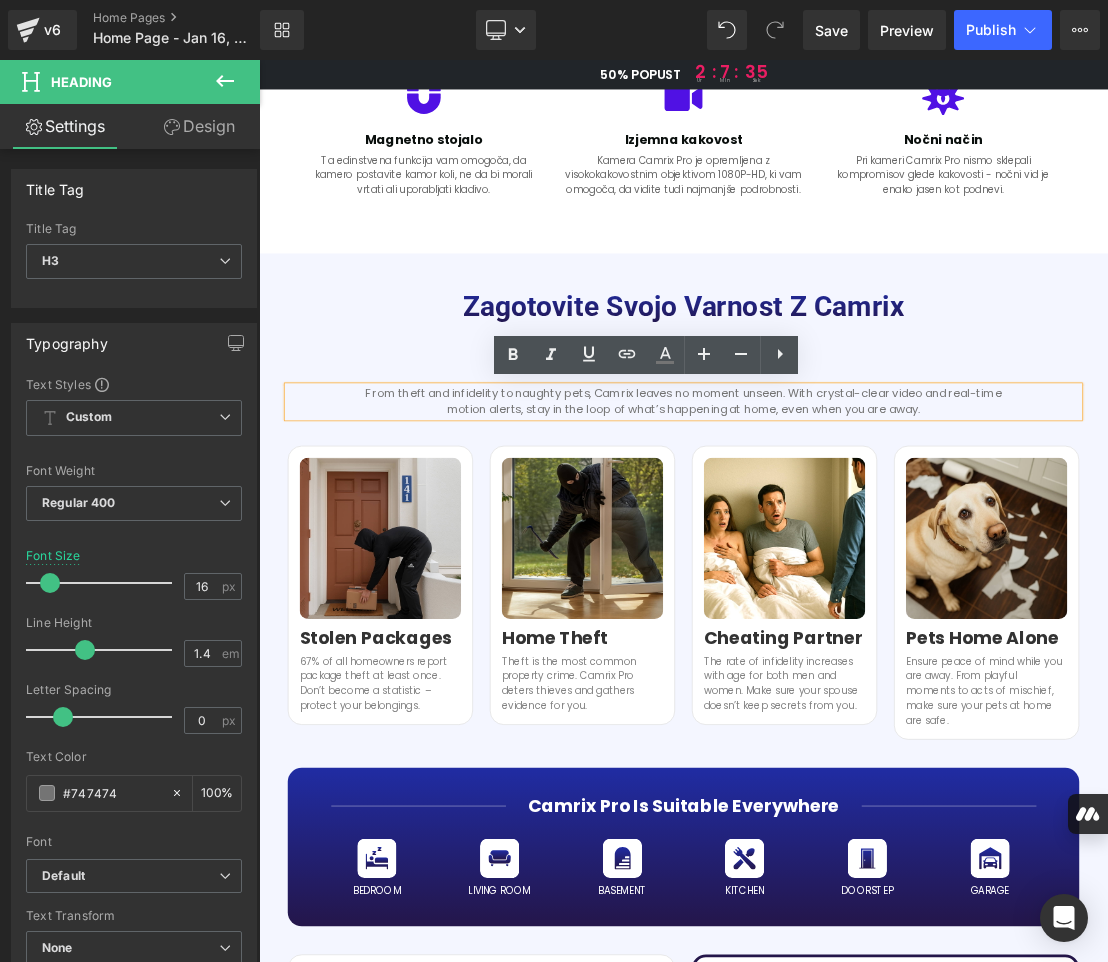copy on "From theft and infidelity to naughty pets, Camrix leaves no moment unseen. With crystal-clear video and real-time motion alerts, stay in the loop of what’s happening at home, even when you are away." 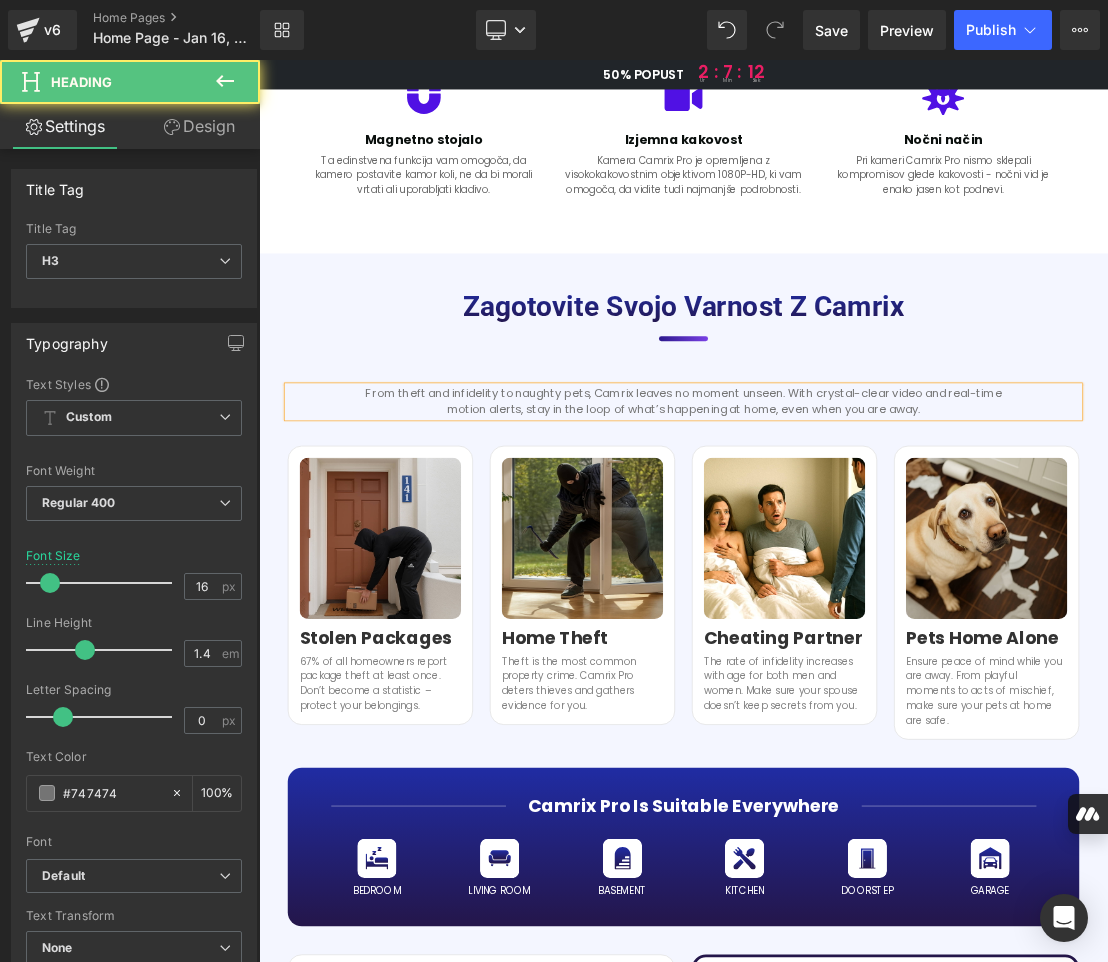 click on "From theft and infidelity to naughty pets, Camrix leaves no moment unseen. With crystal-clear video and real-time motion alerts, stay in the loop of what’s happening at home, even when you are away." at bounding box center (864, 547) 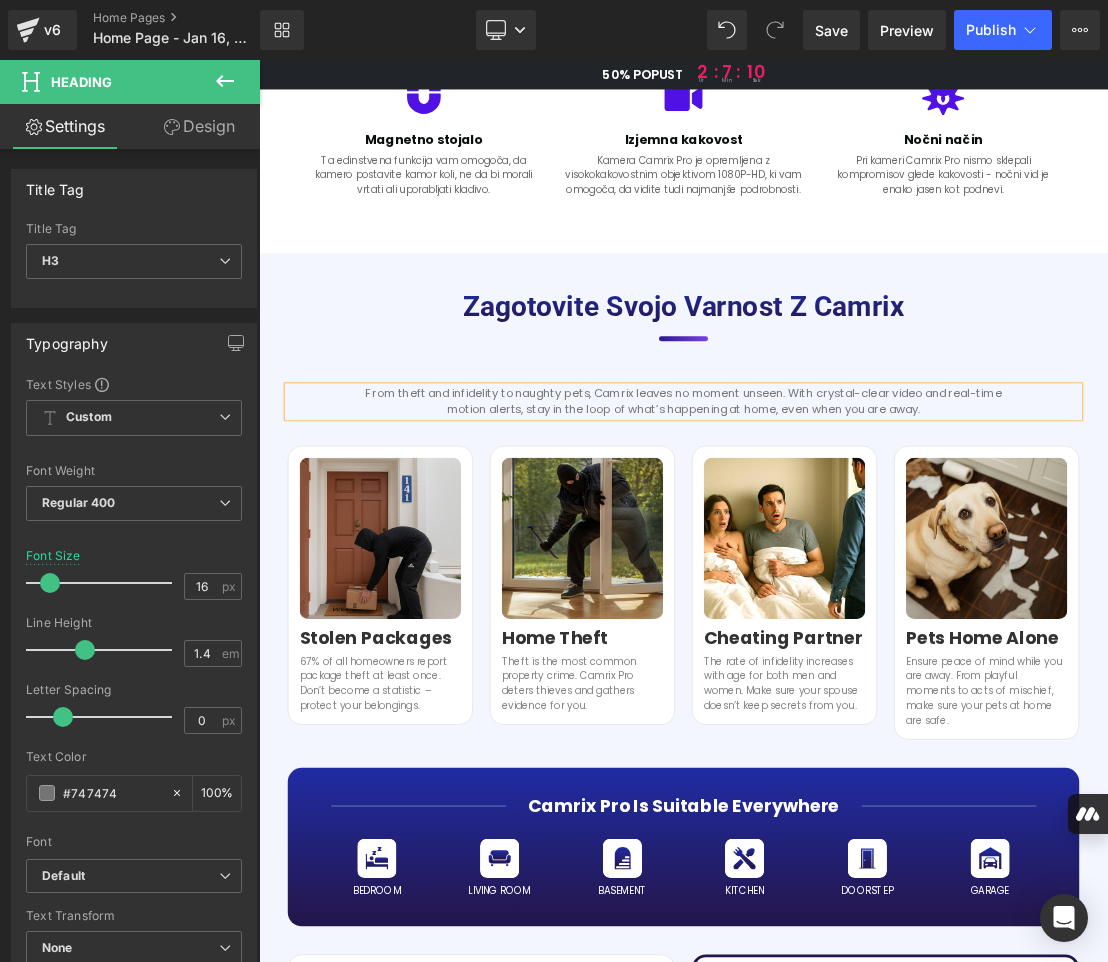 paste 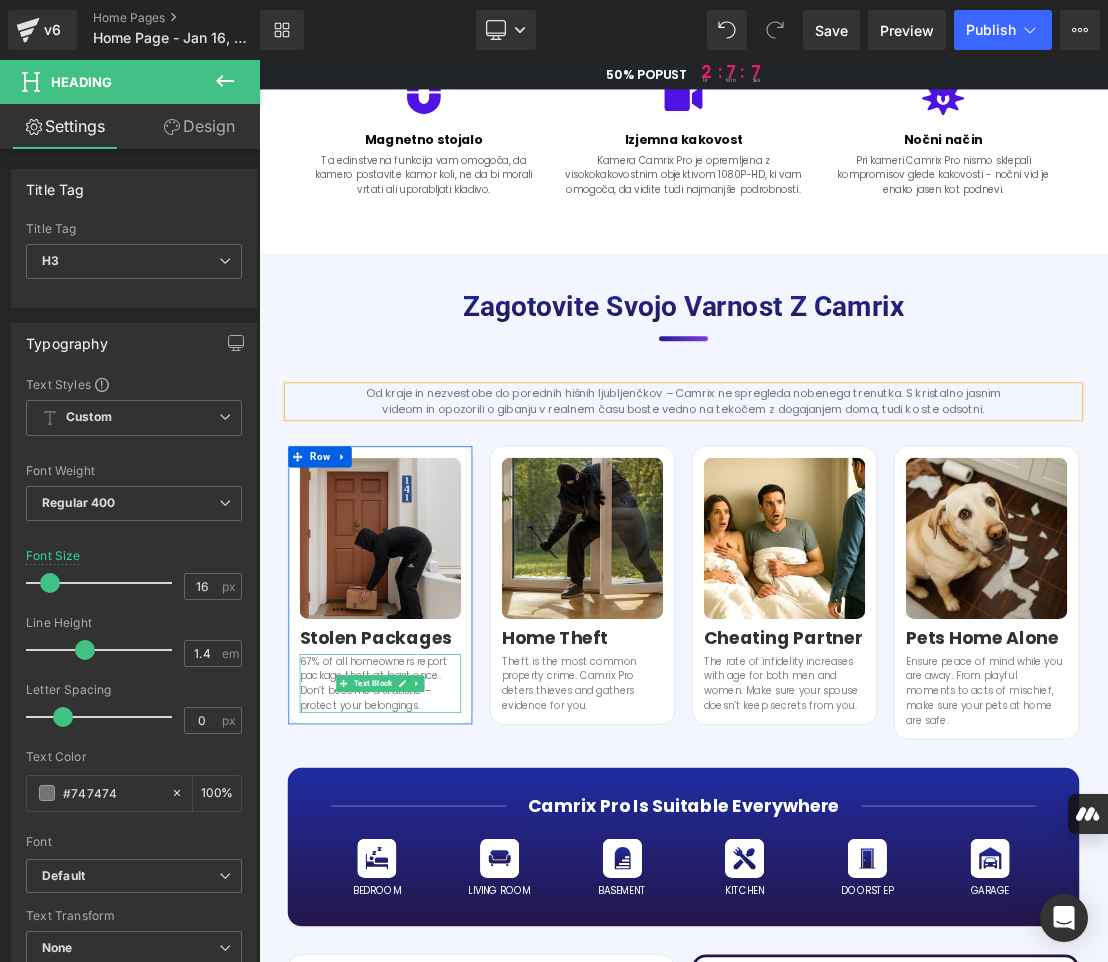 click on "67% of all homeowners report package theft at least once. Don’t become a statistic – protect your belongings." at bounding box center (432, 949) 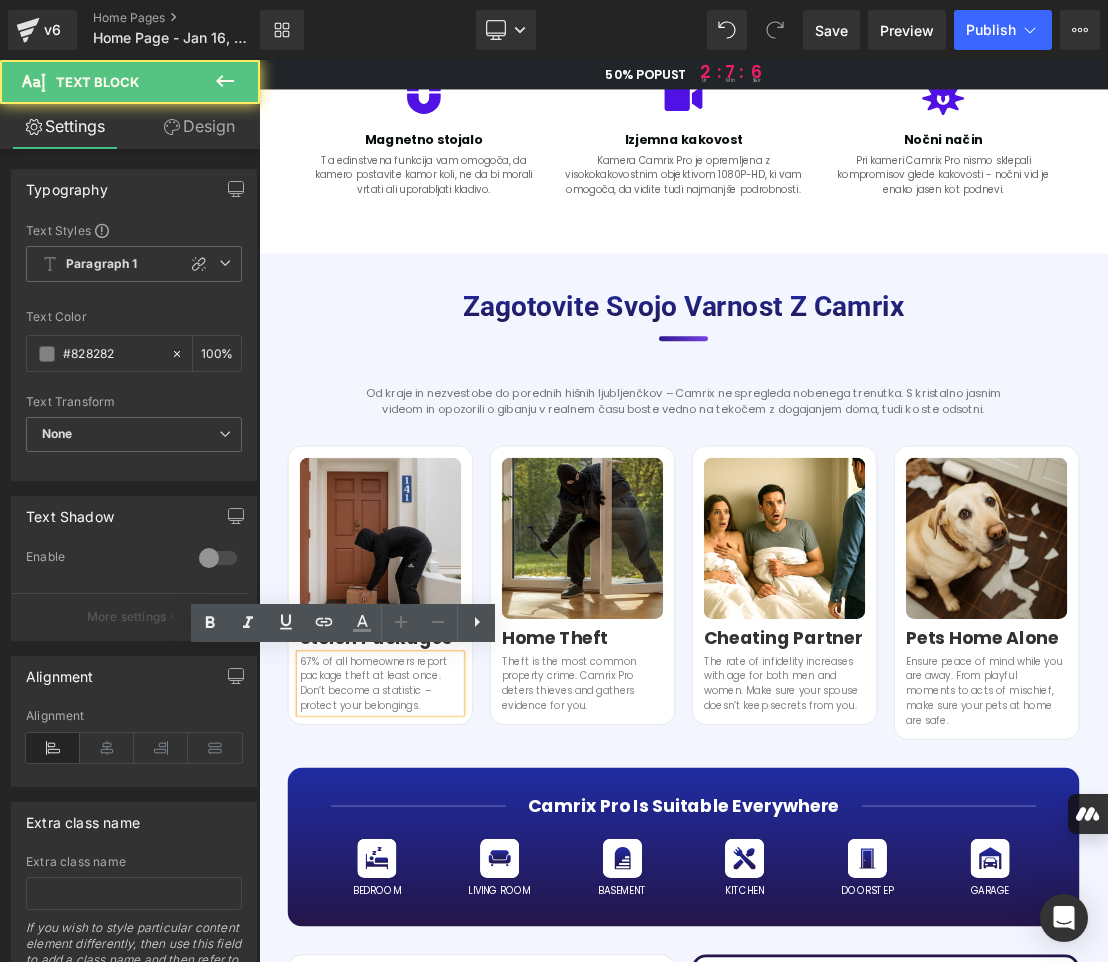 click on "67% of all homeowners report package theft at least once. Don’t become a statistic – protect your belongings." at bounding box center [432, 949] 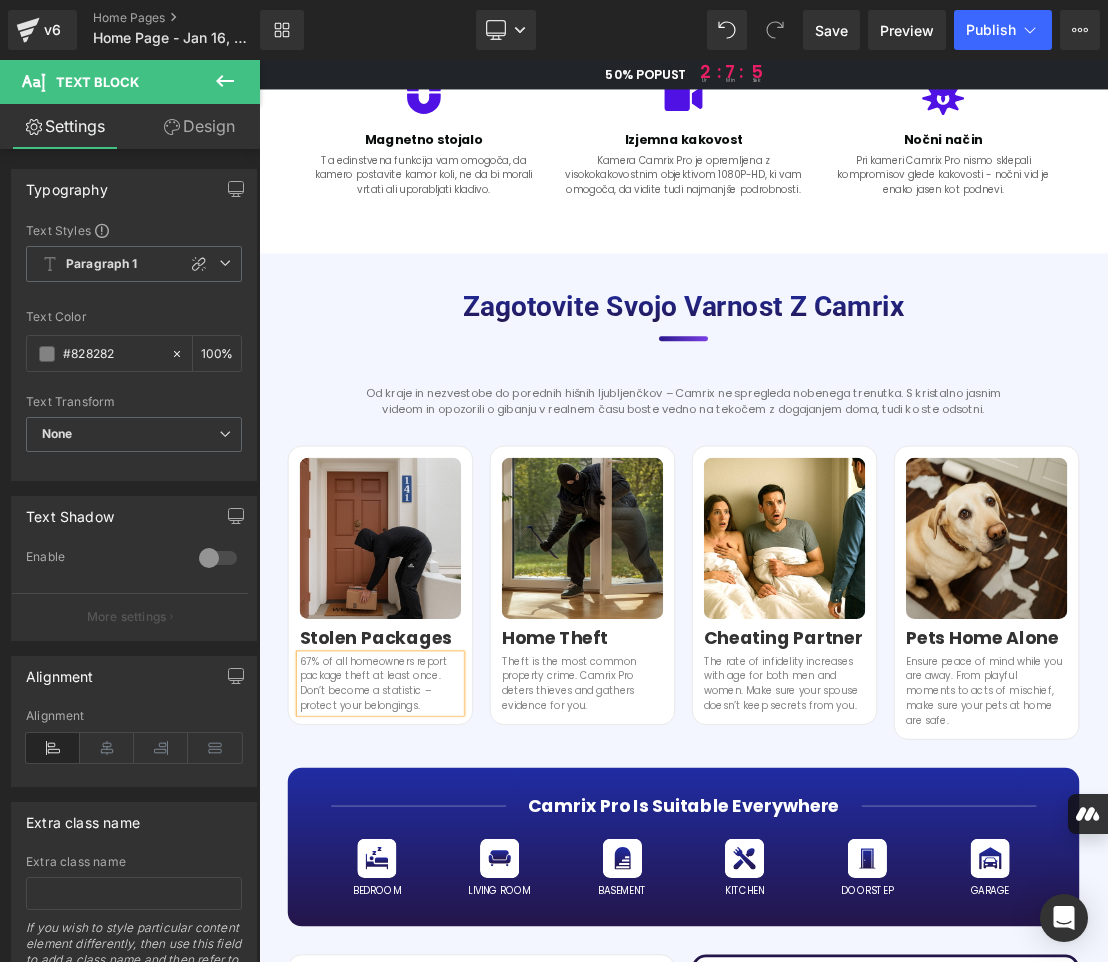 copy on "67% of all homeowners report package theft at least once. Don’t become a statistic – protect your belongings." 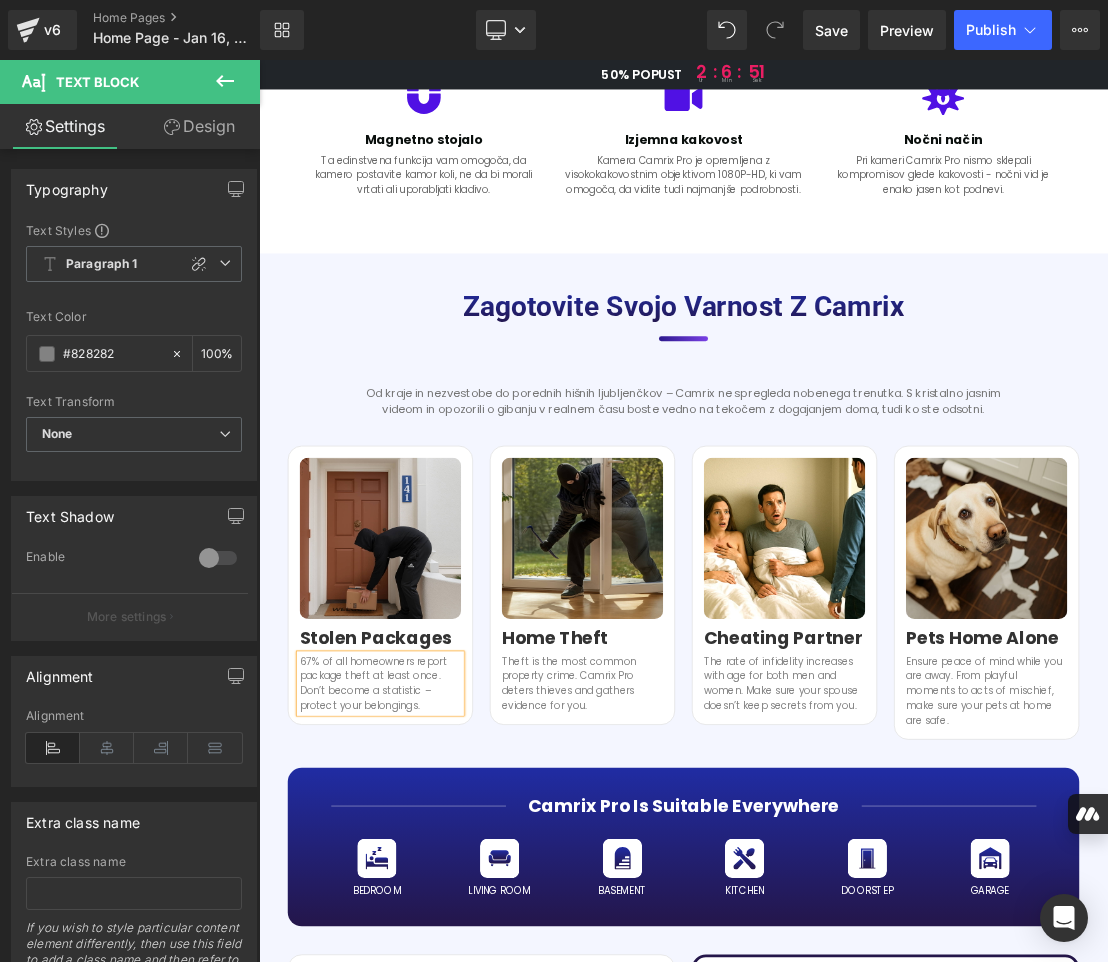 click on "67% of all homeowners report package theft at least once. Don’t become a statistic – protect your belongings." at bounding box center [432, 949] 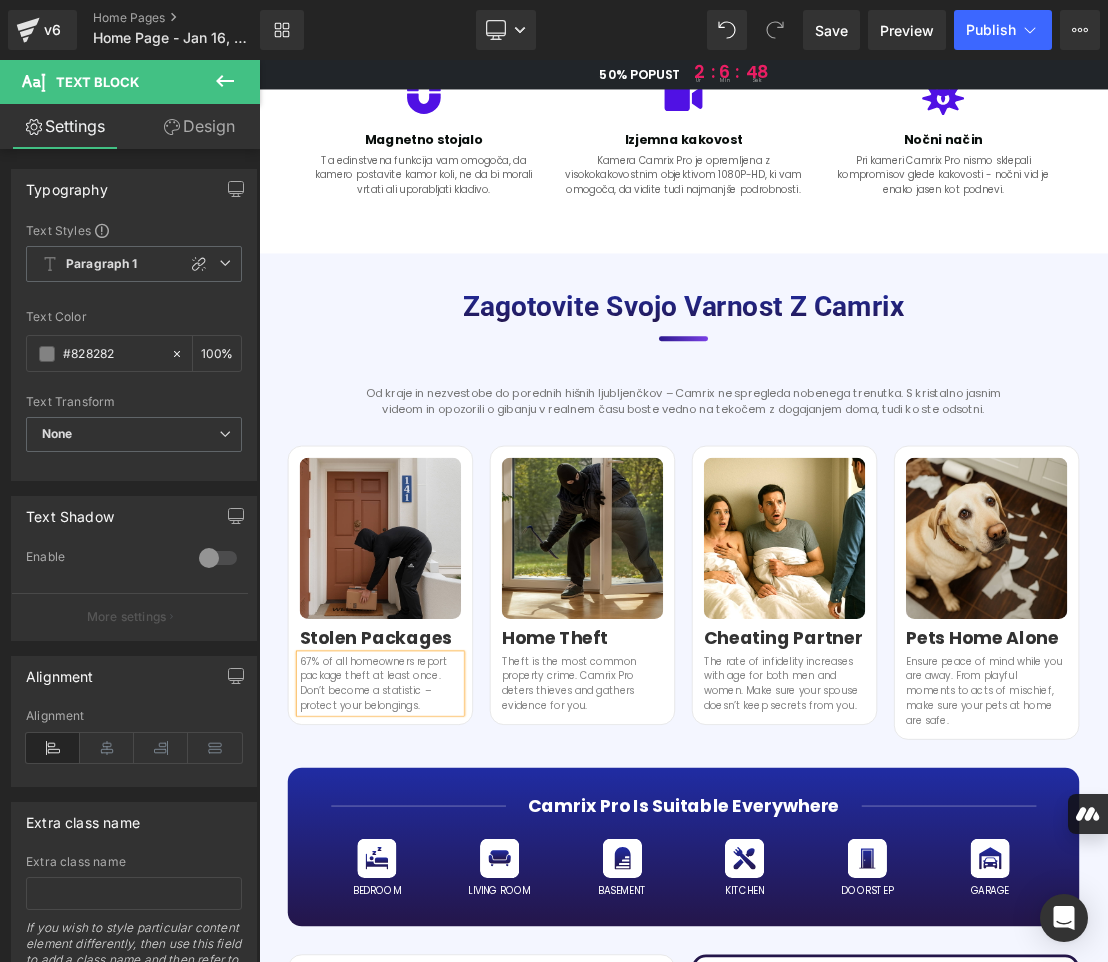 paste 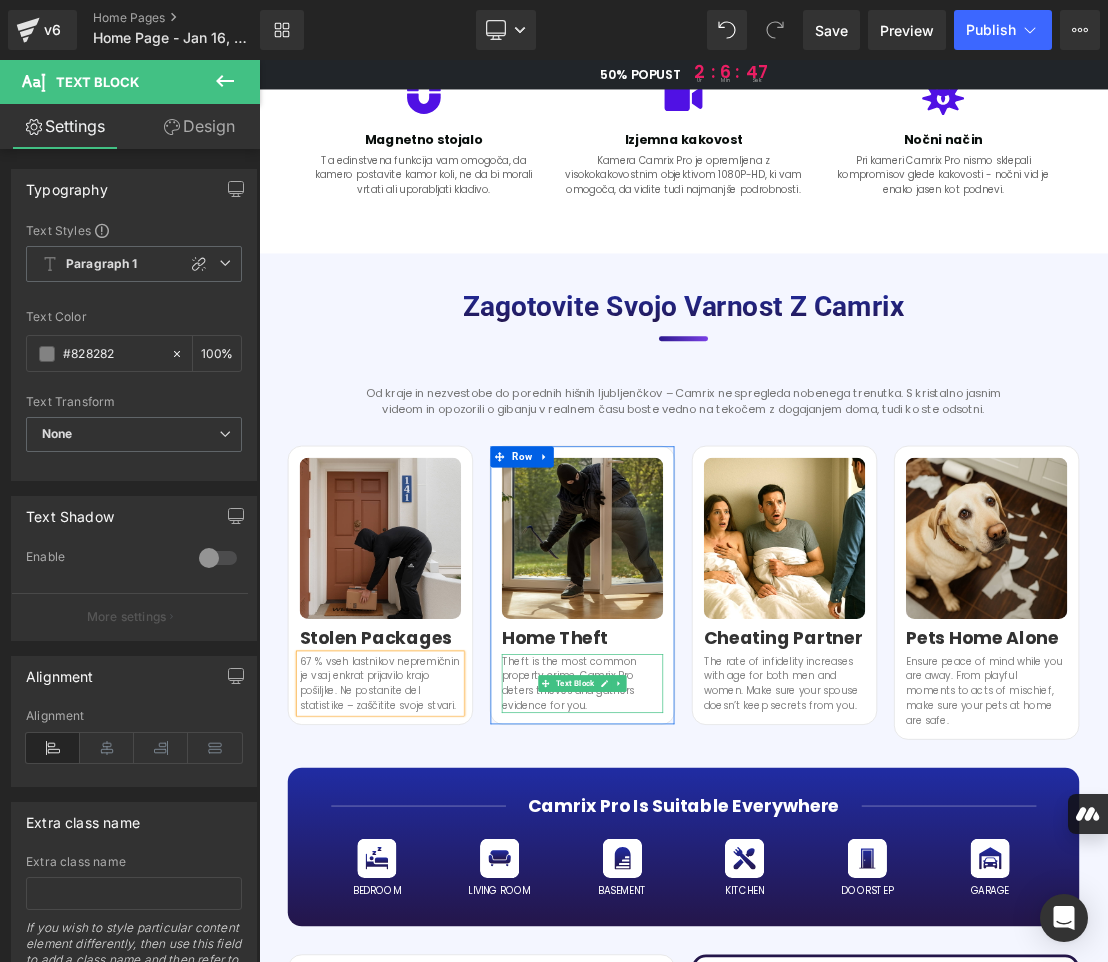 click on "Theft is the most common property crime. Camrix Pro deters thieves and gathers evidence for you." at bounding box center [720, 949] 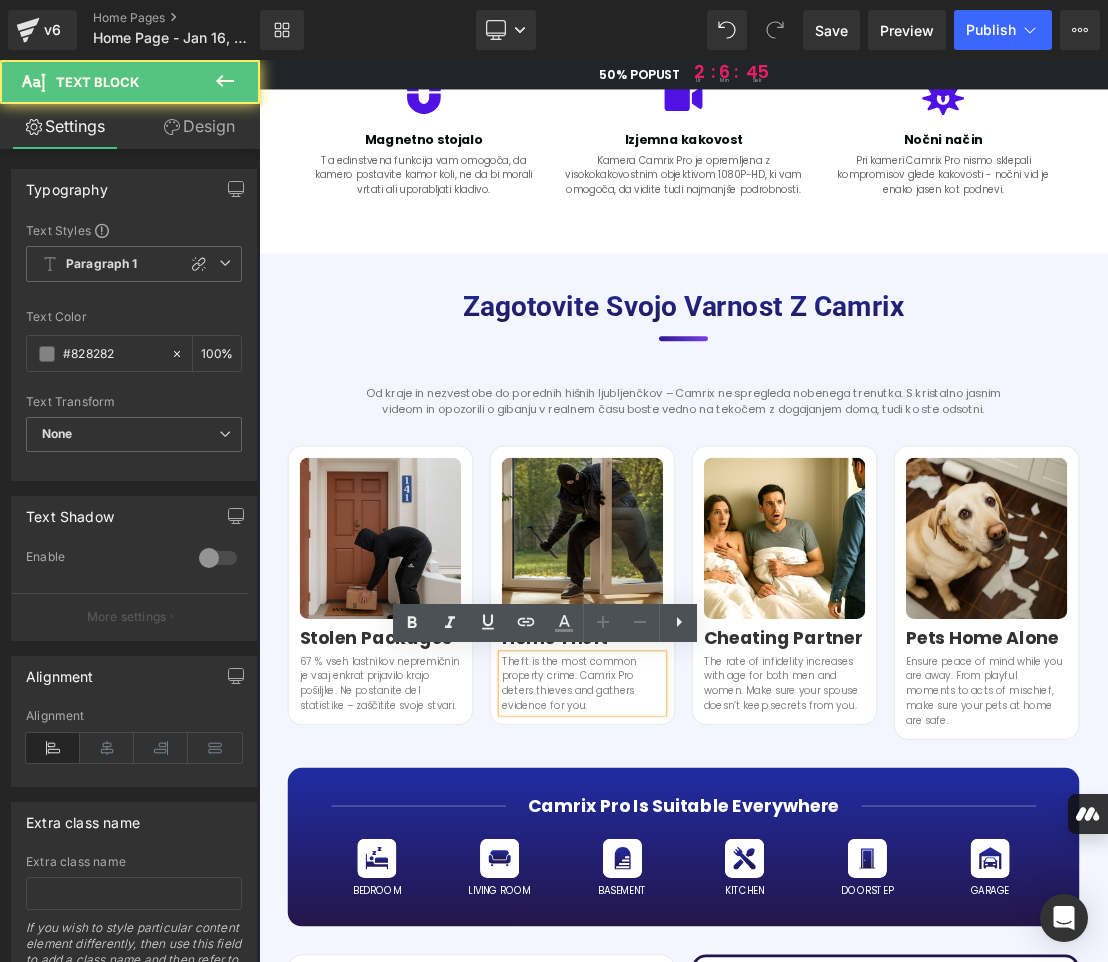 click on "Theft is the most common property crime. Camrix Pro deters thieves and gathers evidence for you." at bounding box center (720, 949) 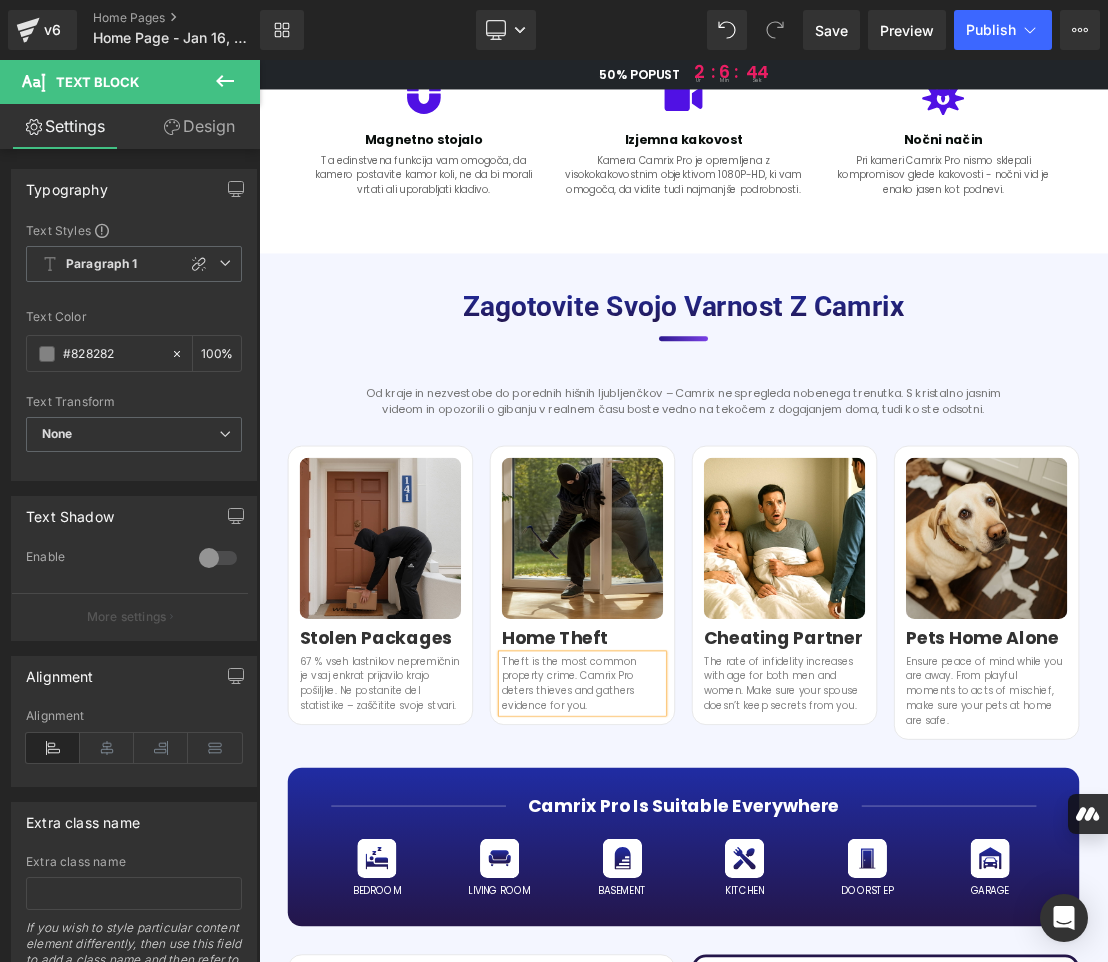 copy on "Theft is the most common property crime. Camrix Pro deters thieves and gathers evidence for you." 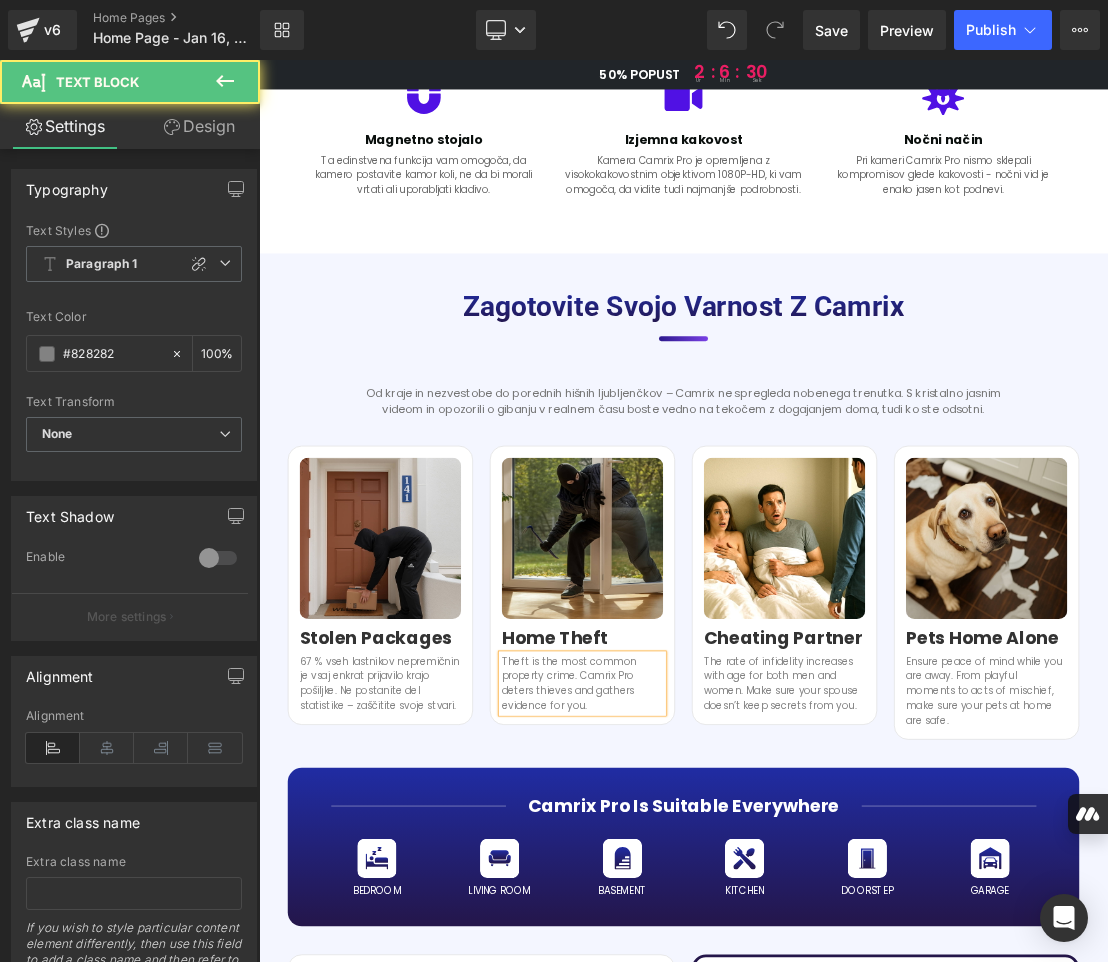 click on "Theft is the most common property crime. Camrix Pro deters thieves and gathers evidence for you." at bounding box center [720, 949] 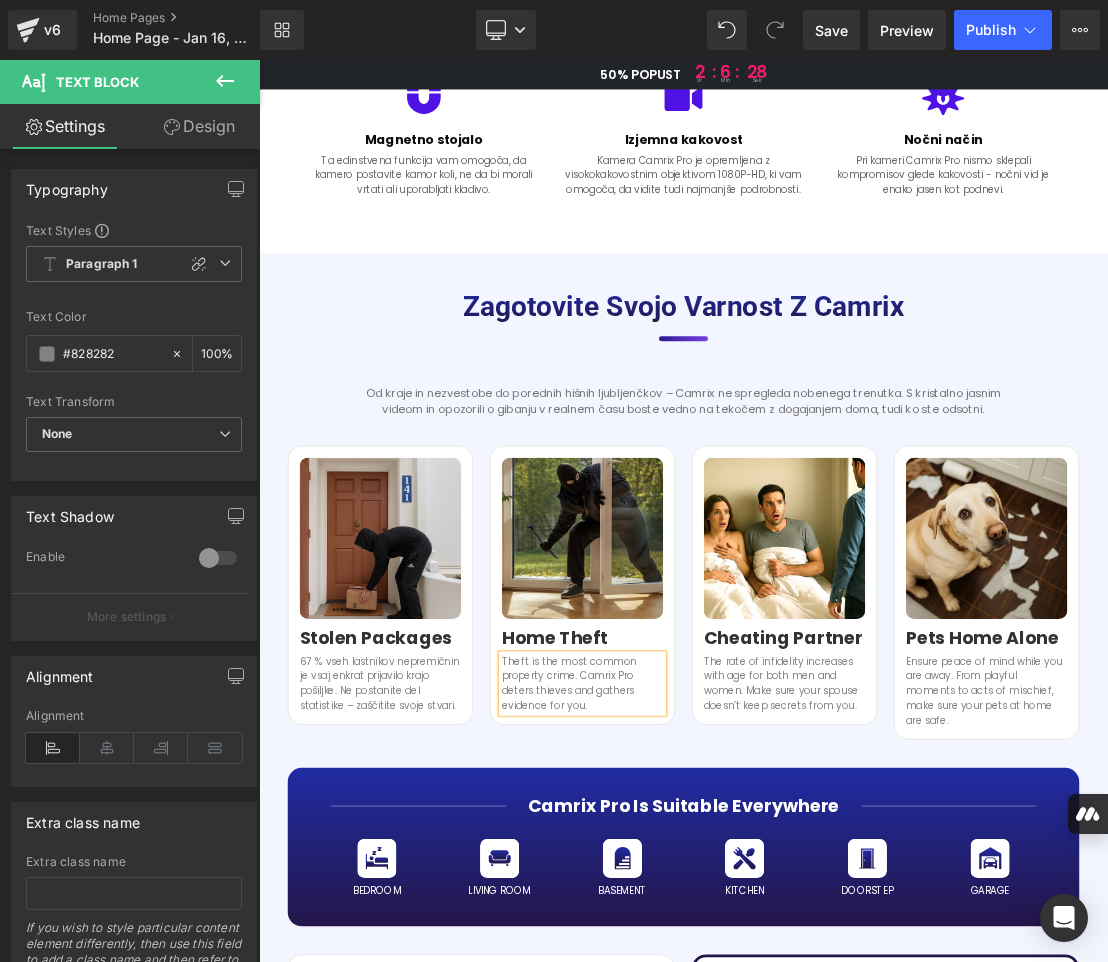 paste 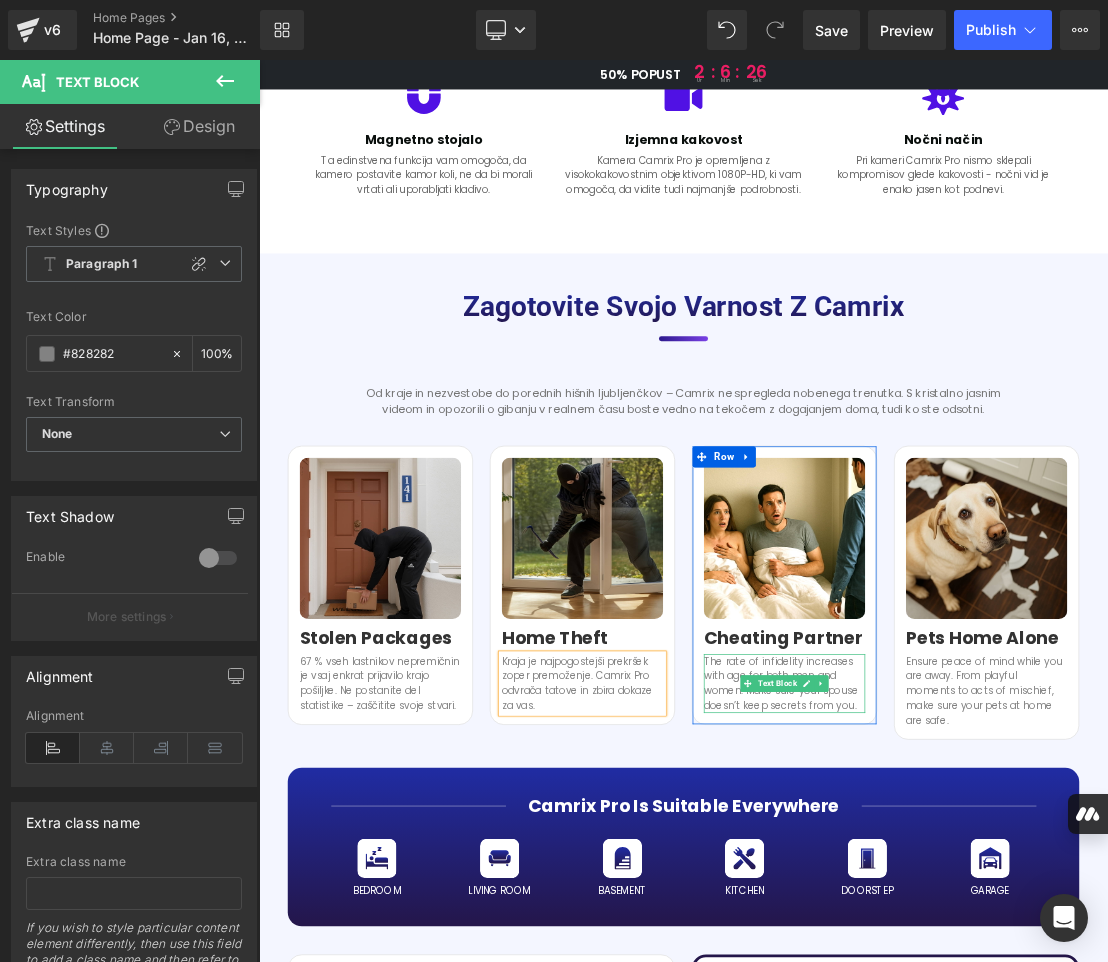 click on "The rate of infidelity increases with age for both men and women. Make sure your spouse doesn’t keep secrets from you." at bounding box center [1008, 949] 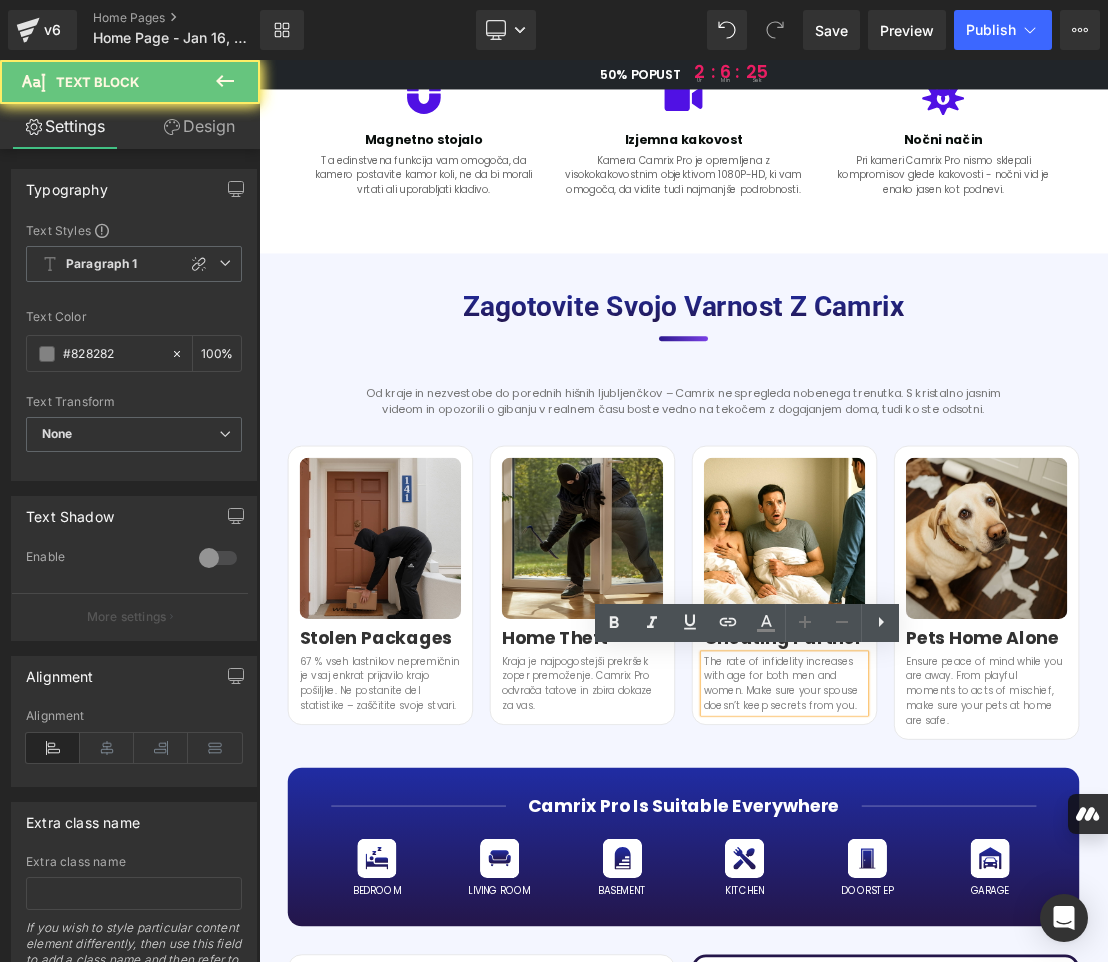 click on "The rate of infidelity increases with age for both men and women. Make sure your spouse doesn’t keep secrets from you." at bounding box center [1008, 949] 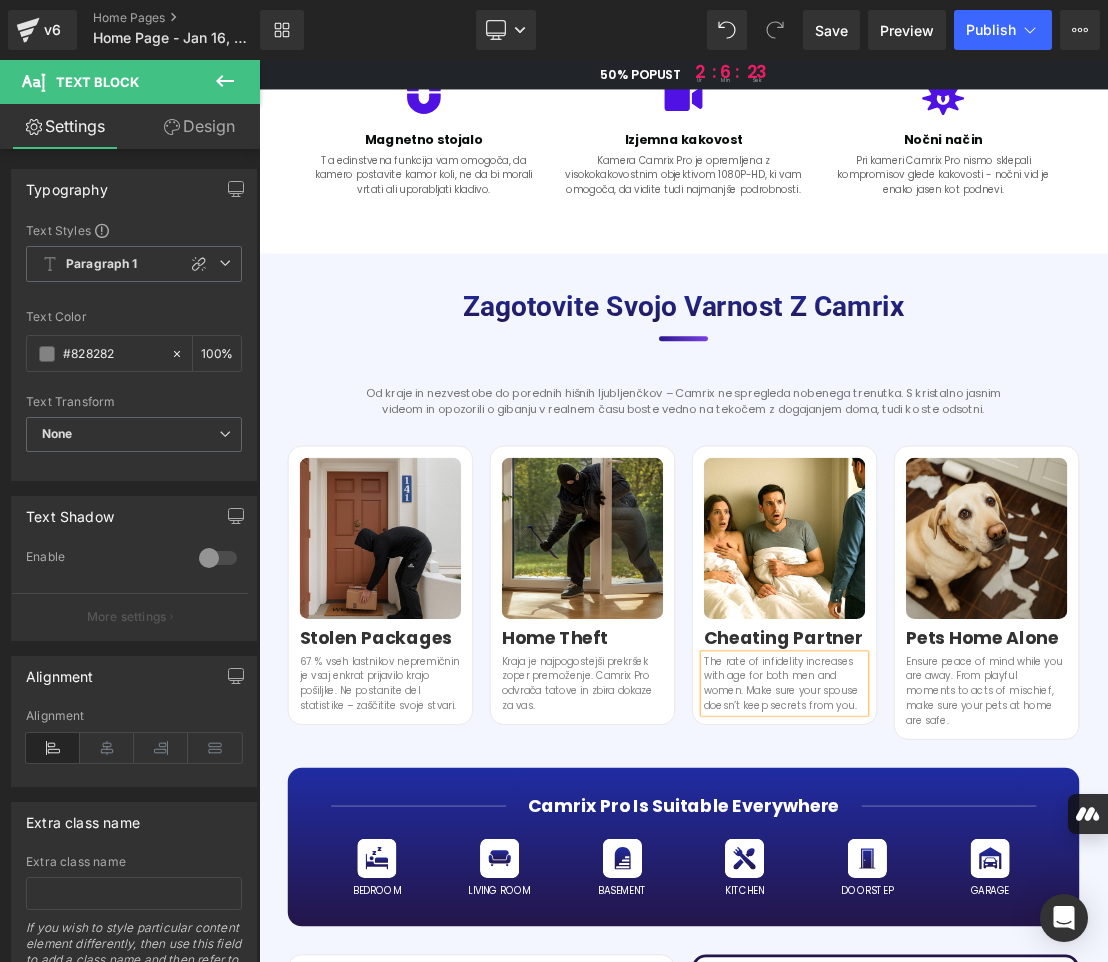 copy on "The rate of infidelity increases with age for both men and women. Make sure your spouse doesn’t keep secrets from you." 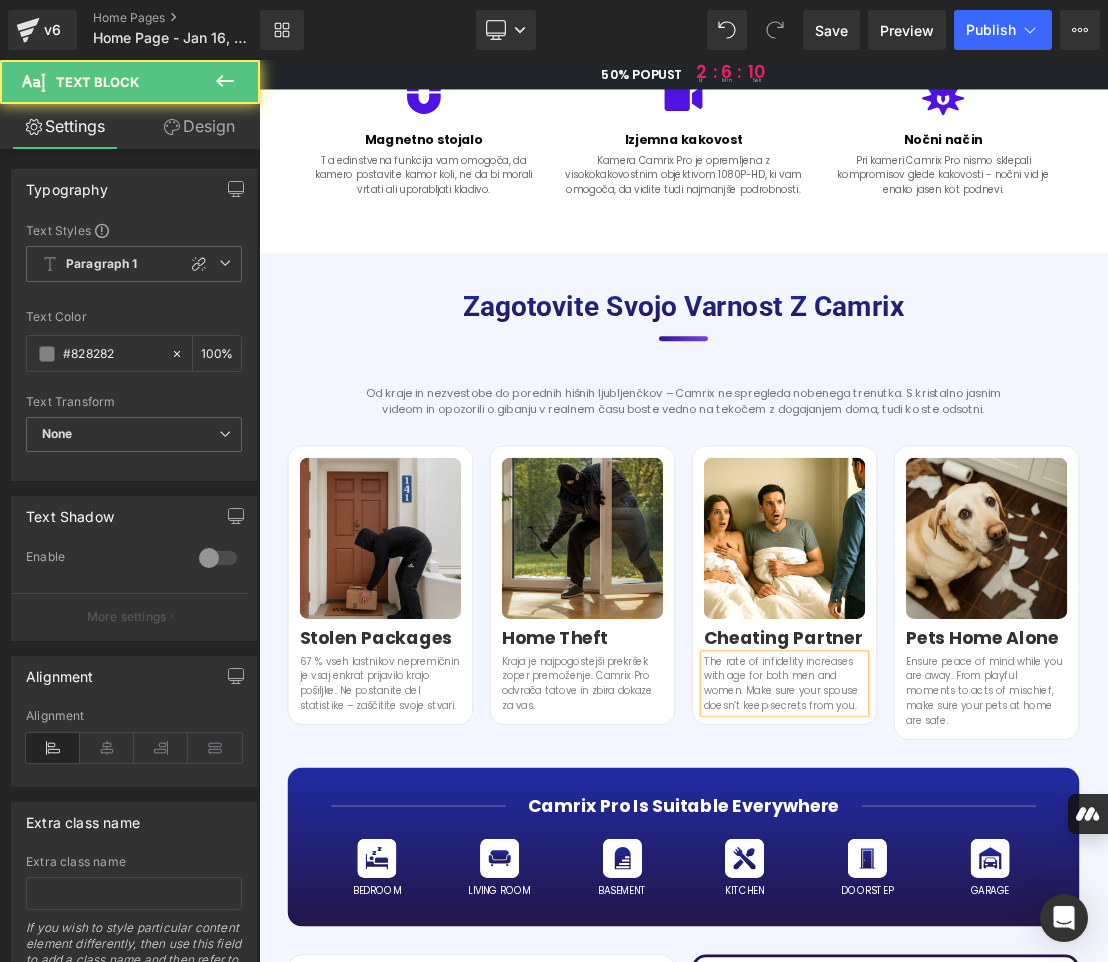 click on "The rate of infidelity increases with age for both men and women. Make sure your spouse doesn’t keep secrets from you." at bounding box center (1008, 949) 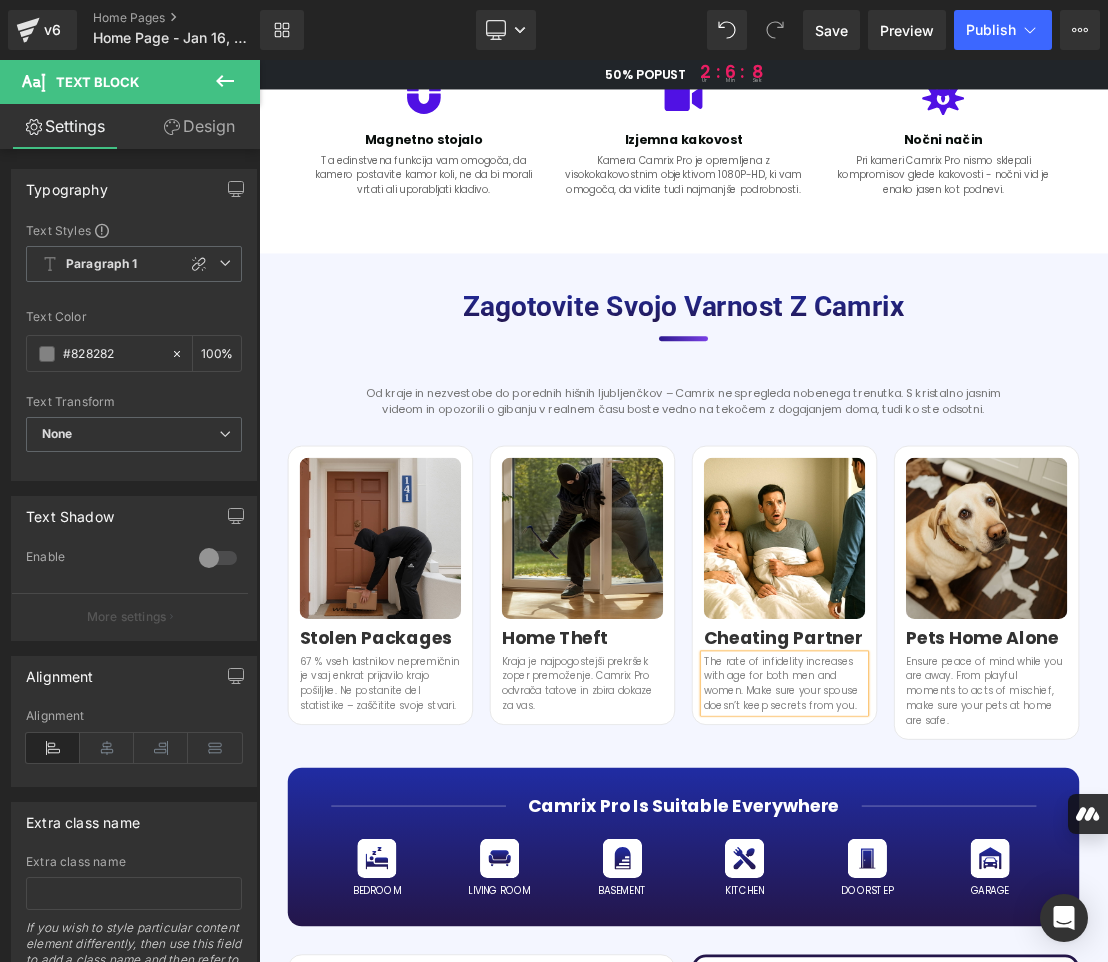 paste 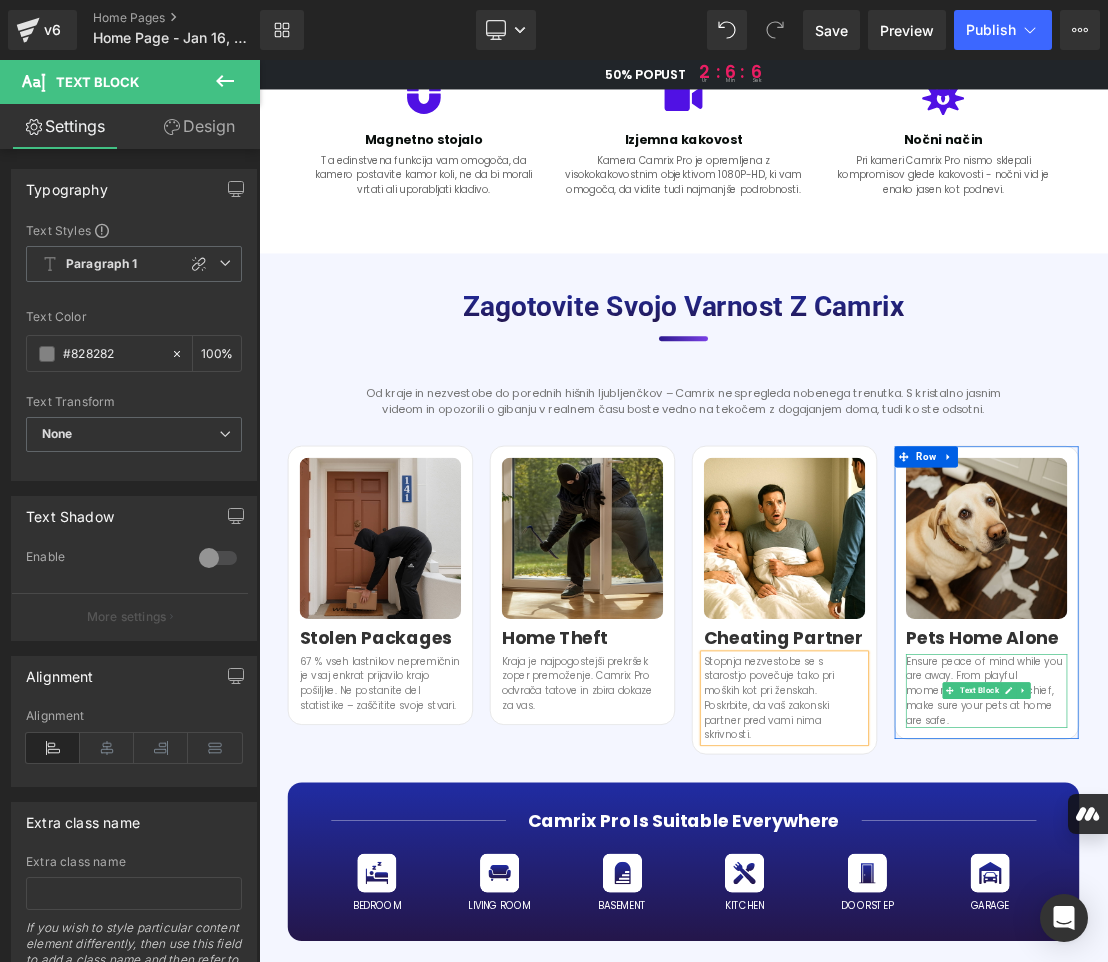 click on "Ensure peace of mind while you are away. From playful moments to acts of mischief, make sure your pets at home are safe." at bounding box center [1296, 959] 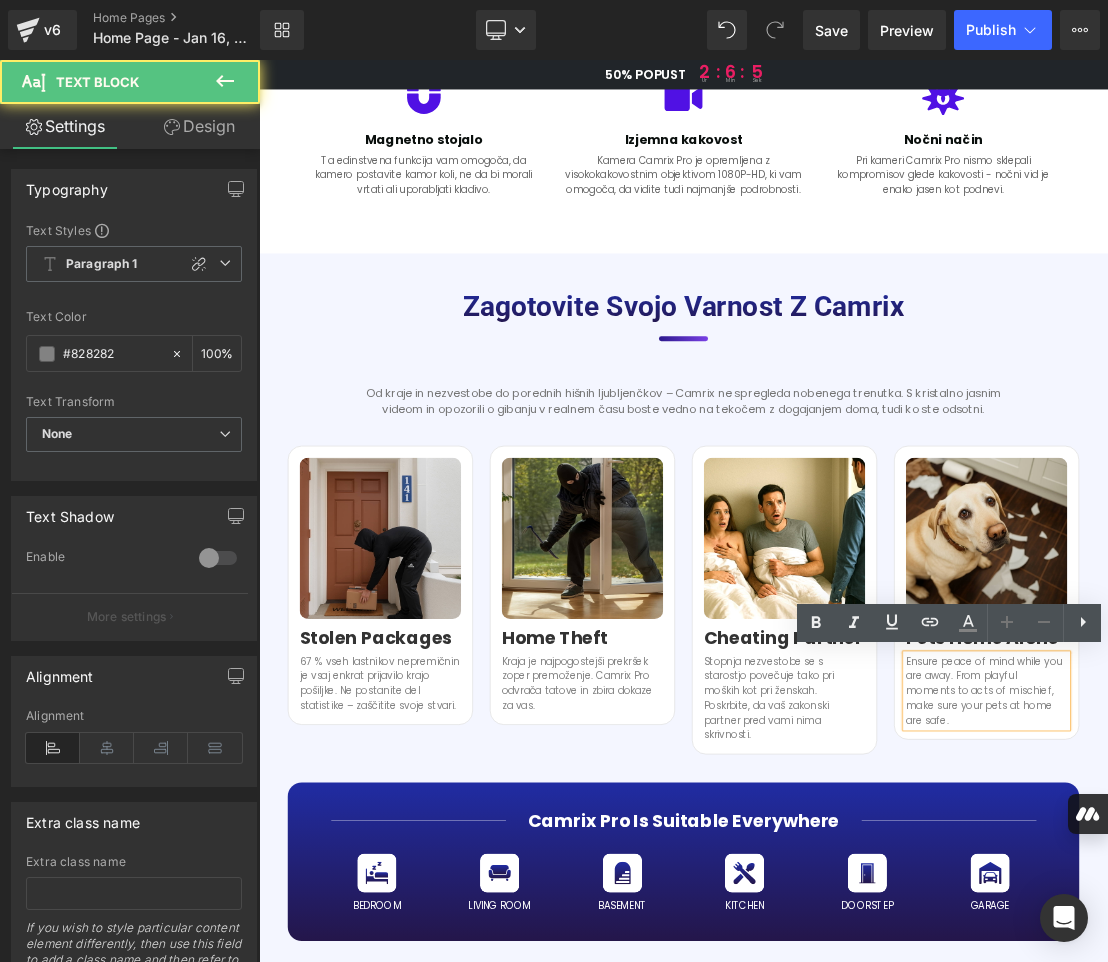 click on "Ensure peace of mind while you are away. From playful moments to acts of mischief, make sure your pets at home are safe." at bounding box center [1296, 959] 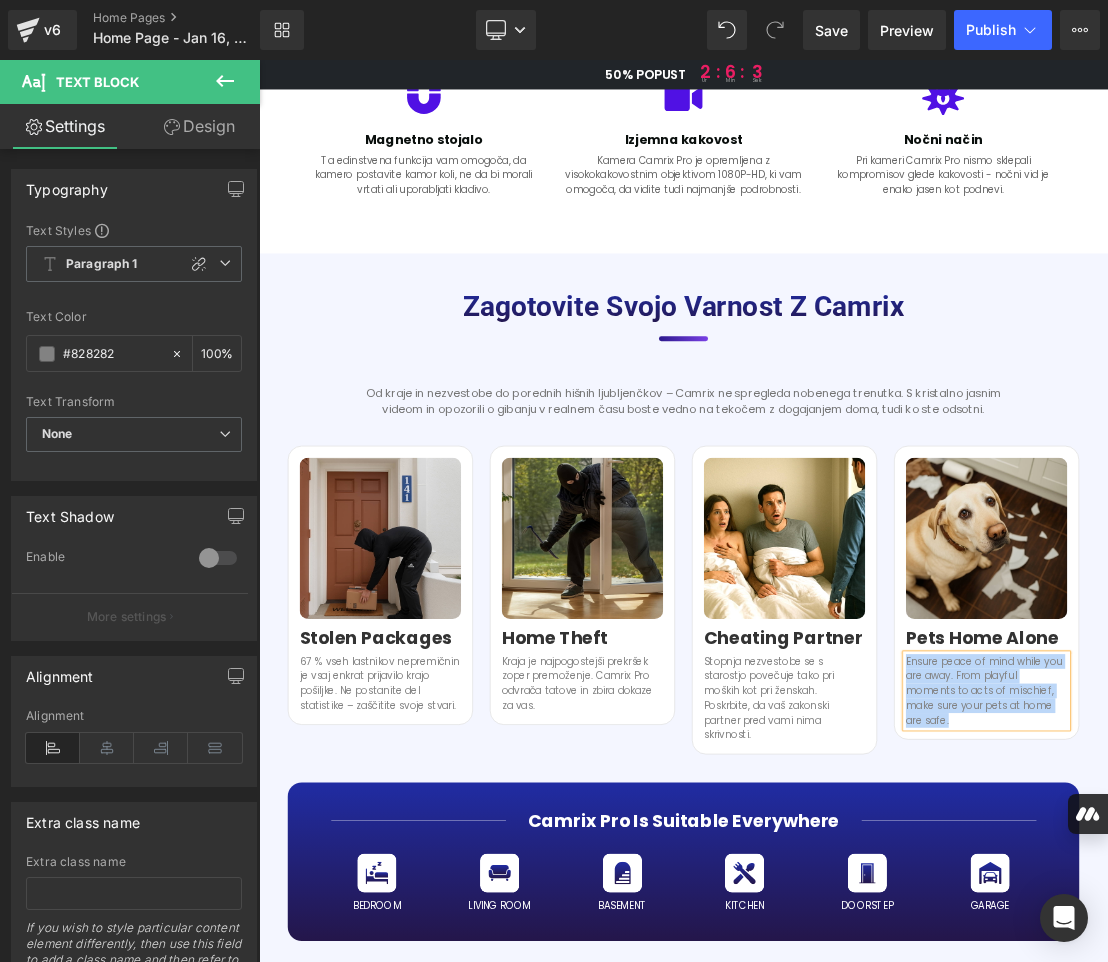 copy on "Ensure peace of mind while you are away. From playful moments to acts of mischief, make sure your pets at home are safe." 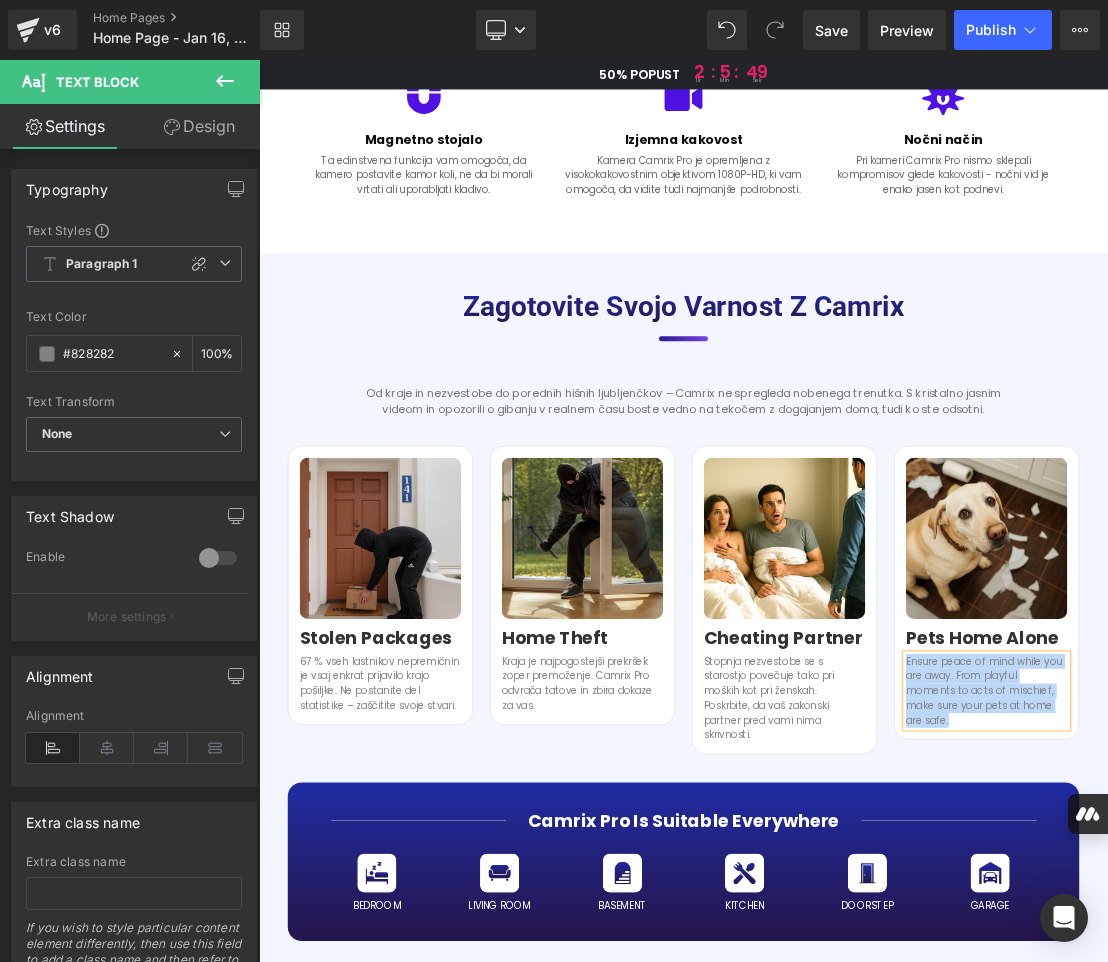 click on "Ensure peace of mind while you are away. From playful moments to acts of mischief, make sure your pets at home are safe." at bounding box center (1296, 959) 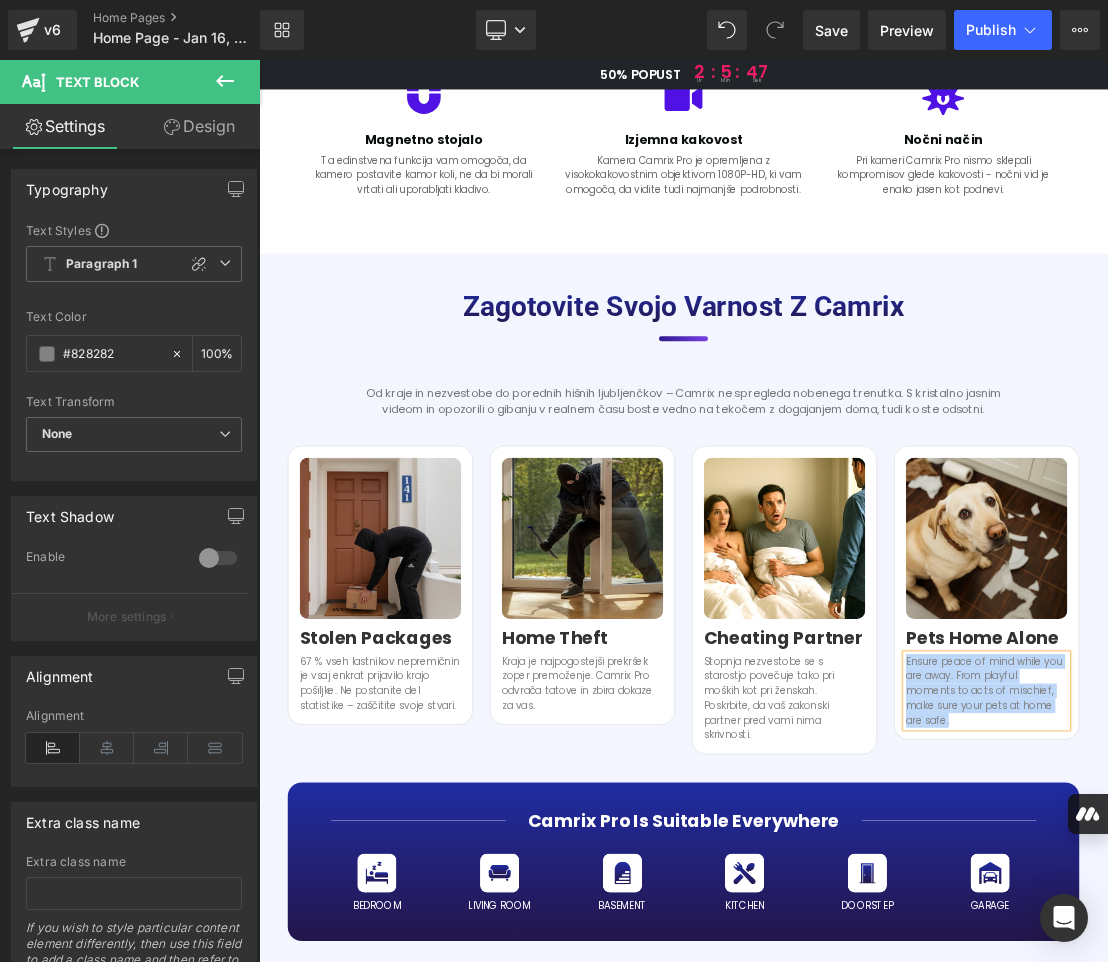paste 